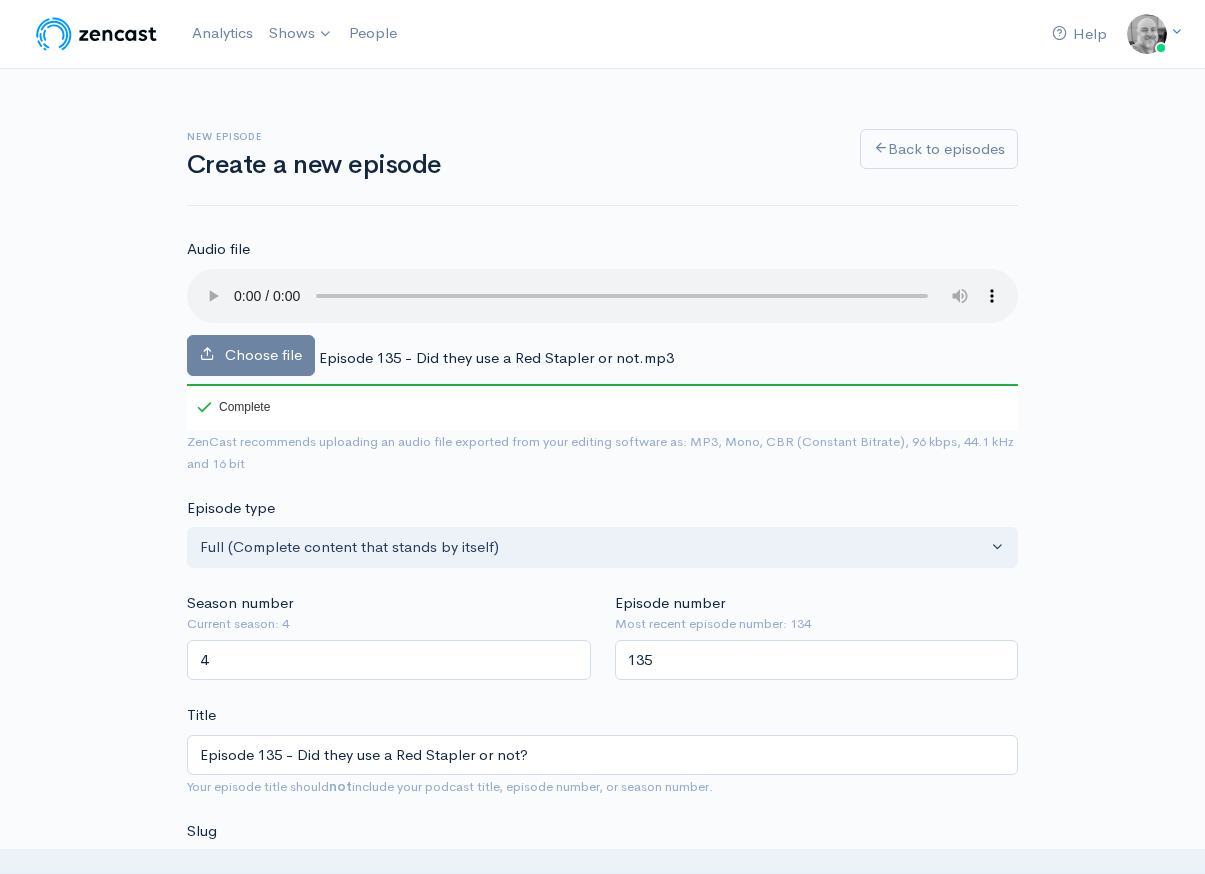 scroll, scrollTop: 626, scrollLeft: 0, axis: vertical 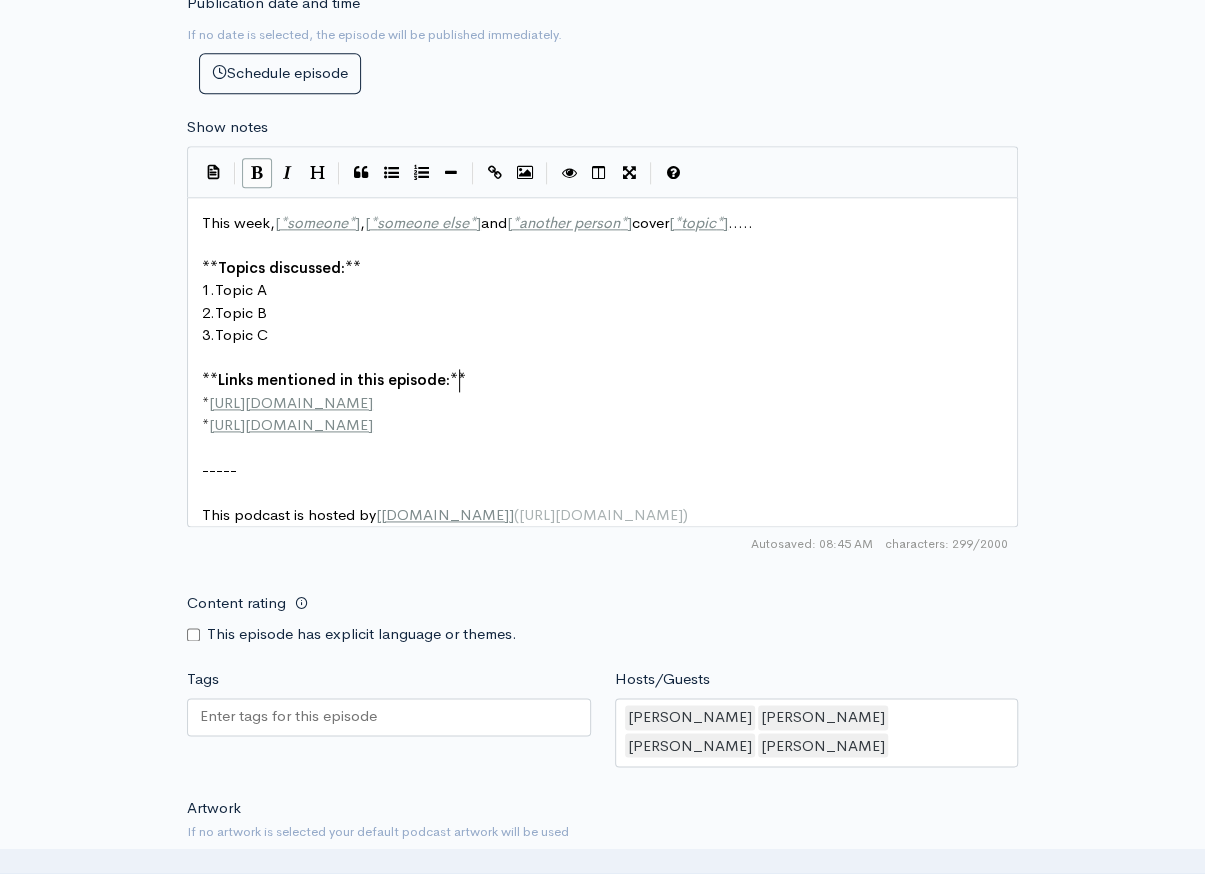 click on "*  [URL][DOMAIN_NAME]" at bounding box center [610, 403] 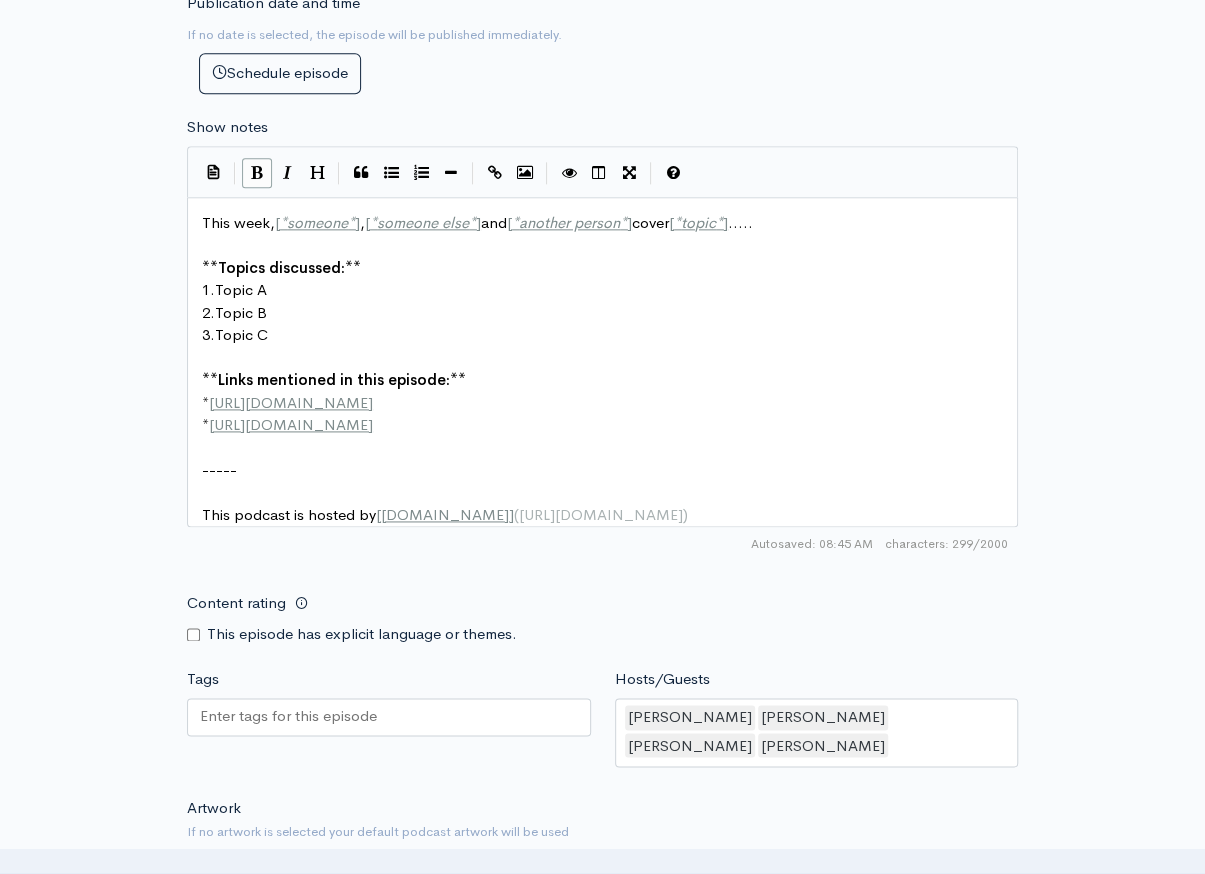type on "This week, [*someone*], [*someone else*] and [*another person*] cover [*topic*].....
**Topics discussed:**
1. Topic A
2. Topic B
3. Topic C
**Links mentioned in this episode:**
* [URL][DOMAIN_NAME]
* [URL][DOMAIN_NAME]
-----
This podcast is hosted by [[DOMAIN_NAME]]([URL][DOMAIN_NAME])" 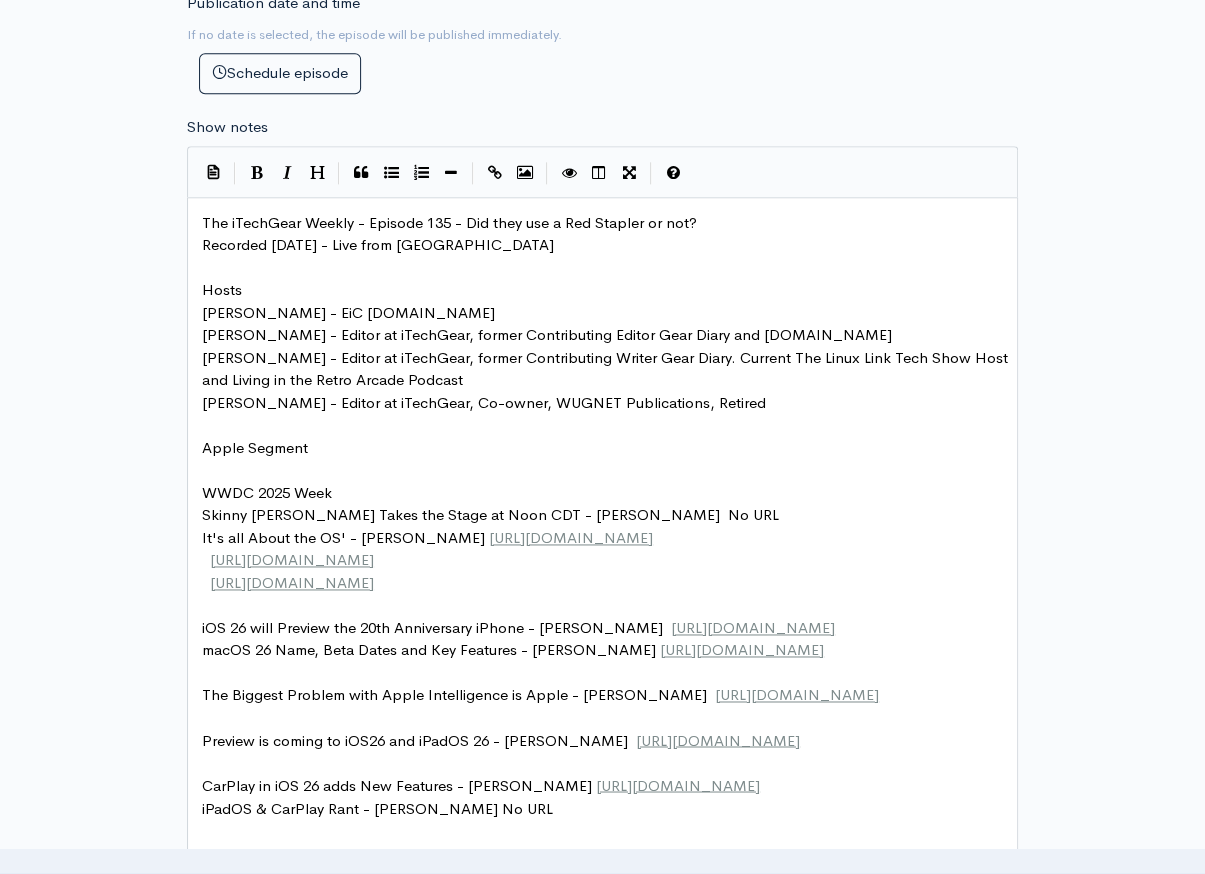 scroll, scrollTop: 2813, scrollLeft: 0, axis: vertical 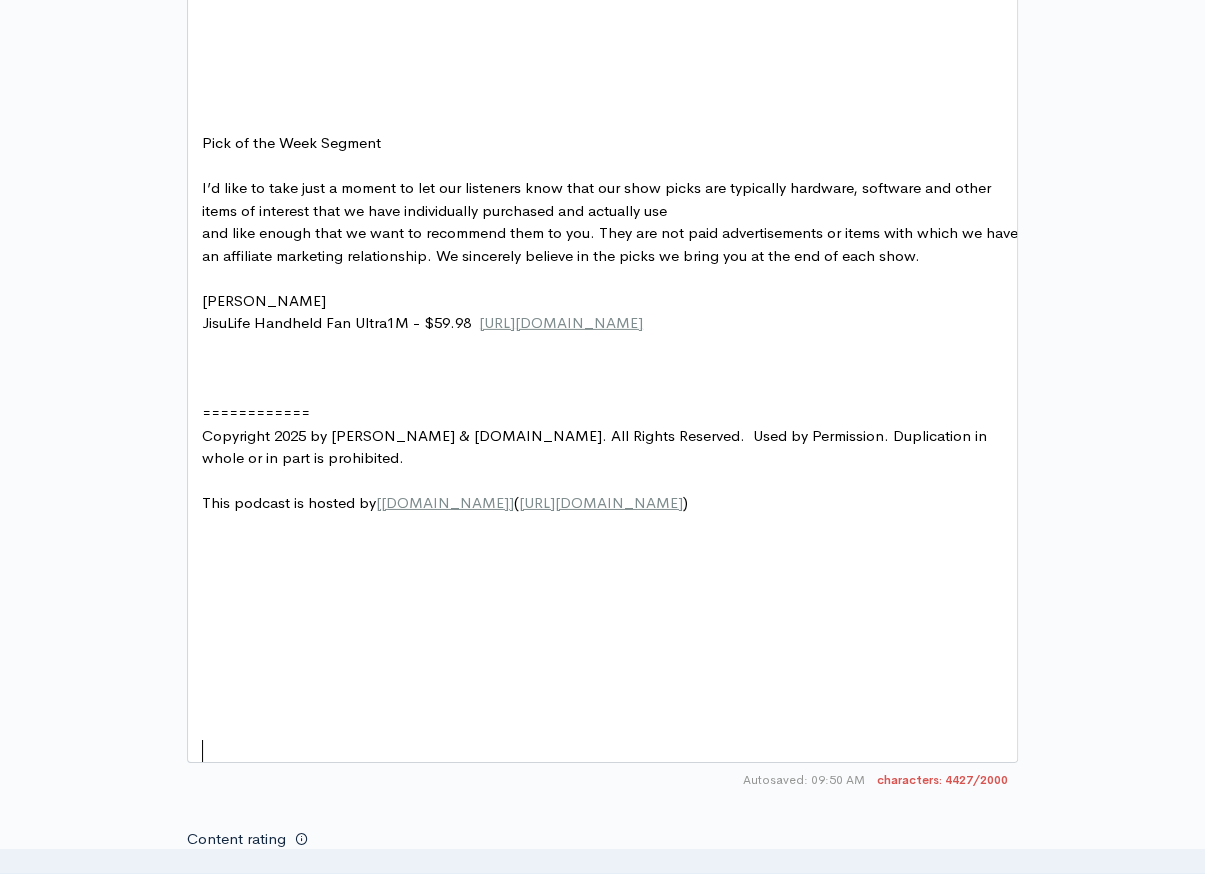 click on "This podcast is hosted by  [ [DOMAIN_NAME] ]  ( [URL][DOMAIN_NAME] )" at bounding box center [449, 502] 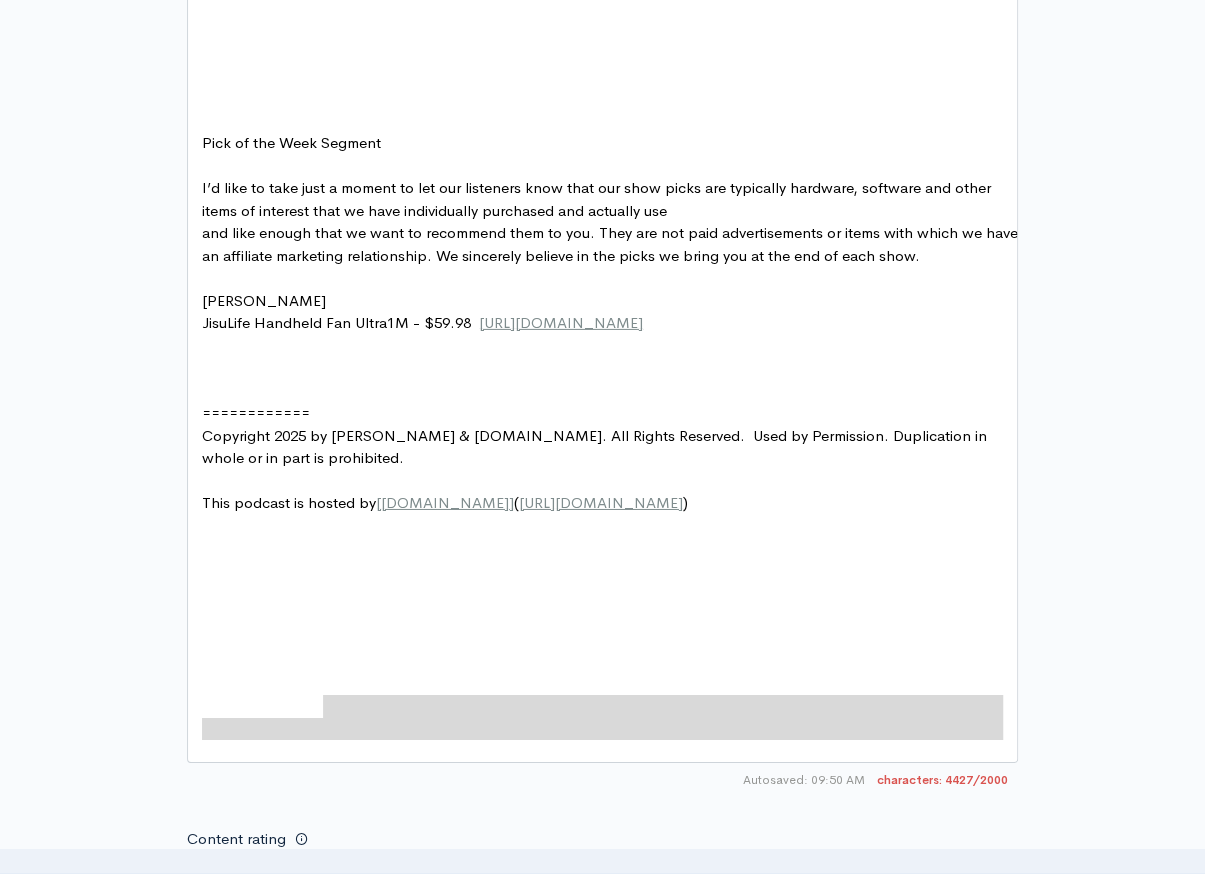 type on "." 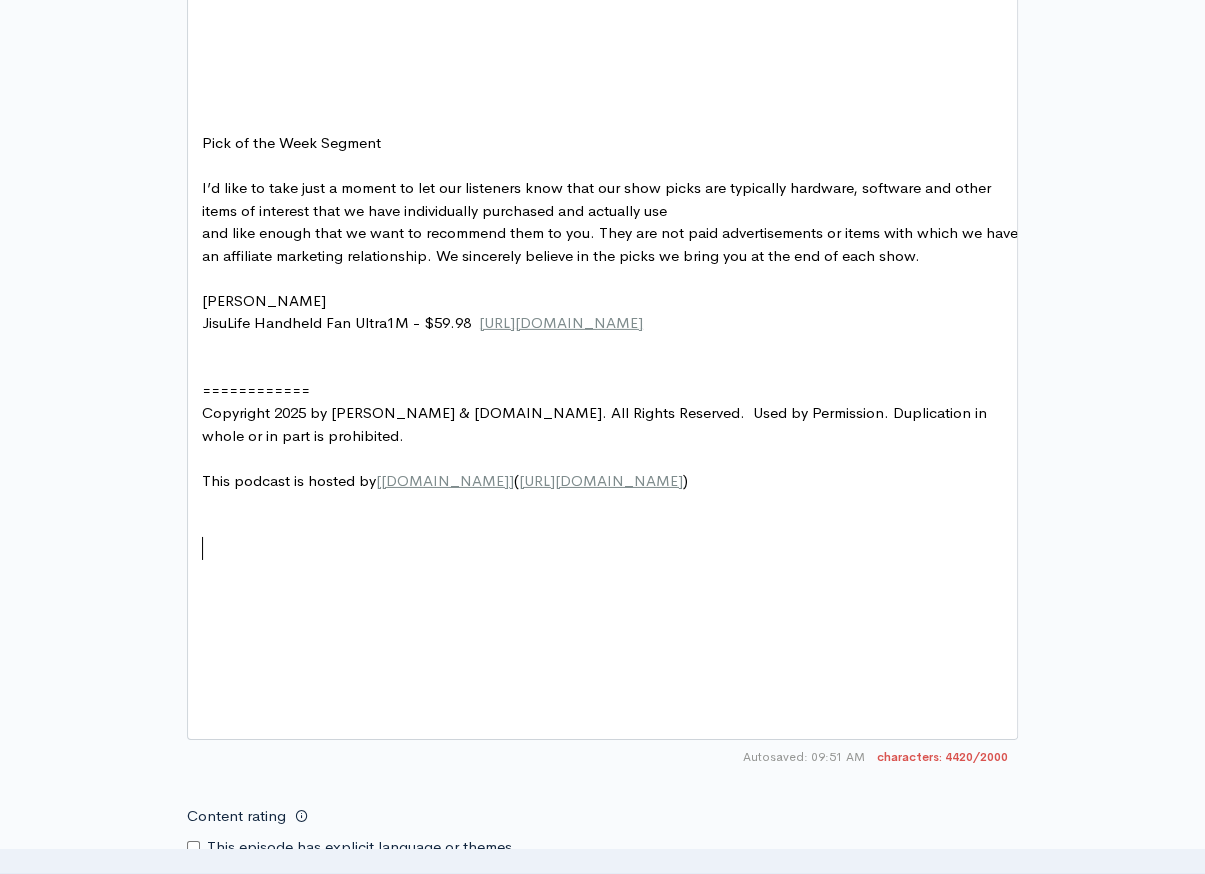 click on "JisuLife Handheld Fan Ultra1M - $59.98    [URL][DOMAIN_NAME]" at bounding box center [422, 322] 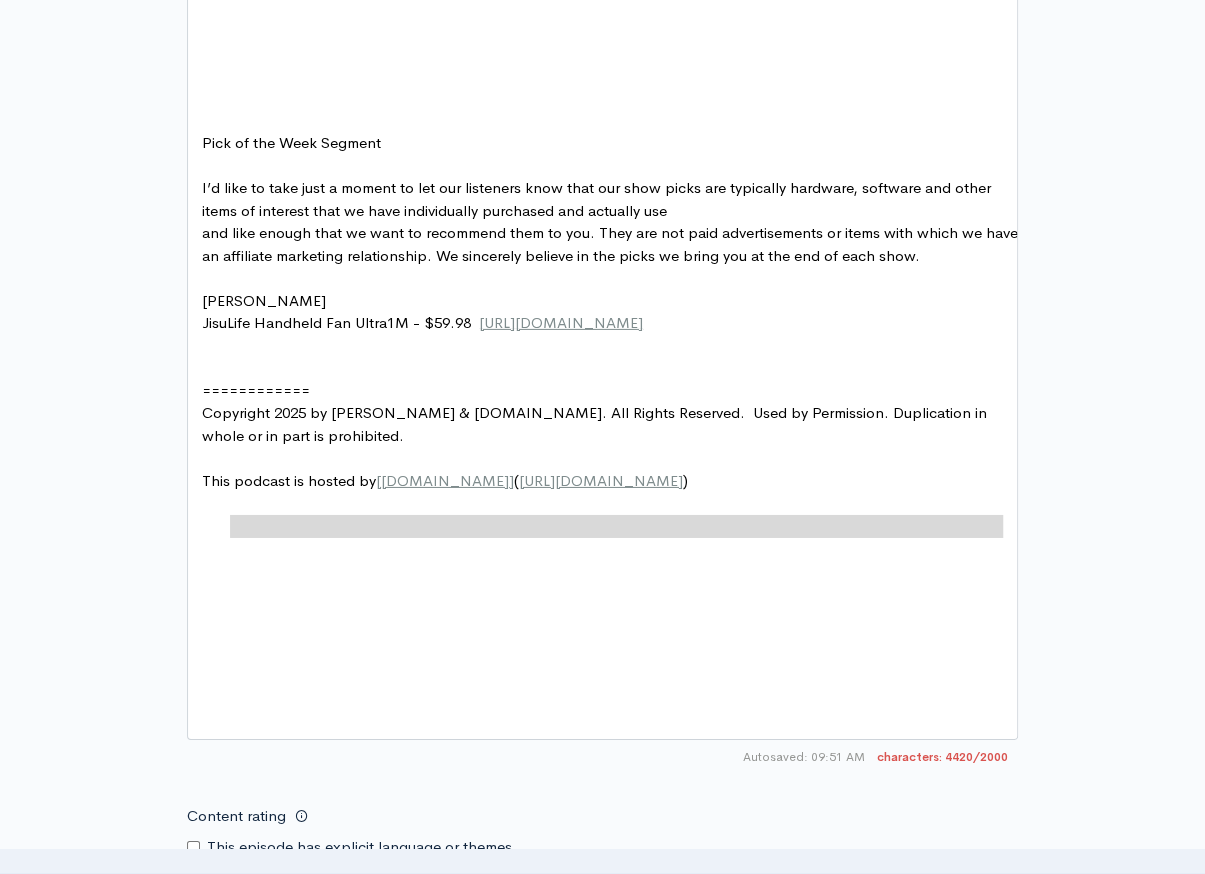 type on "l" 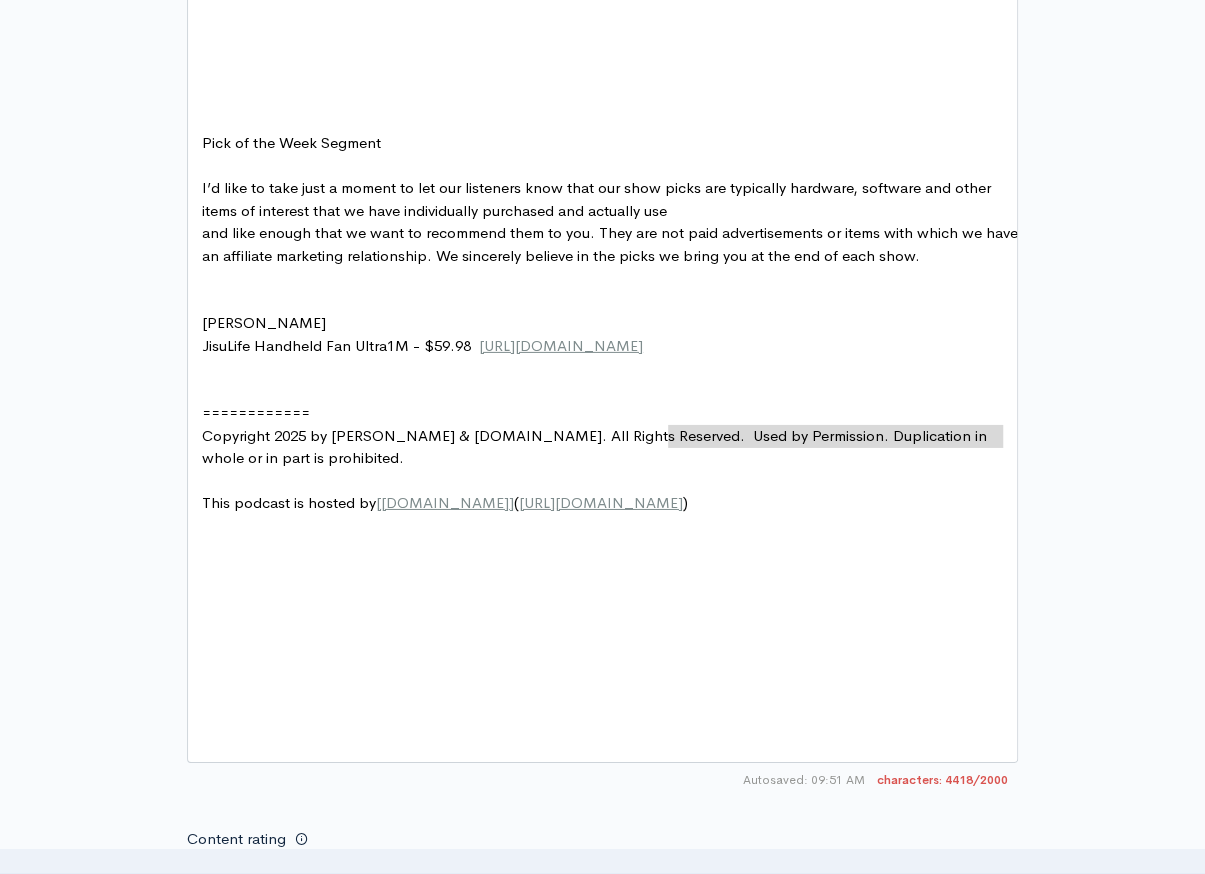 scroll, scrollTop: 1, scrollLeft: 0, axis: vertical 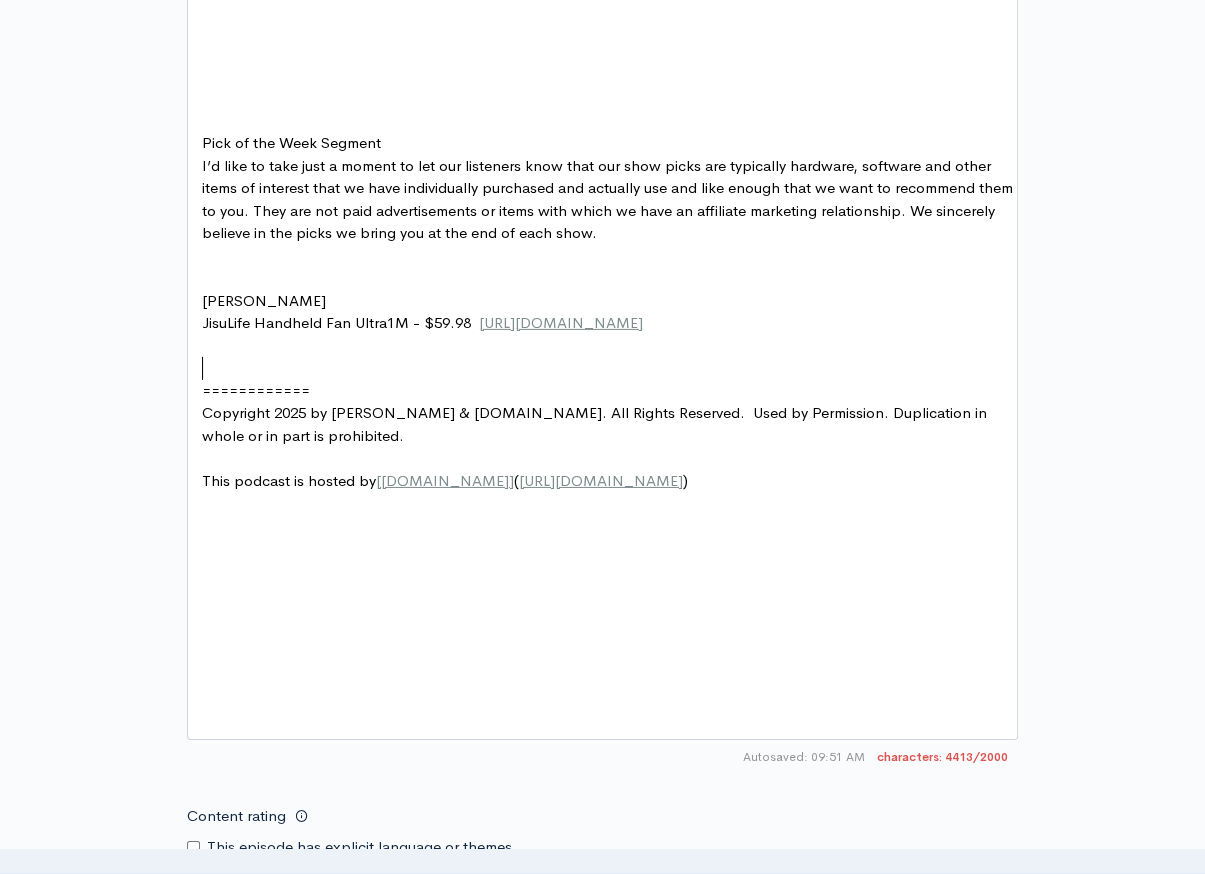 type on "Pick of the Week Segment" 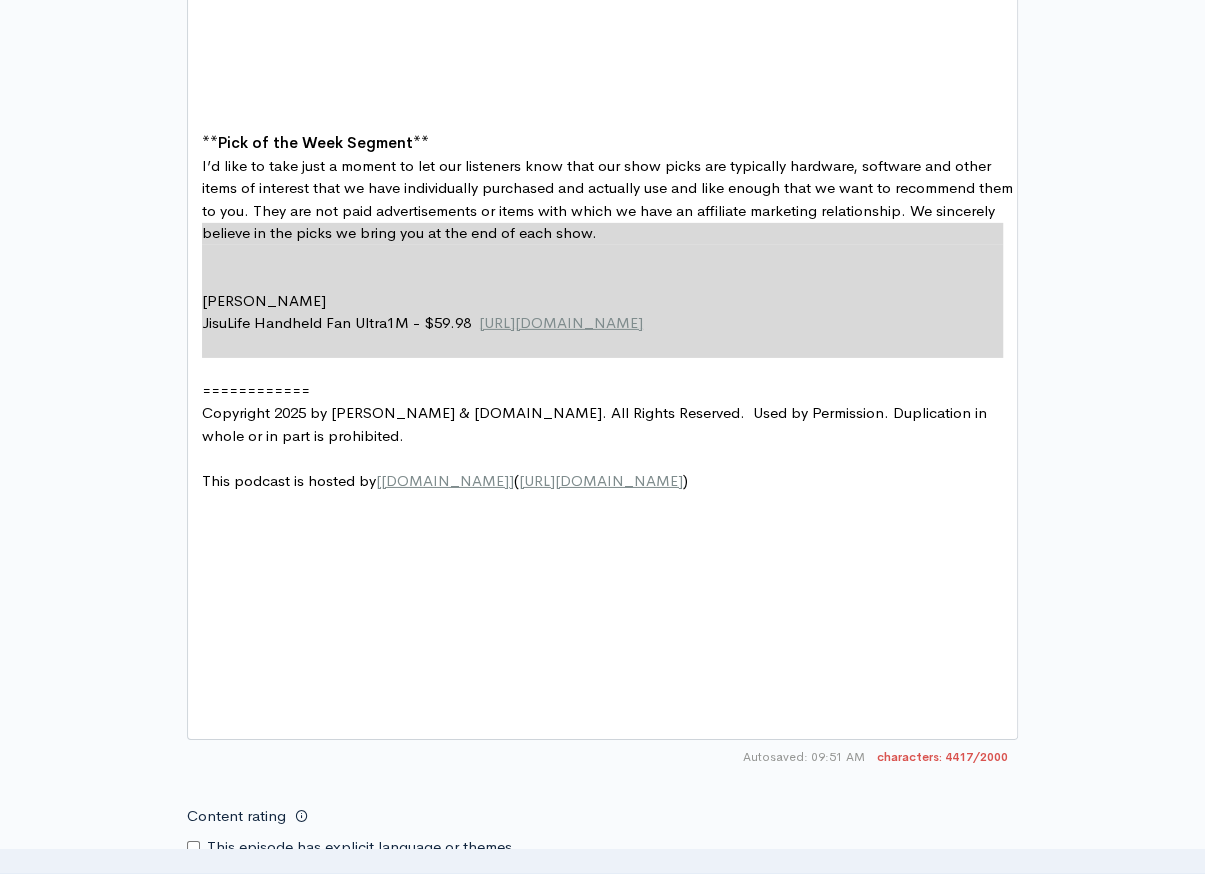 type on "your Mac's menu bar, you can activate Do Not Disturb.	[URL][DOMAIN_NAME]" 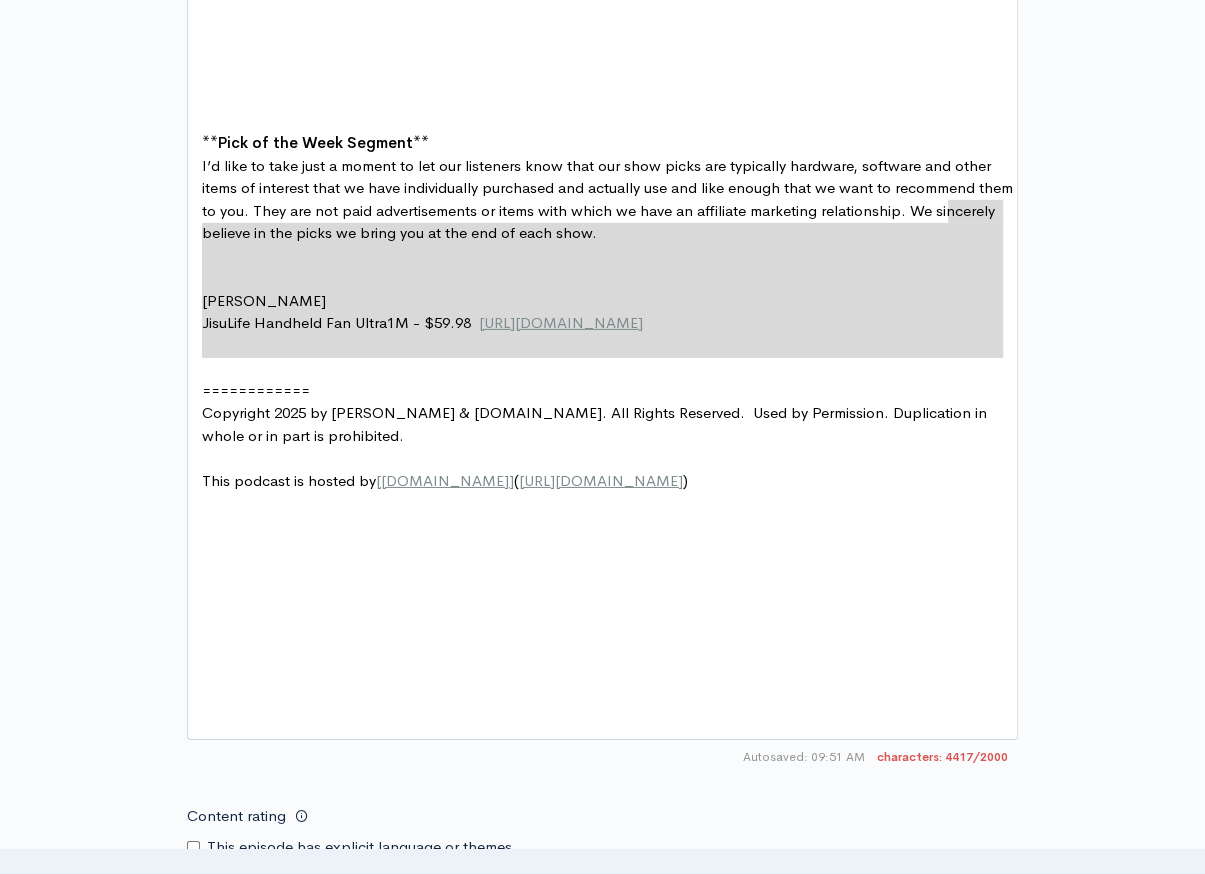type on "/" 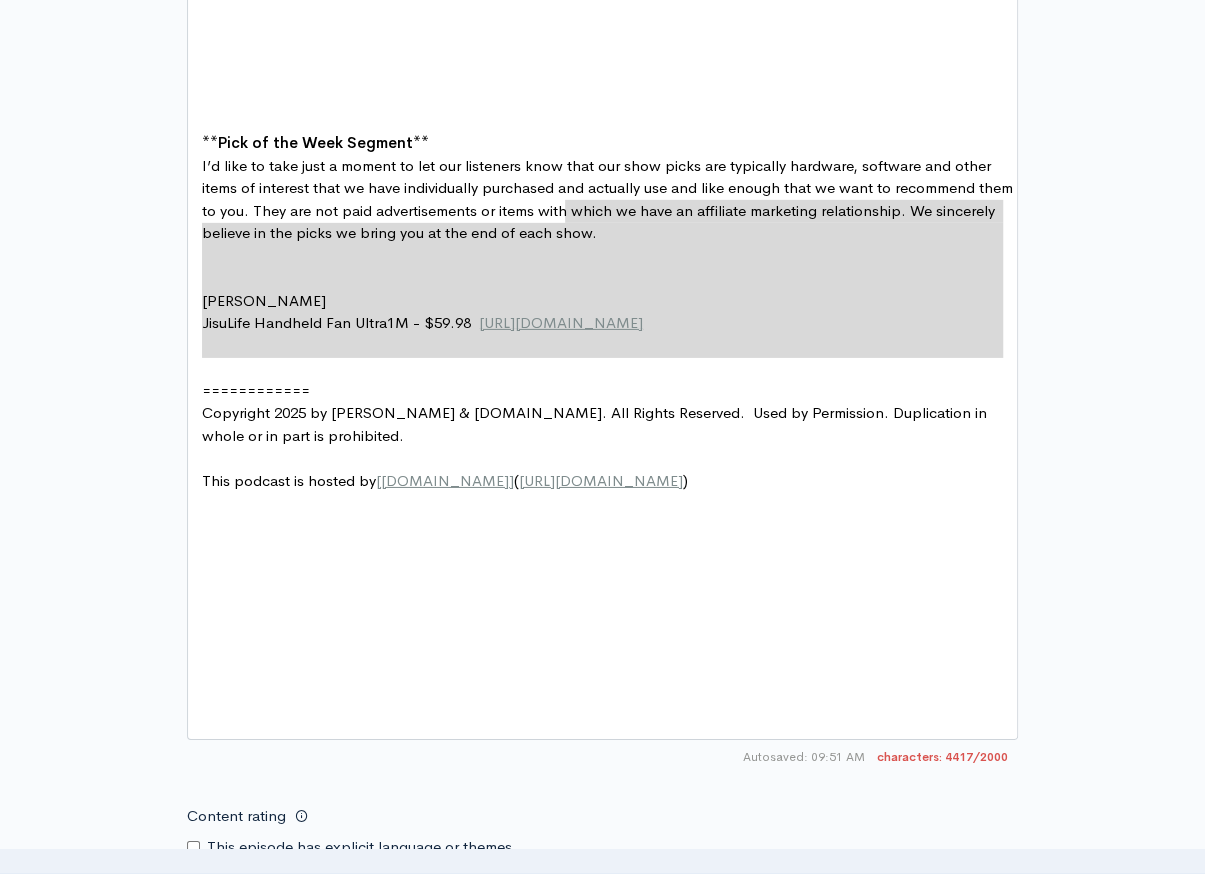type on "[URL][DOMAIN_NAME]" 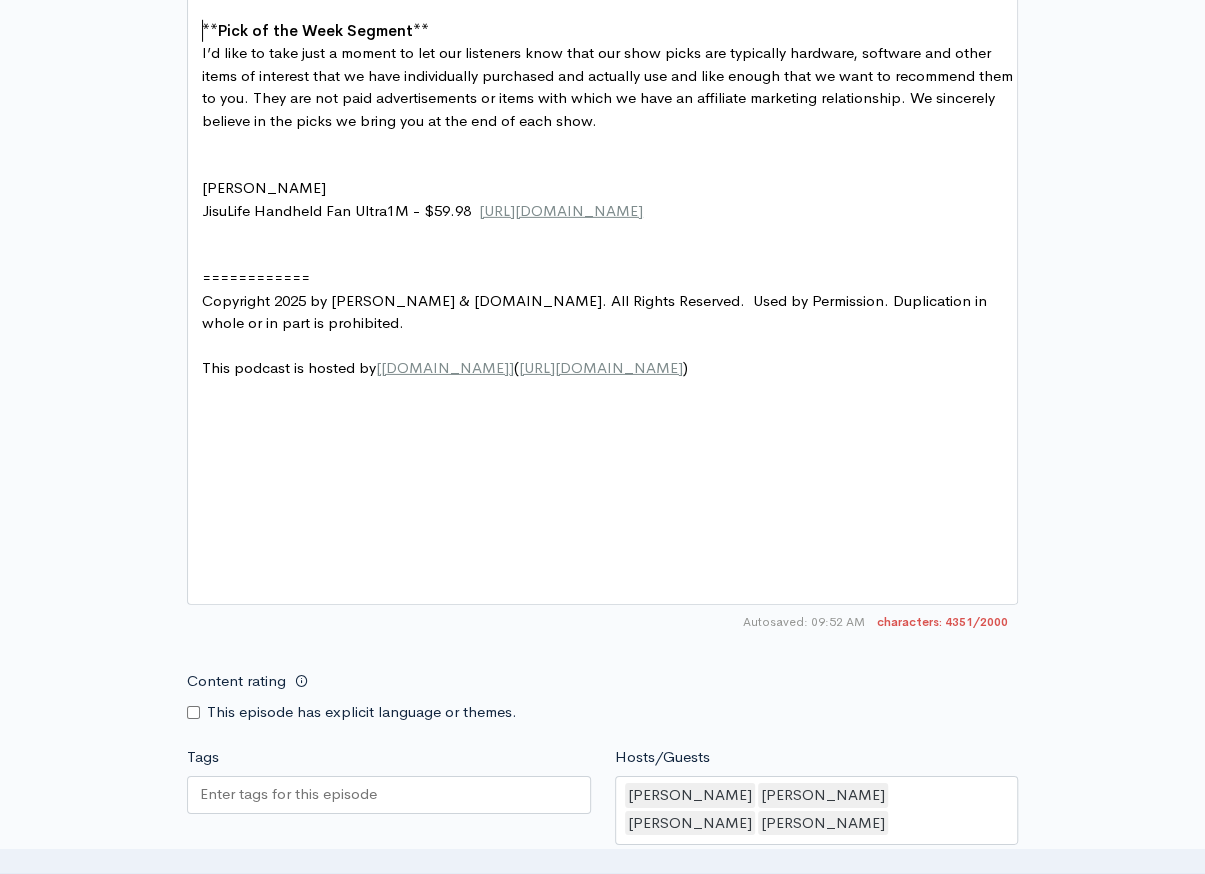 type on "Tip of the Week Segment" 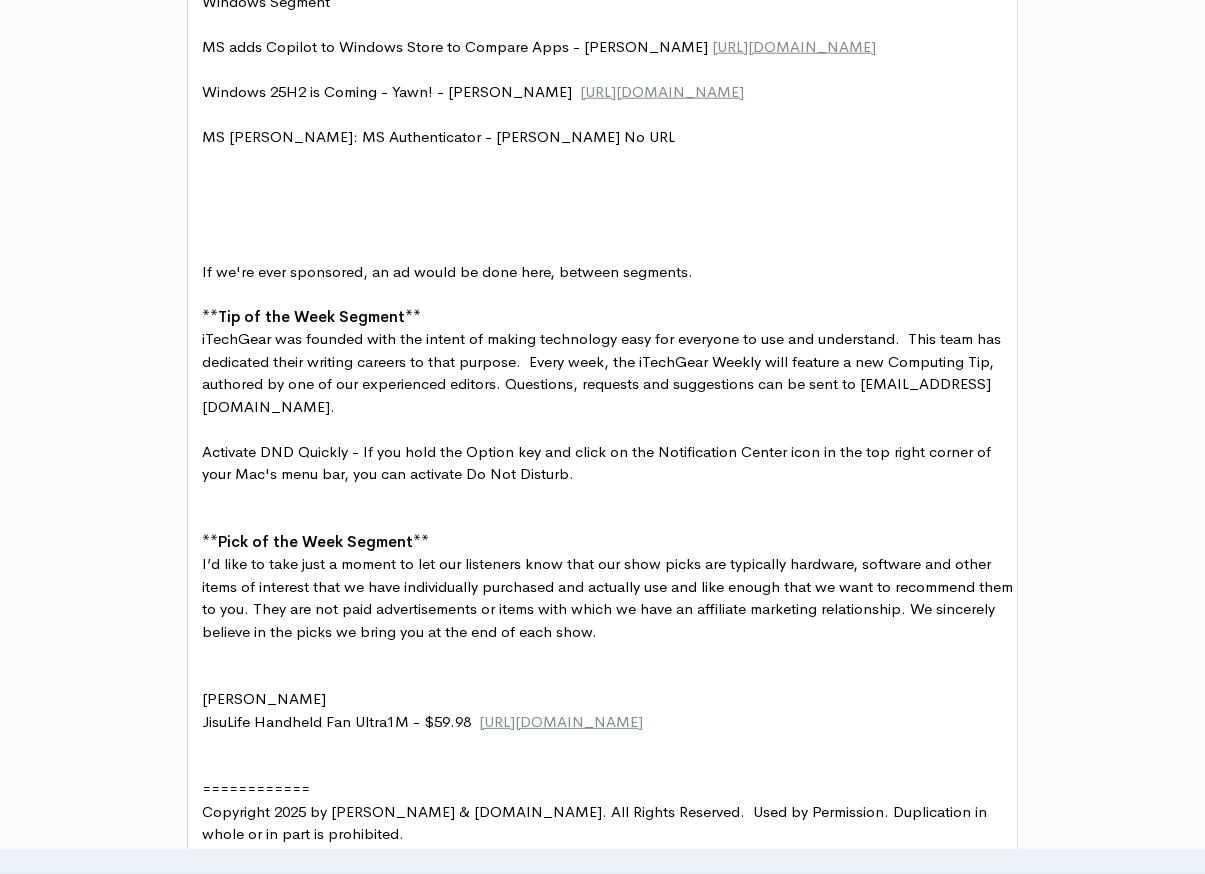 scroll, scrollTop: 2381, scrollLeft: 0, axis: vertical 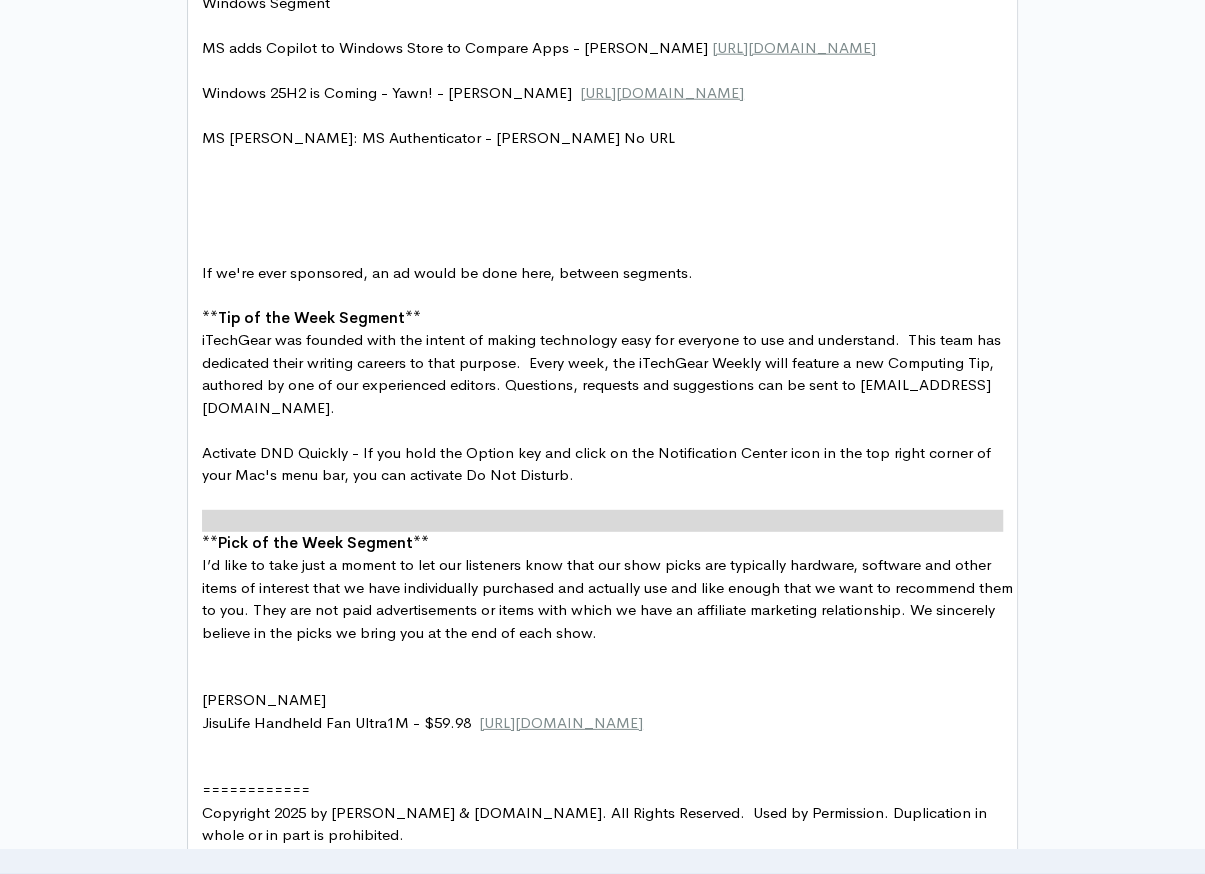 type on "If we're ever sponsored, an ad would be done here, between segments." 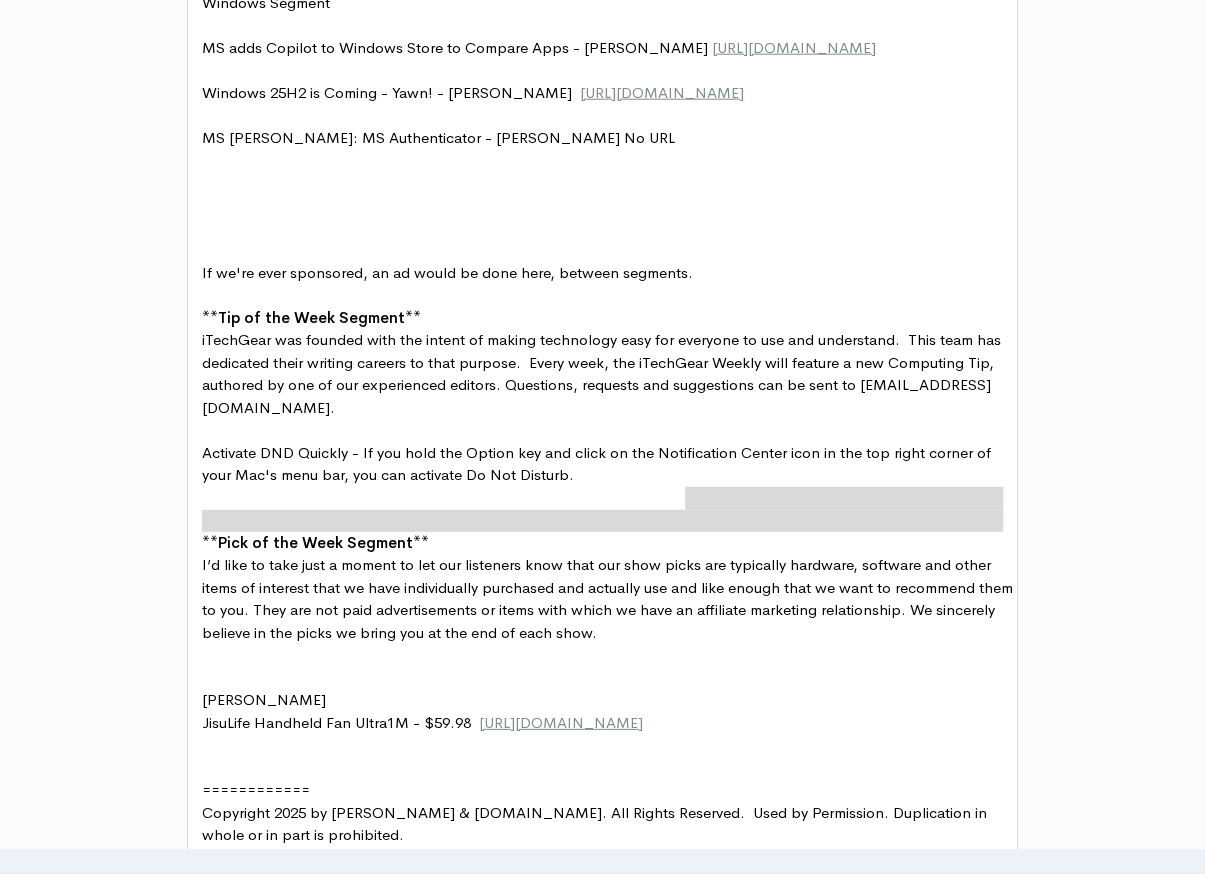 type on "." 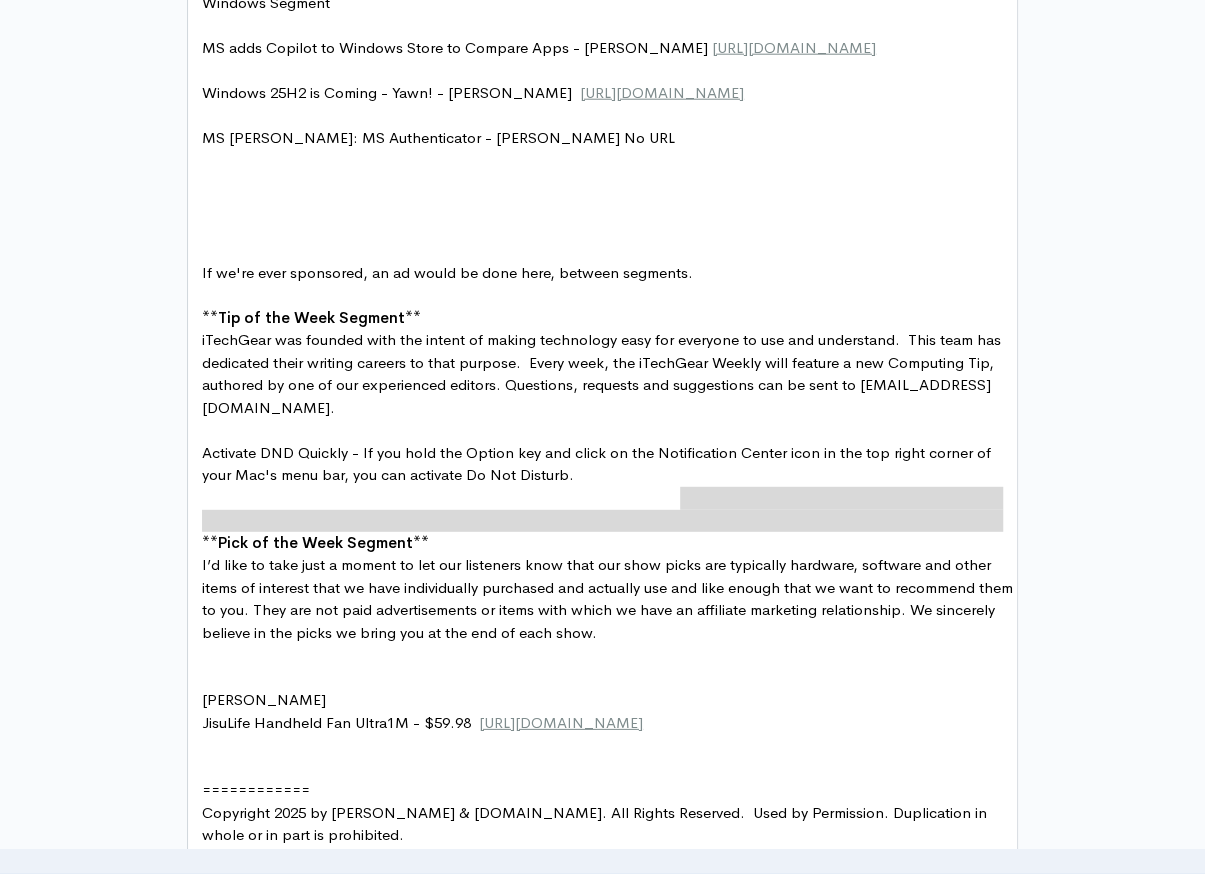 type on "." 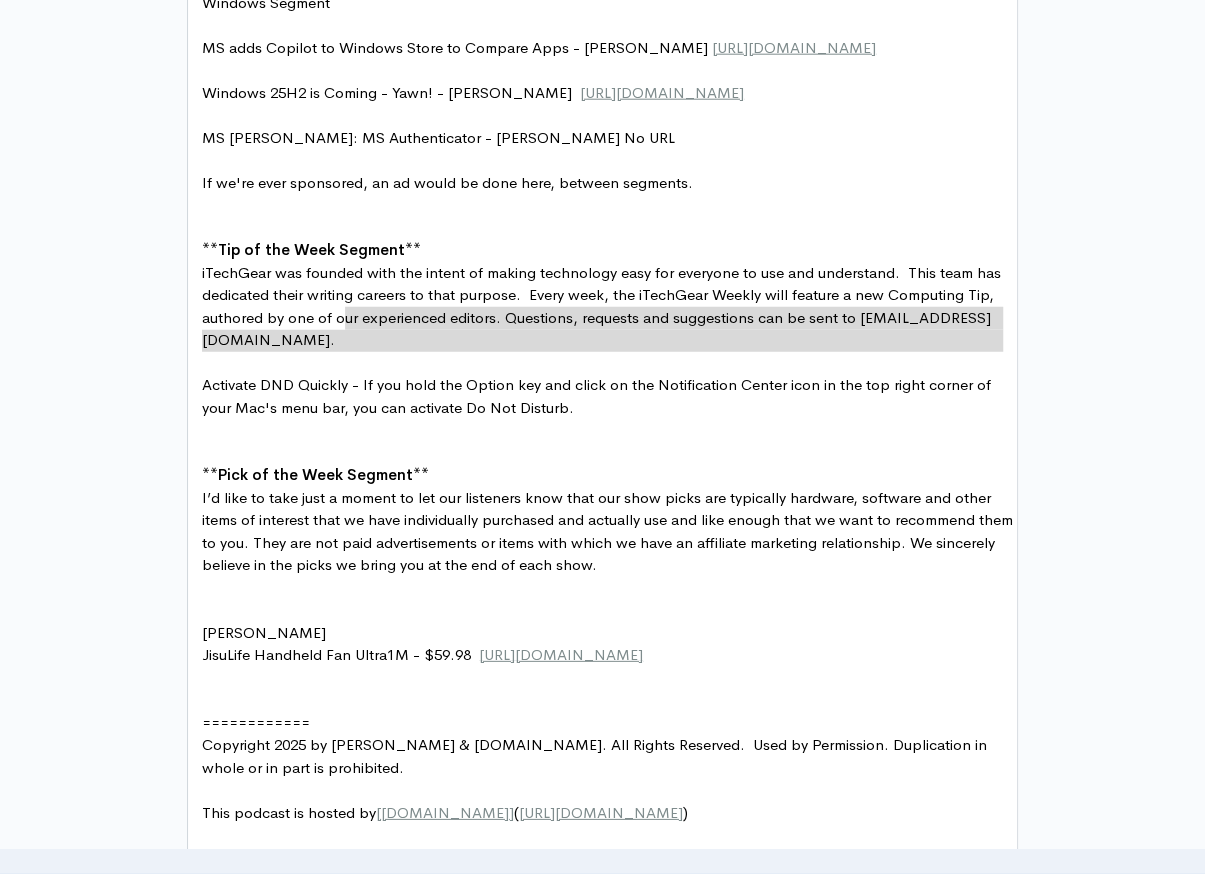 type on "q" 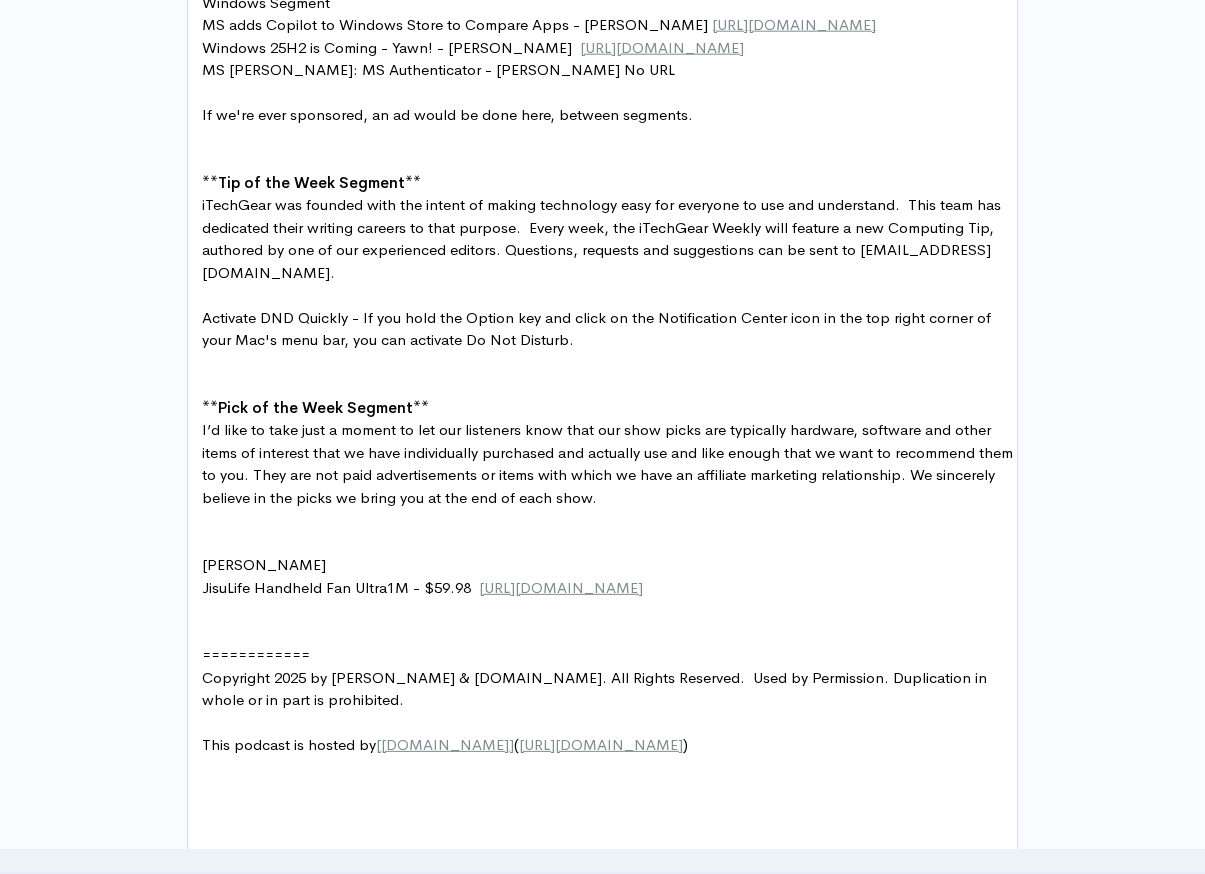 type on "Windows Segment" 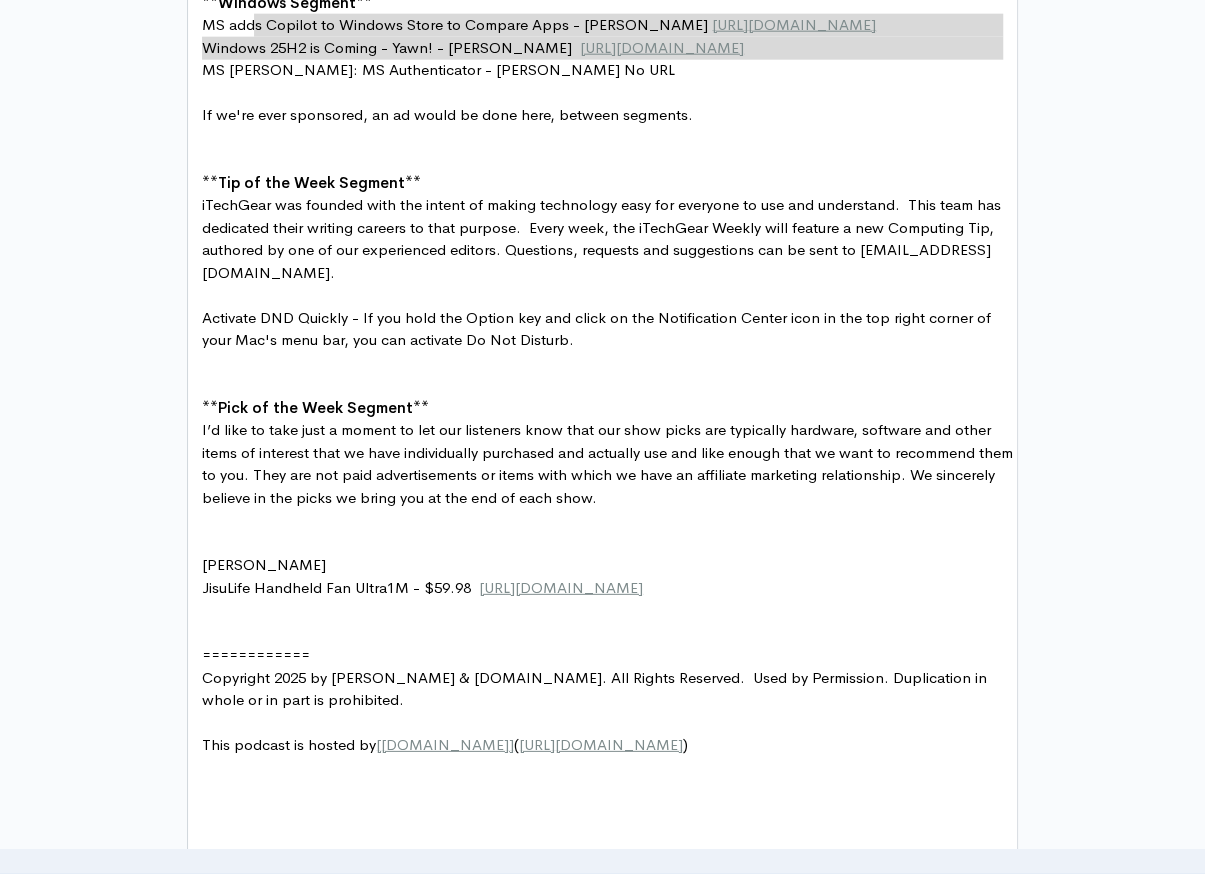 type on "d" 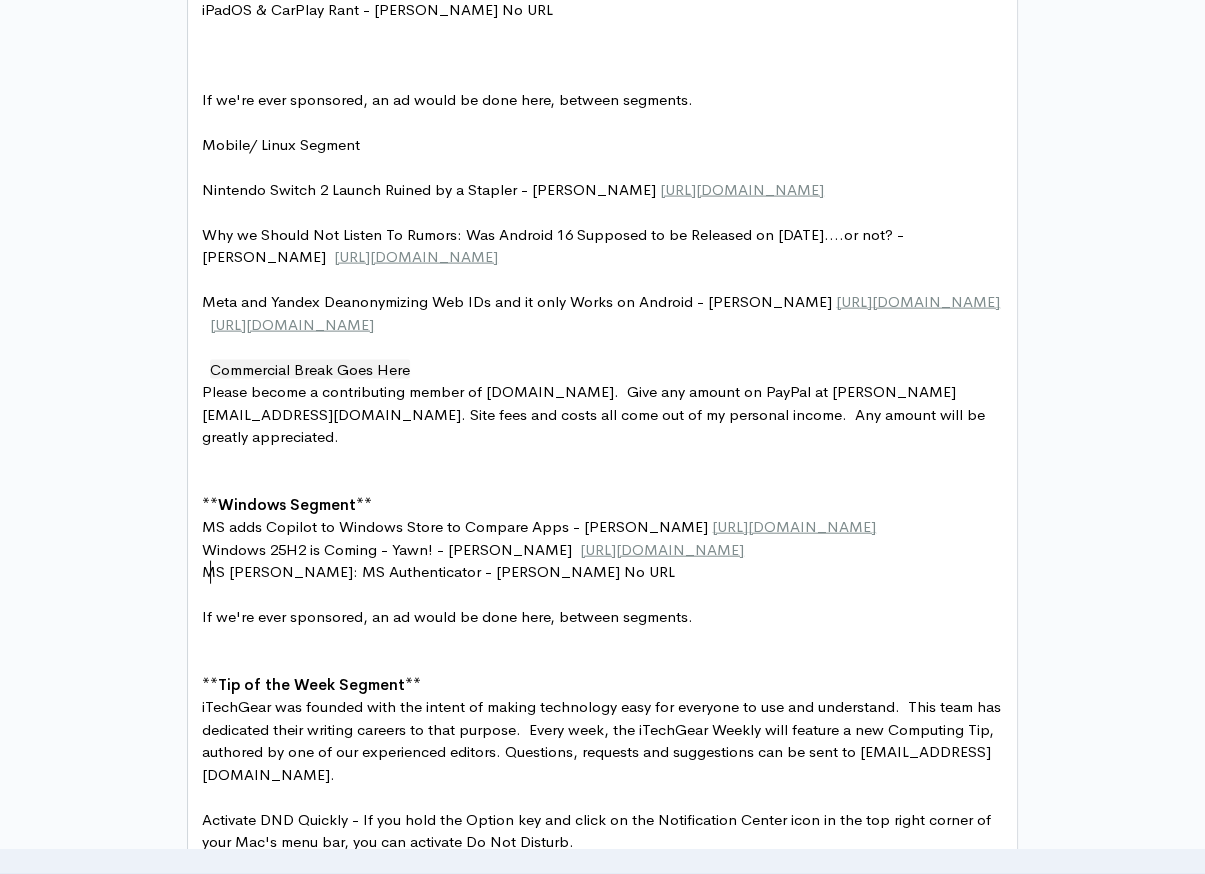 scroll, scrollTop: 1872, scrollLeft: 0, axis: vertical 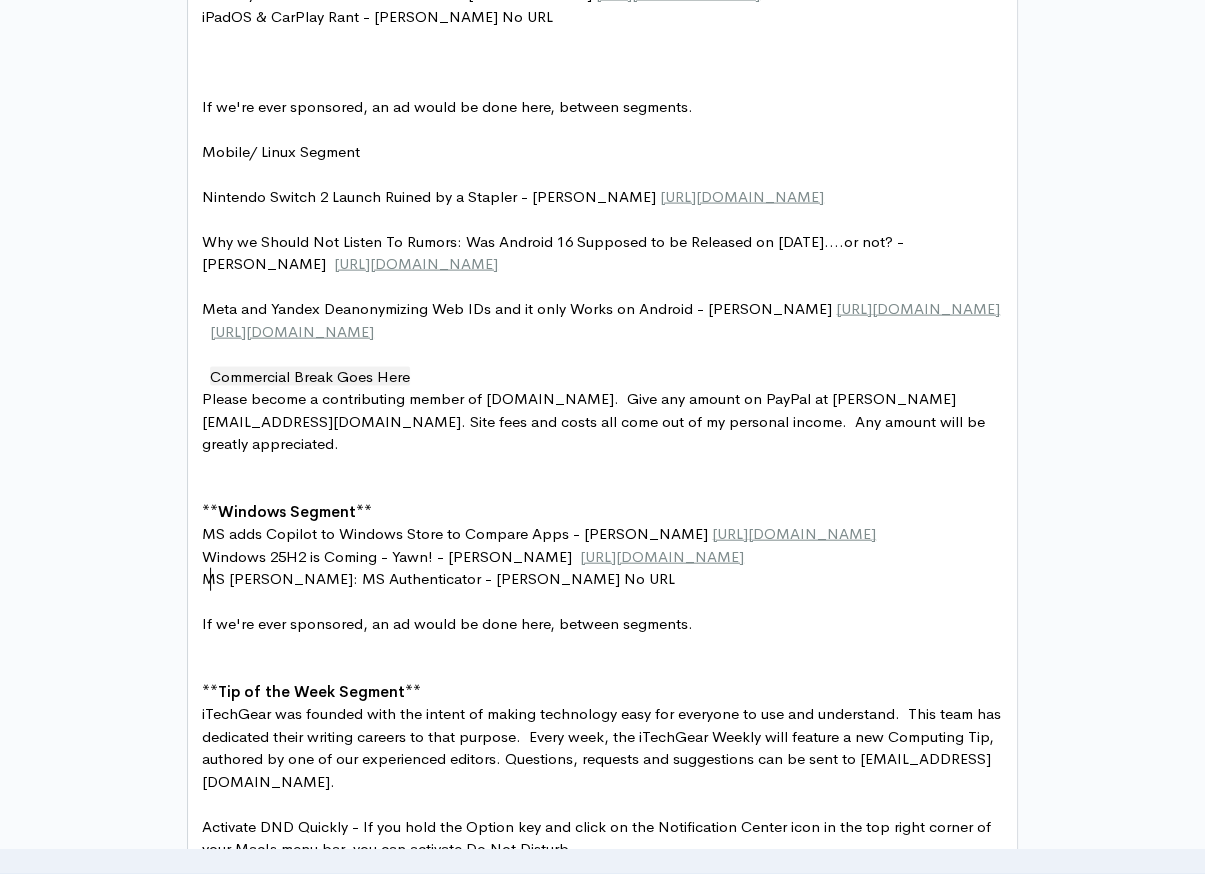 click at bounding box center (206, 332) 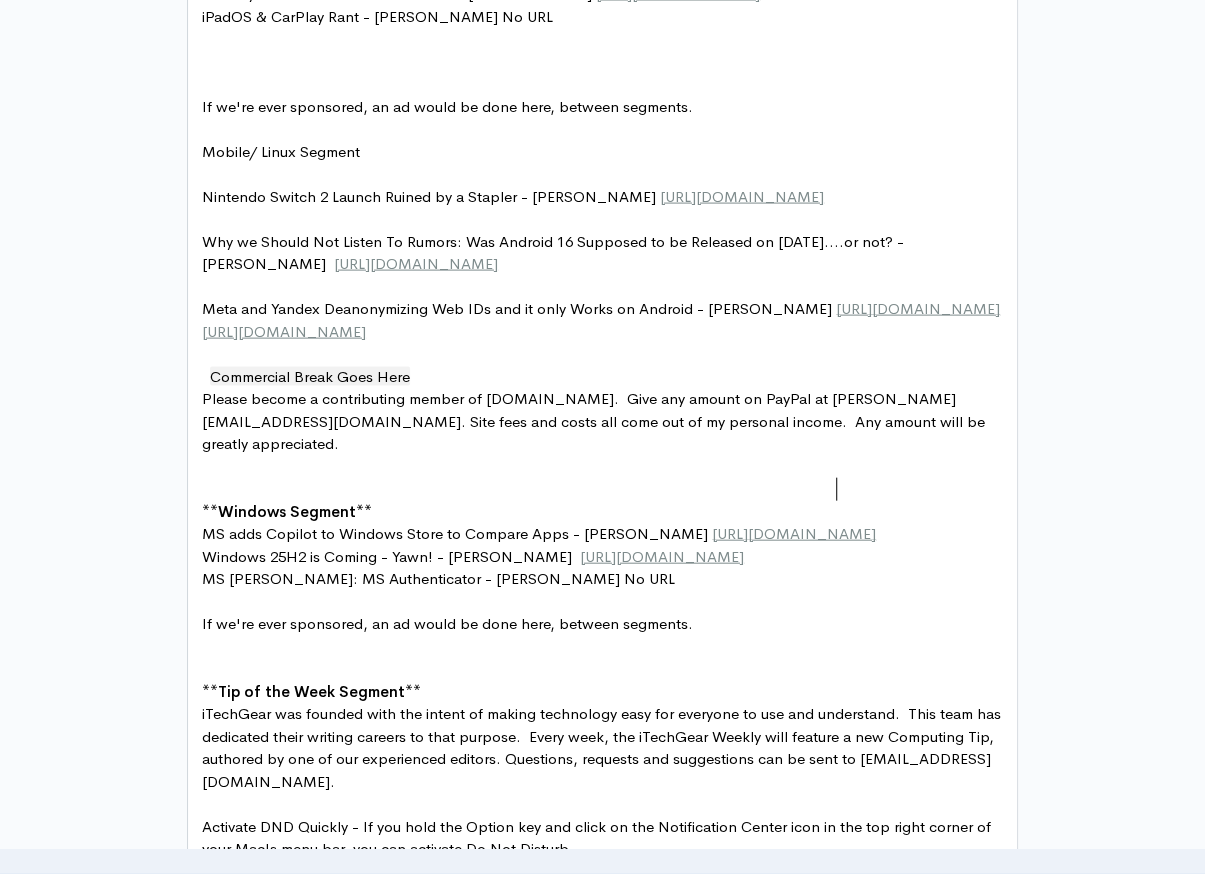 type on "Z" 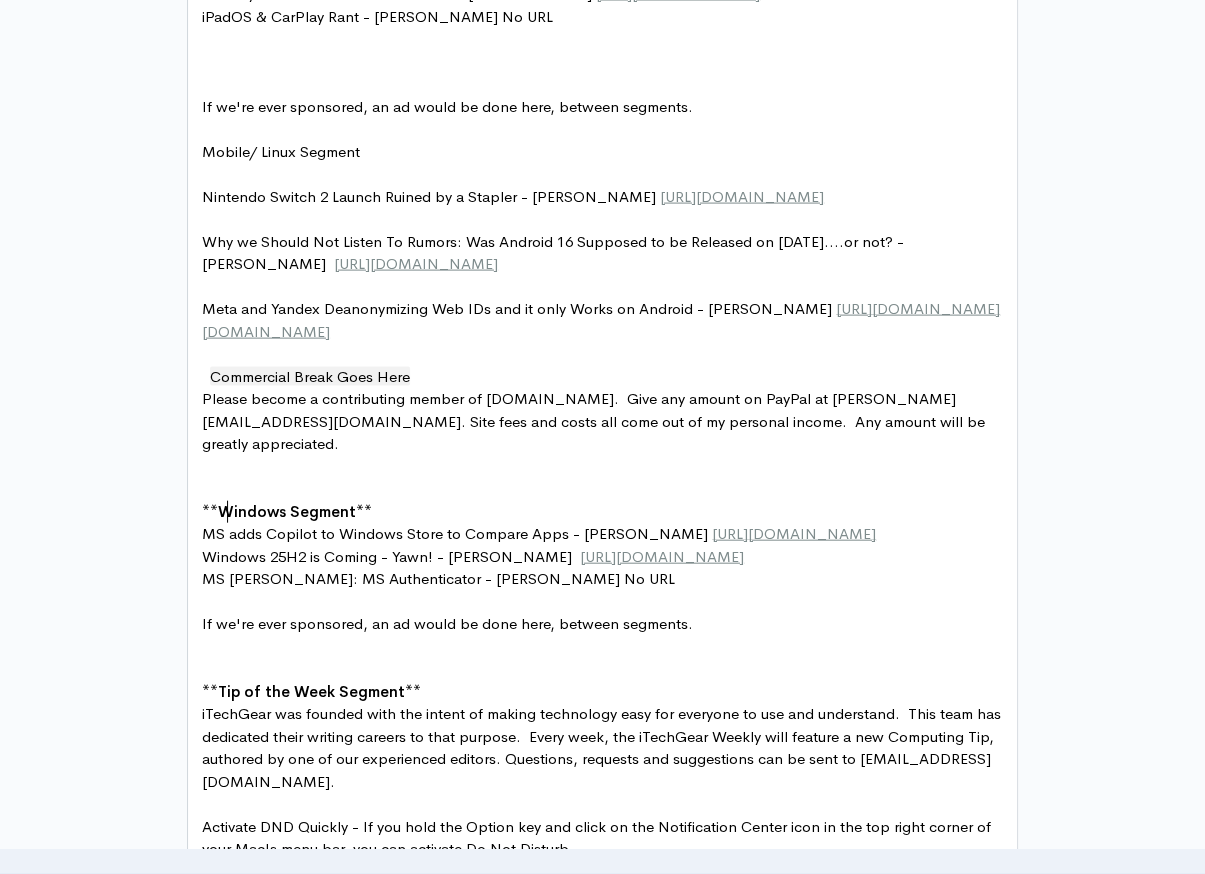 type on "," 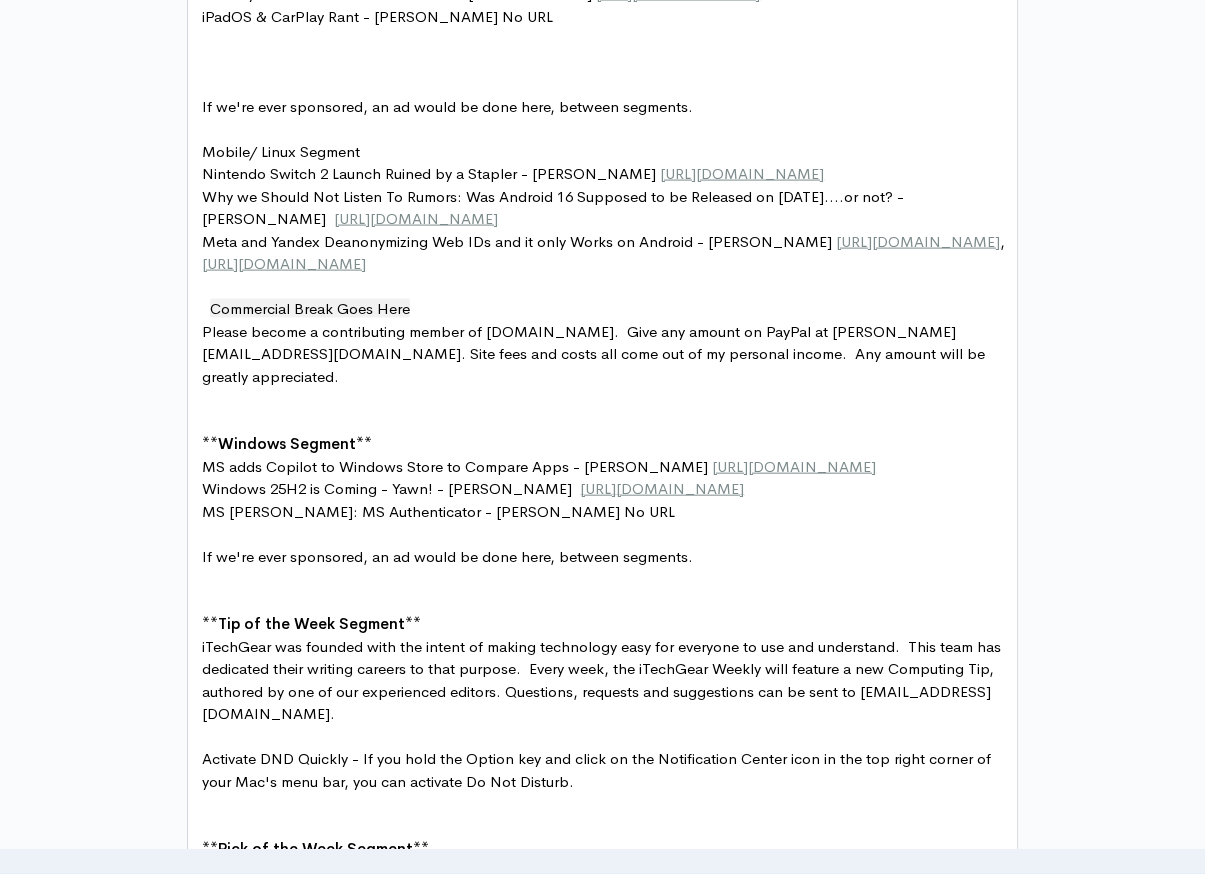 type on "Mobile/ Linux Segment" 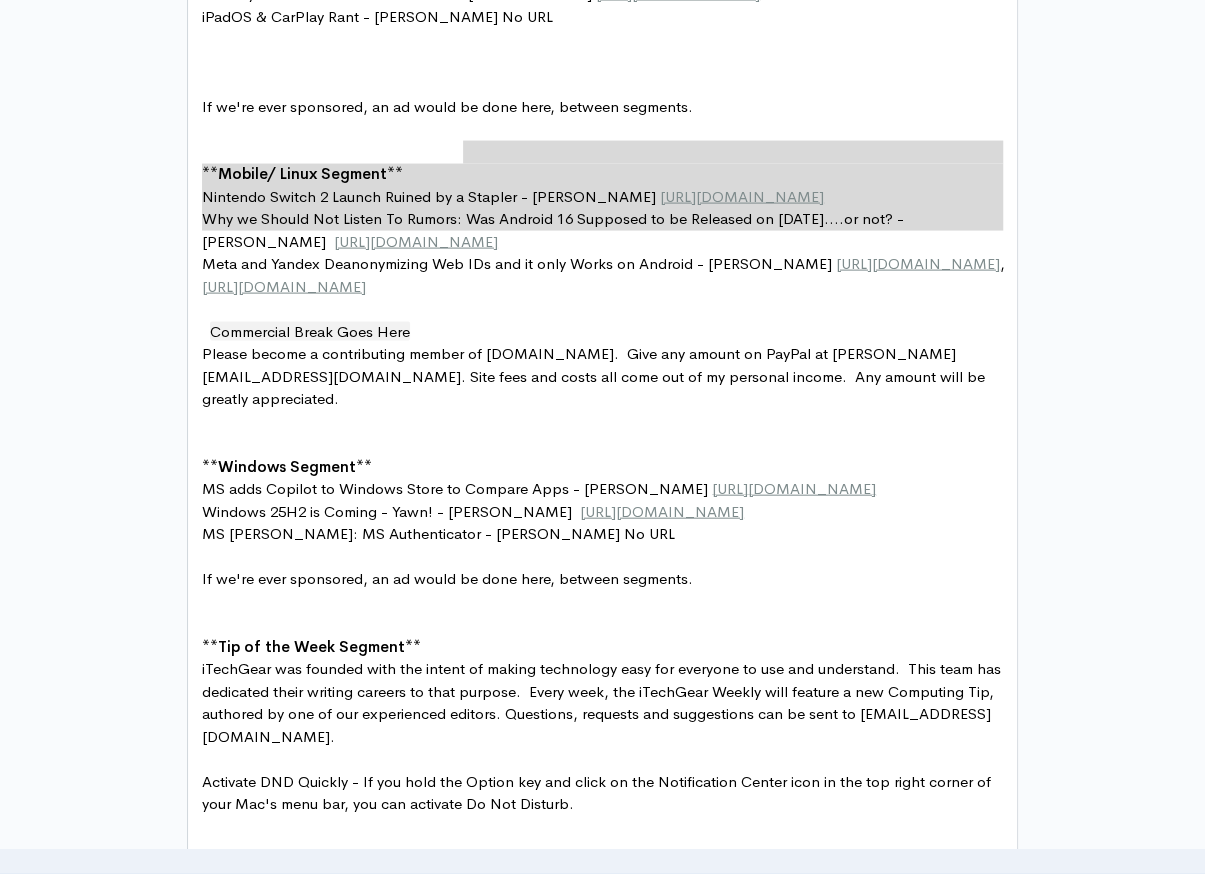 type on "L" 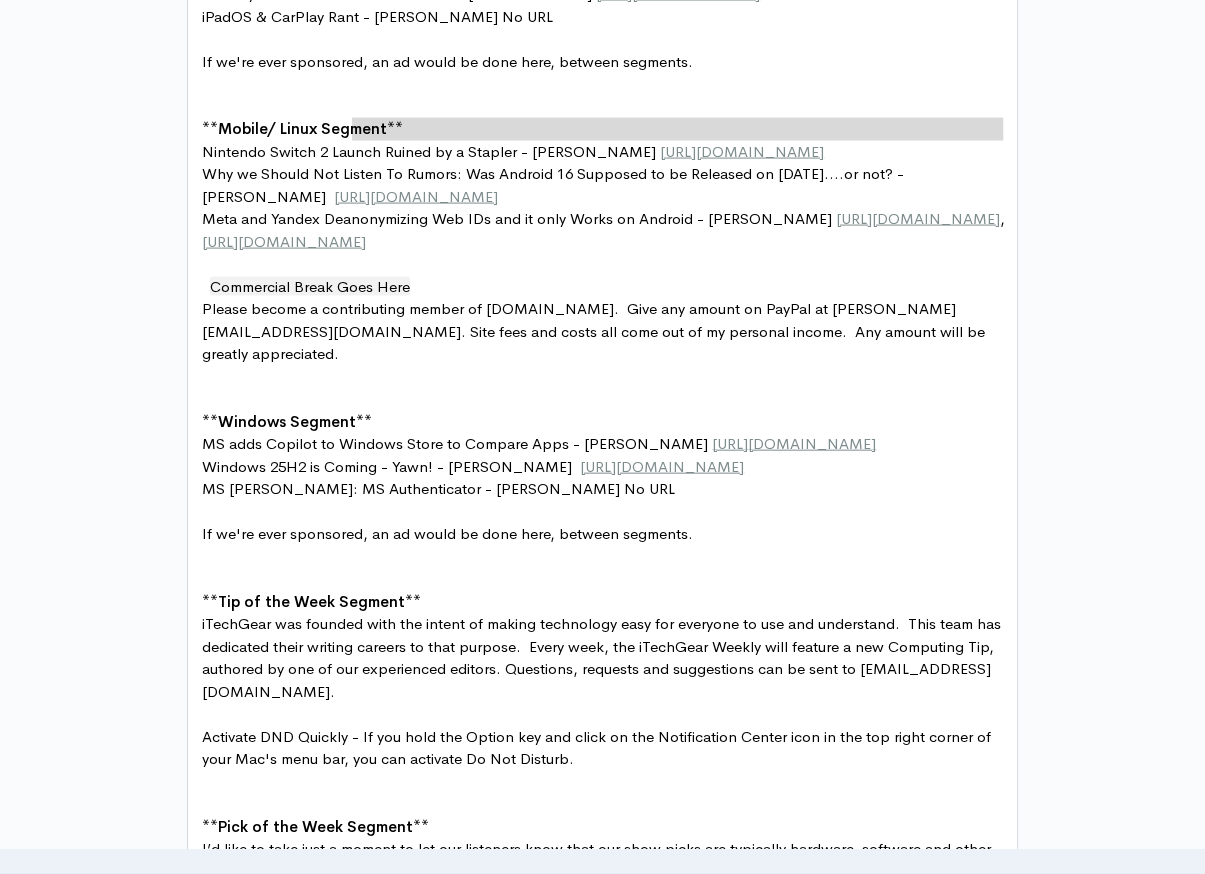 type on "/" 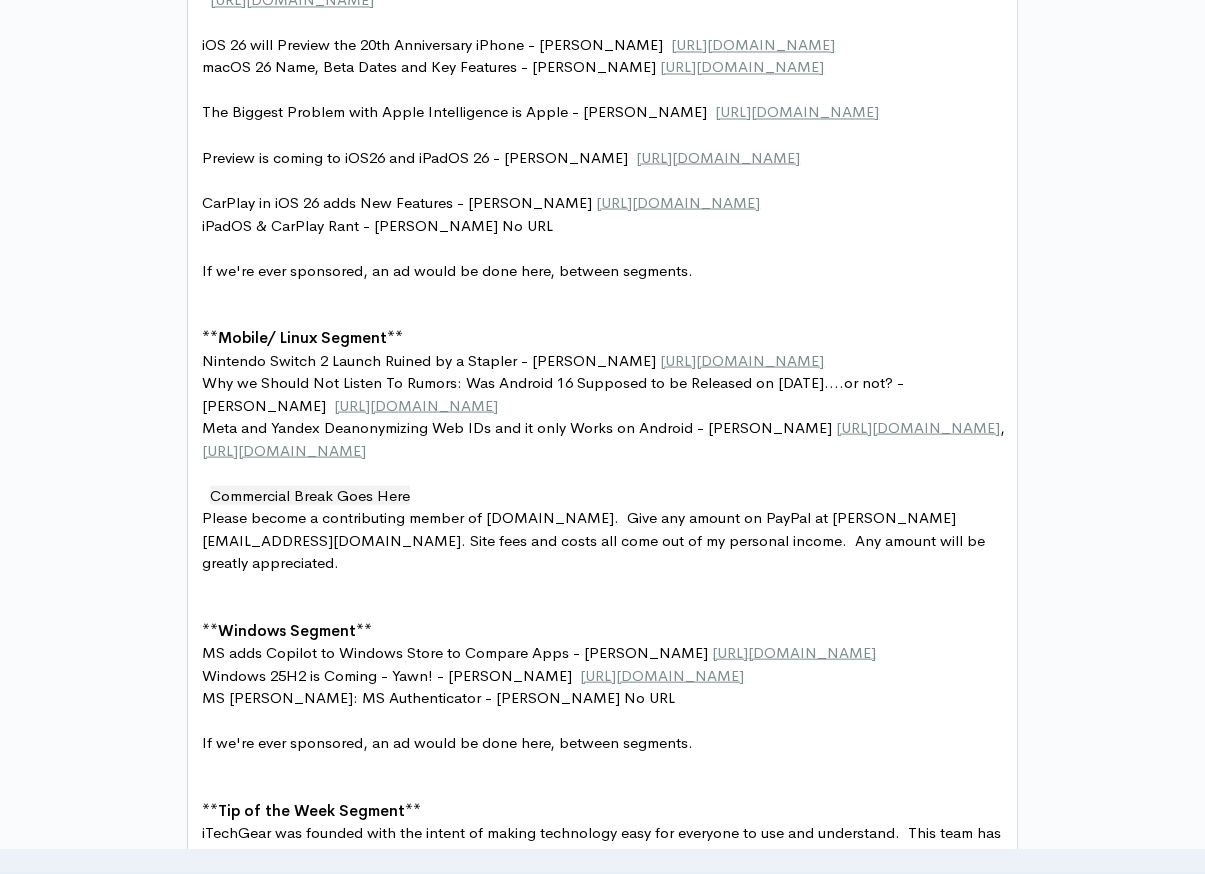scroll, scrollTop: 1660, scrollLeft: 0, axis: vertical 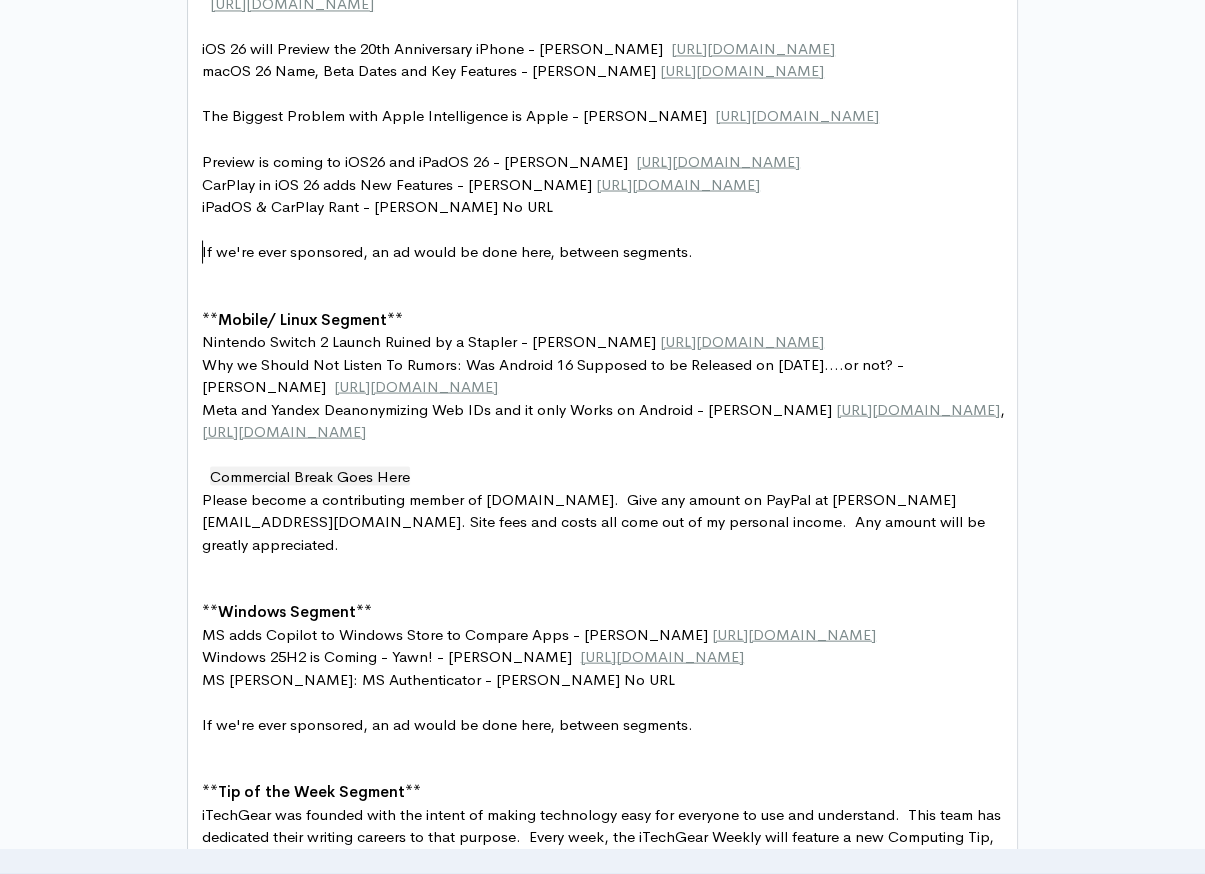click on "Preview is coming to iOS26 and iPadOS 26 - [PERSON_NAME]    [URL][DOMAIN_NAME]" at bounding box center (610, 161) 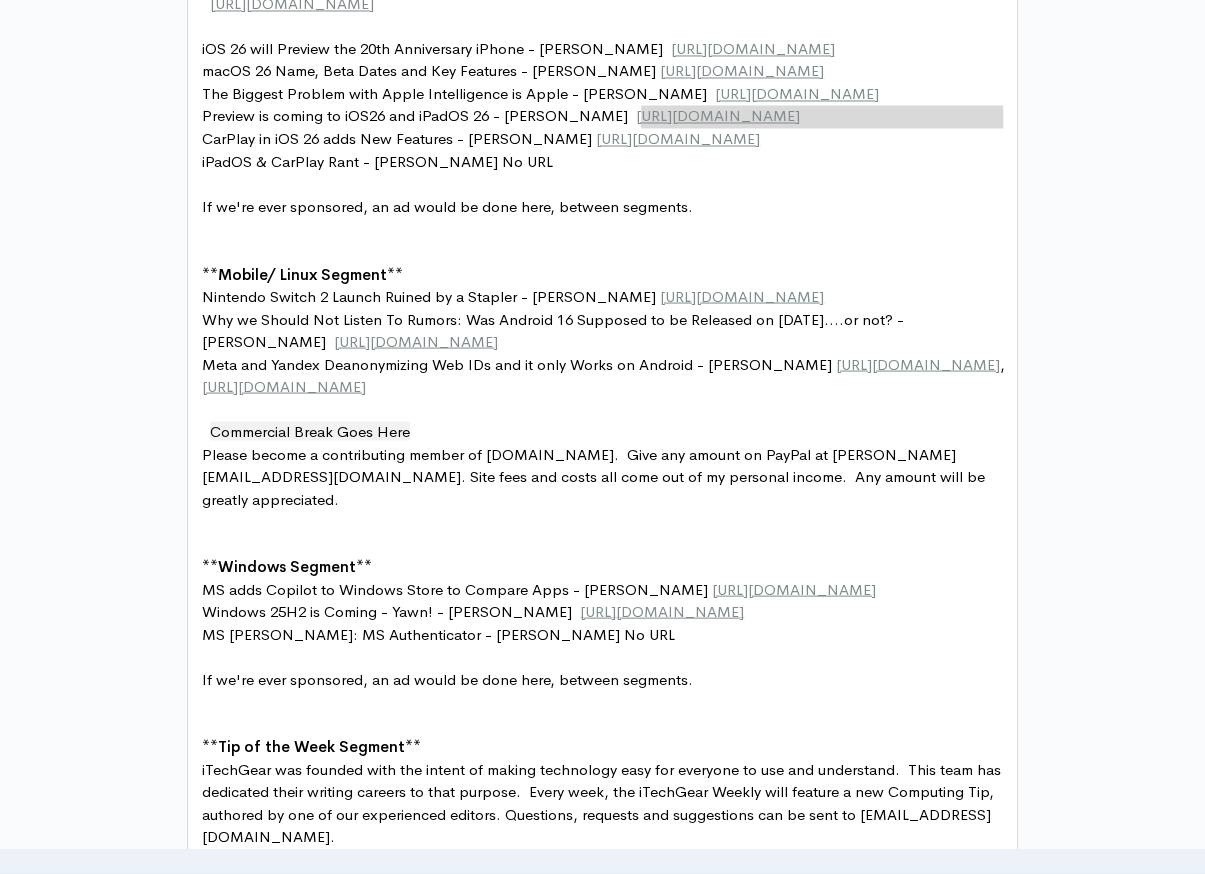 type on "e" 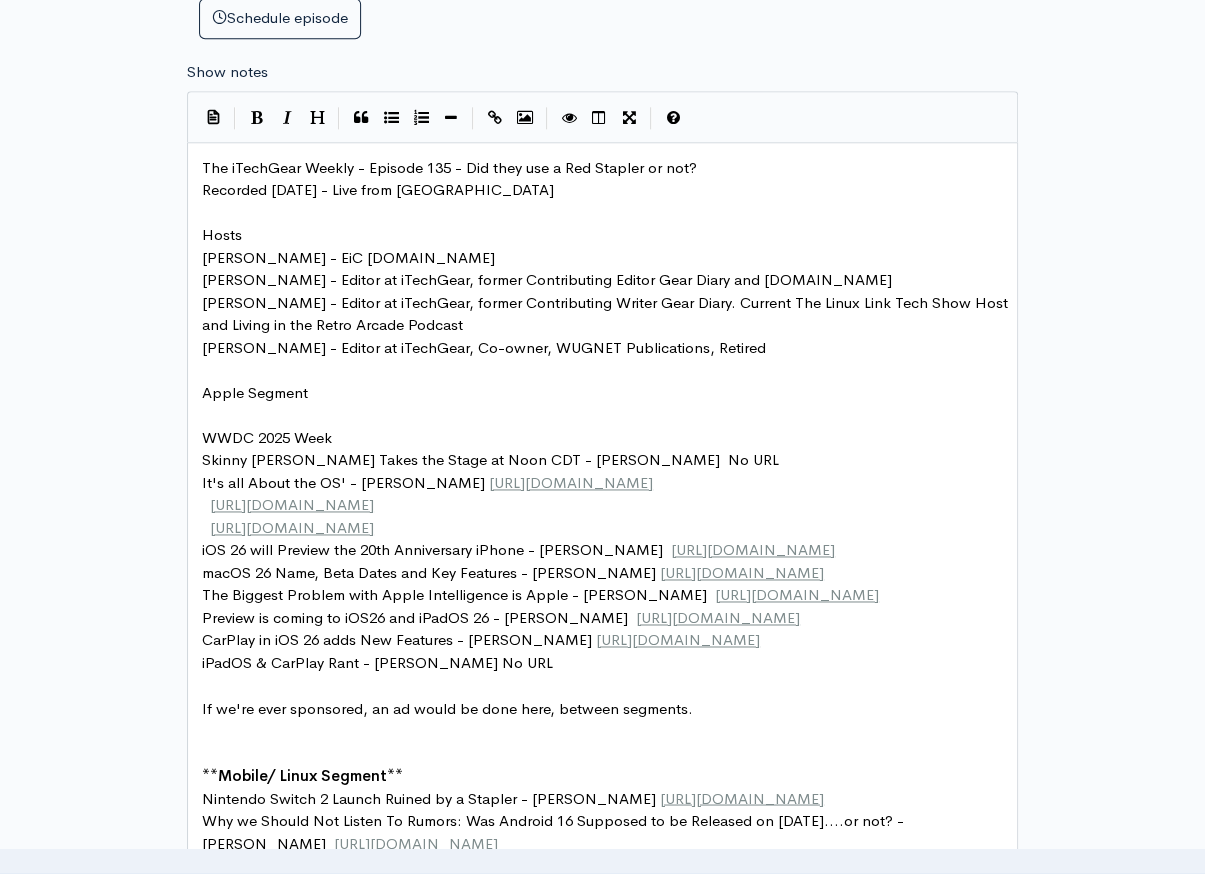 scroll, scrollTop: 1135, scrollLeft: 0, axis: vertical 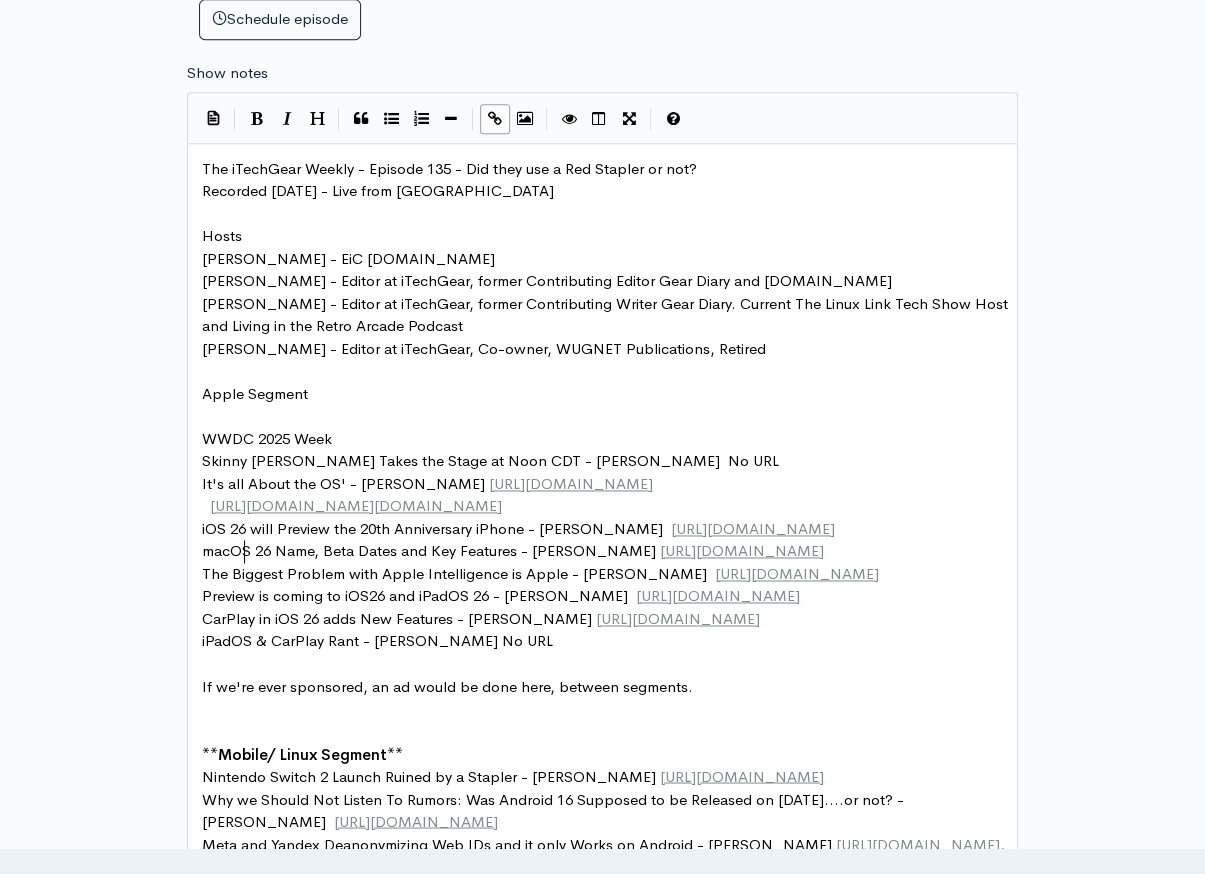 type on "," 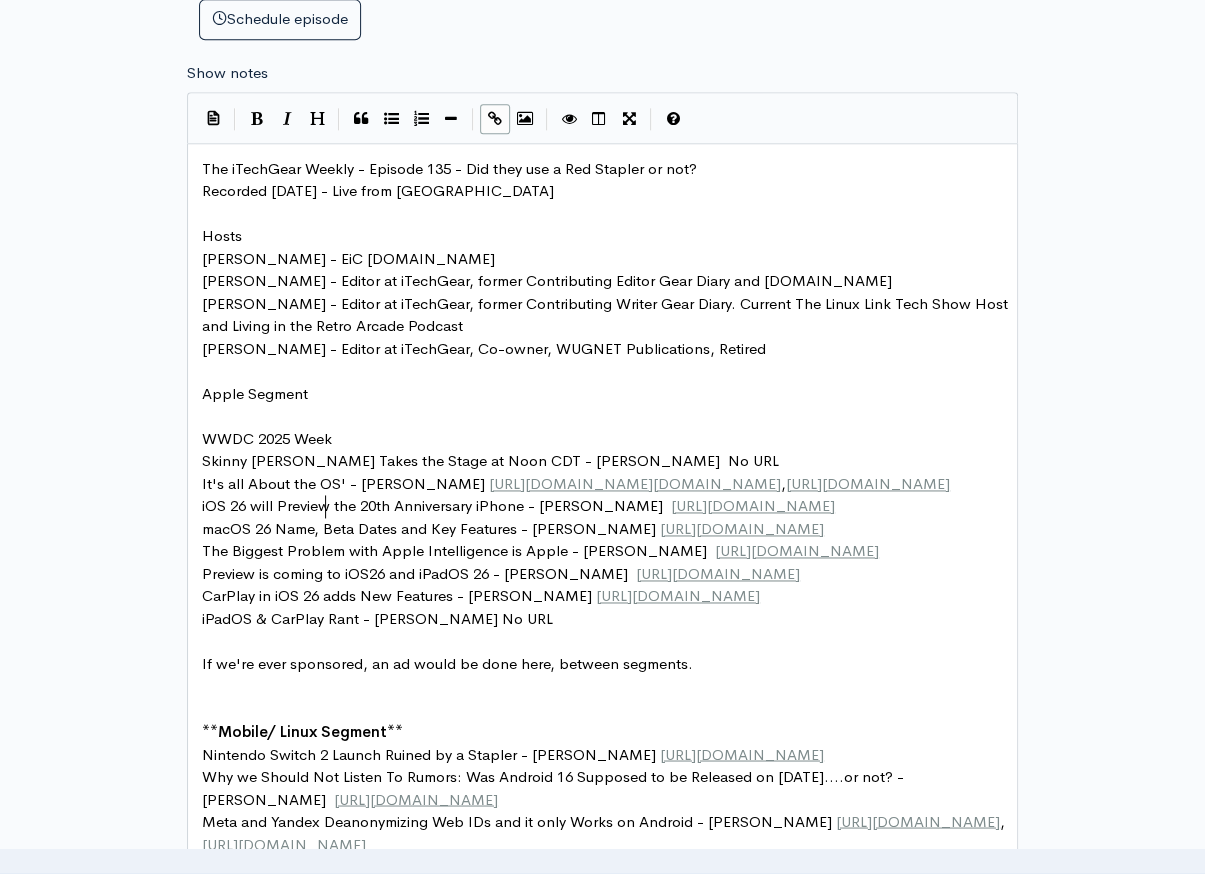 type on "," 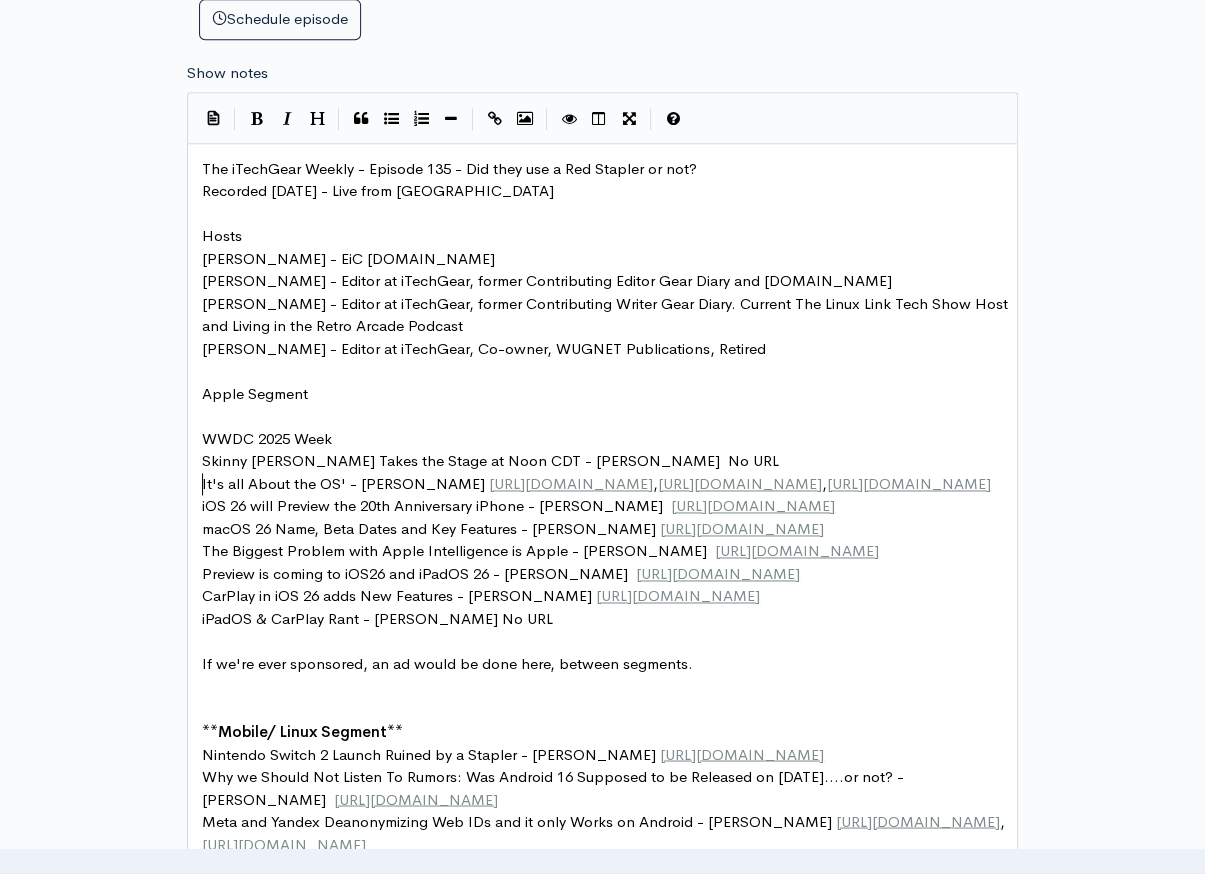 type on "Skinny [PERSON_NAME] Takes the Stage at Noon CDT - [PERSON_NAME]	No URL" 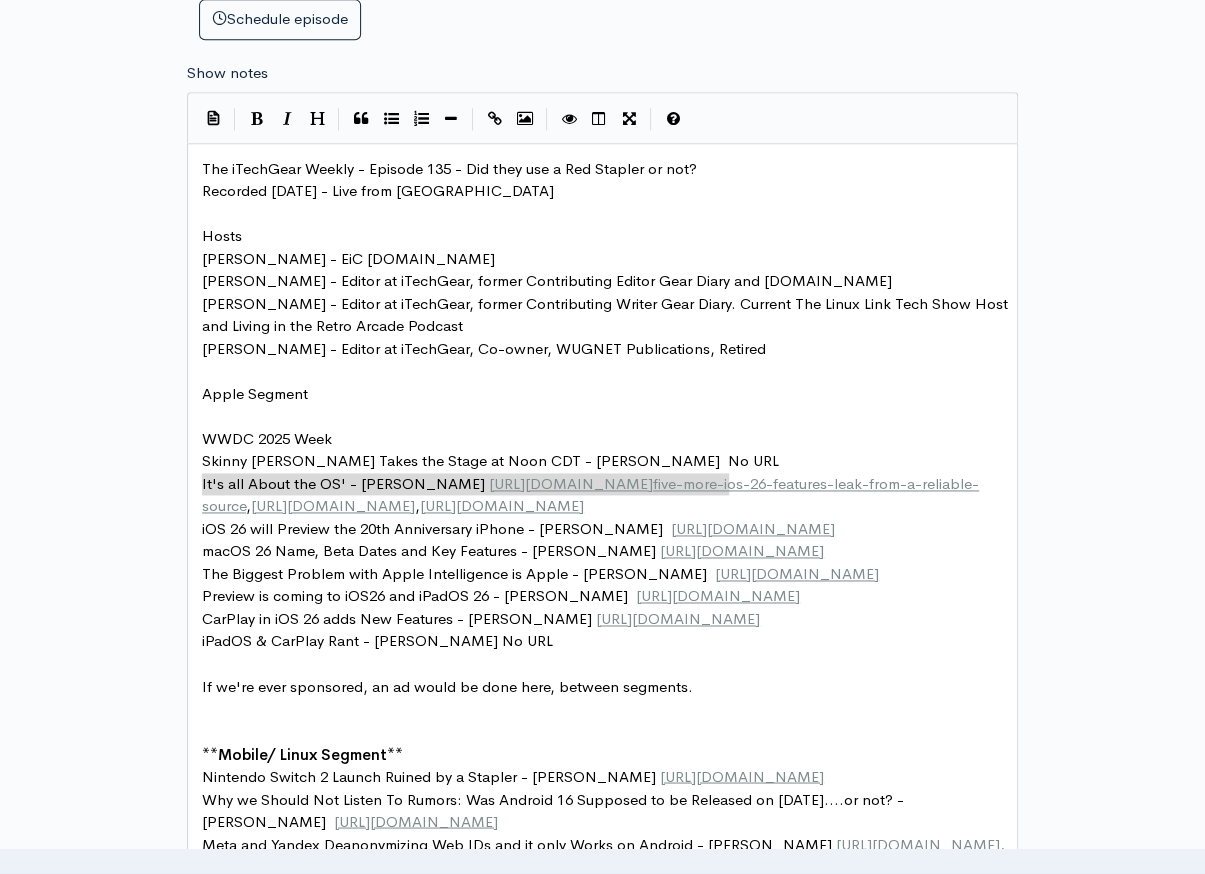type on "It's all About the OS' - [PERSON_NAME]	[URL][DOMAIN_NAME]" 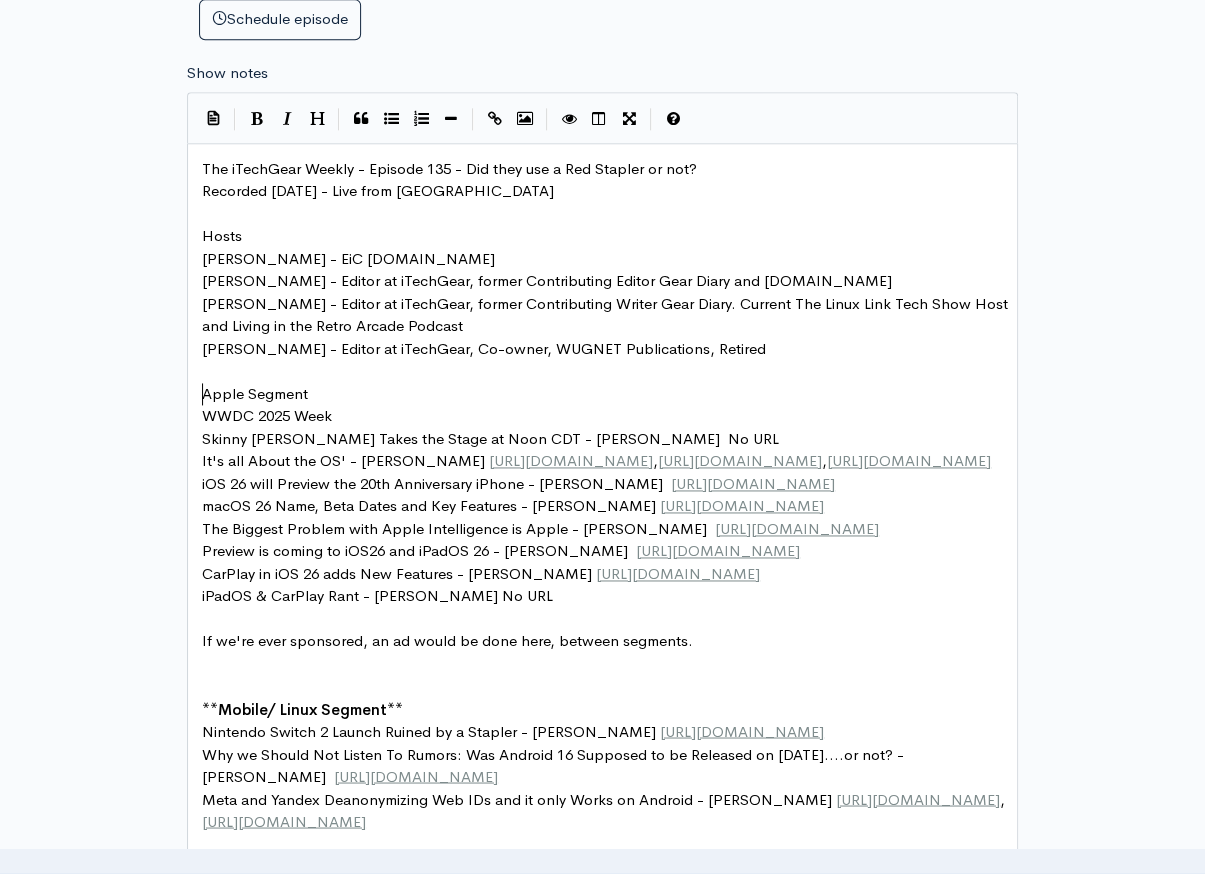 type on "Apple Segment" 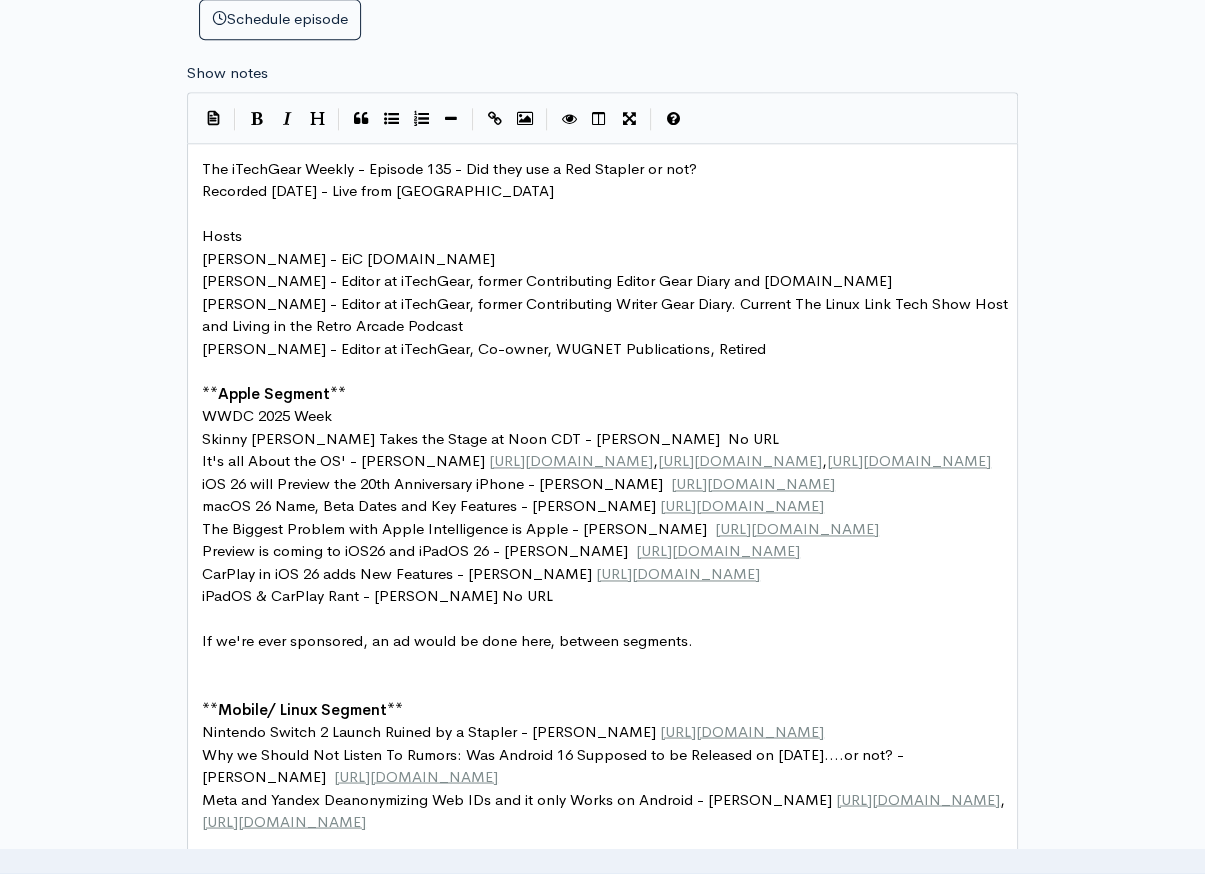 type on "Hosts" 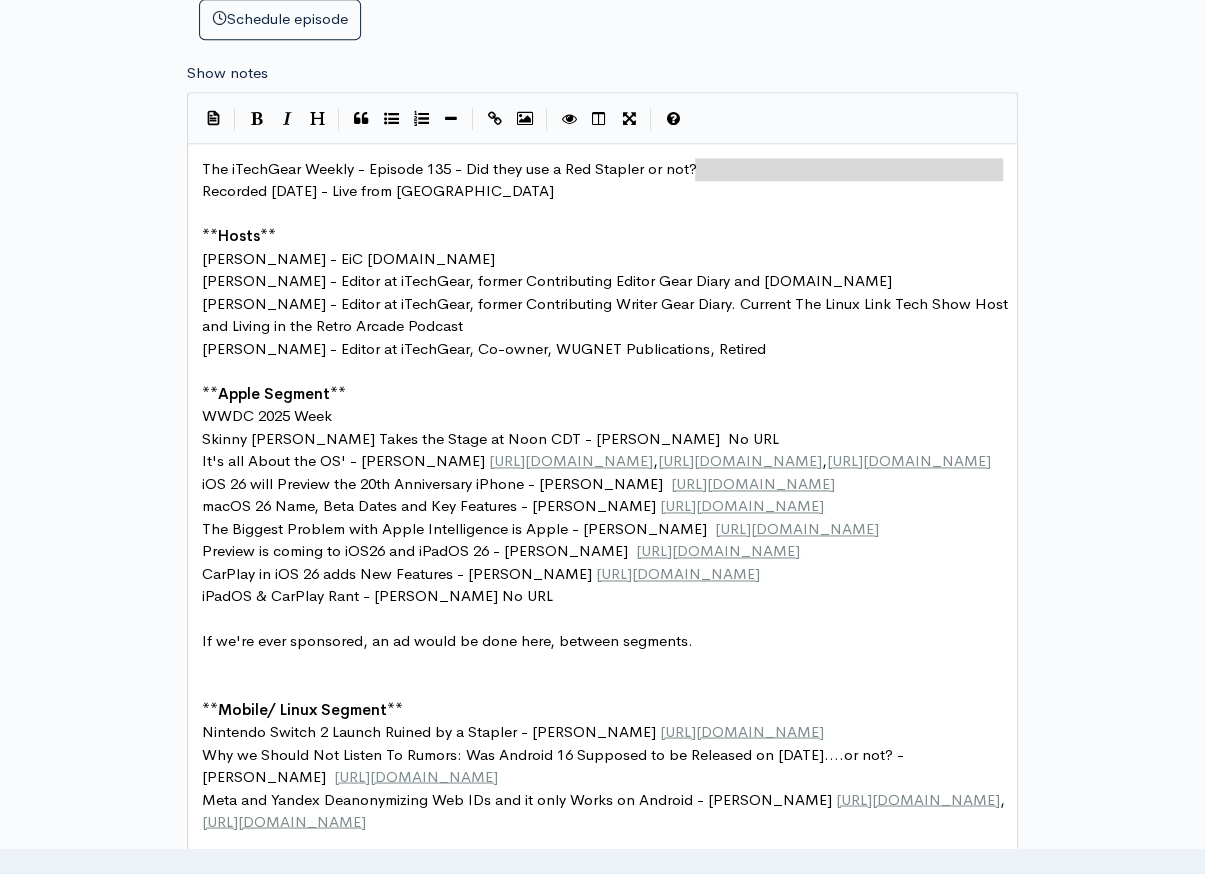 type on "?" 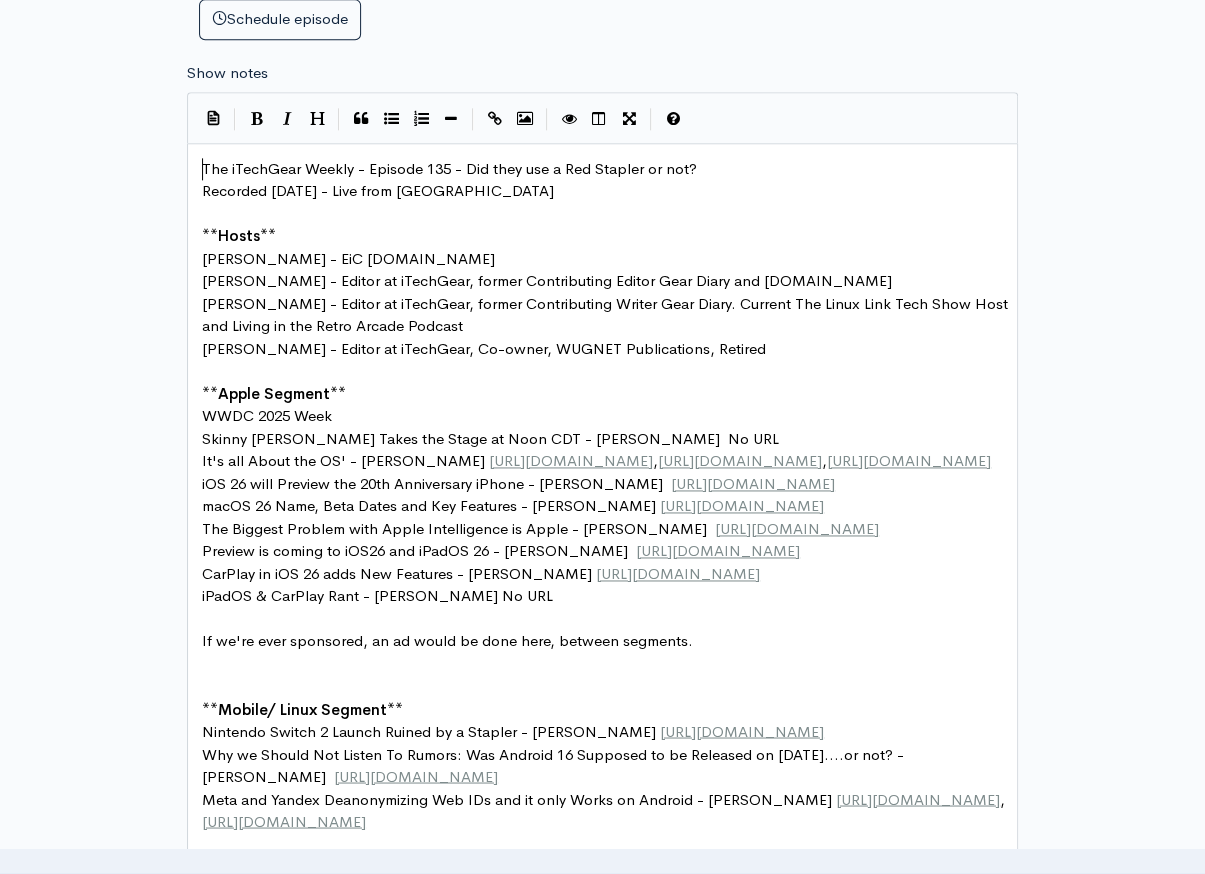type on "The iTechGear Weekly - Episode 135 - Did they use a Red Stapler or not?" 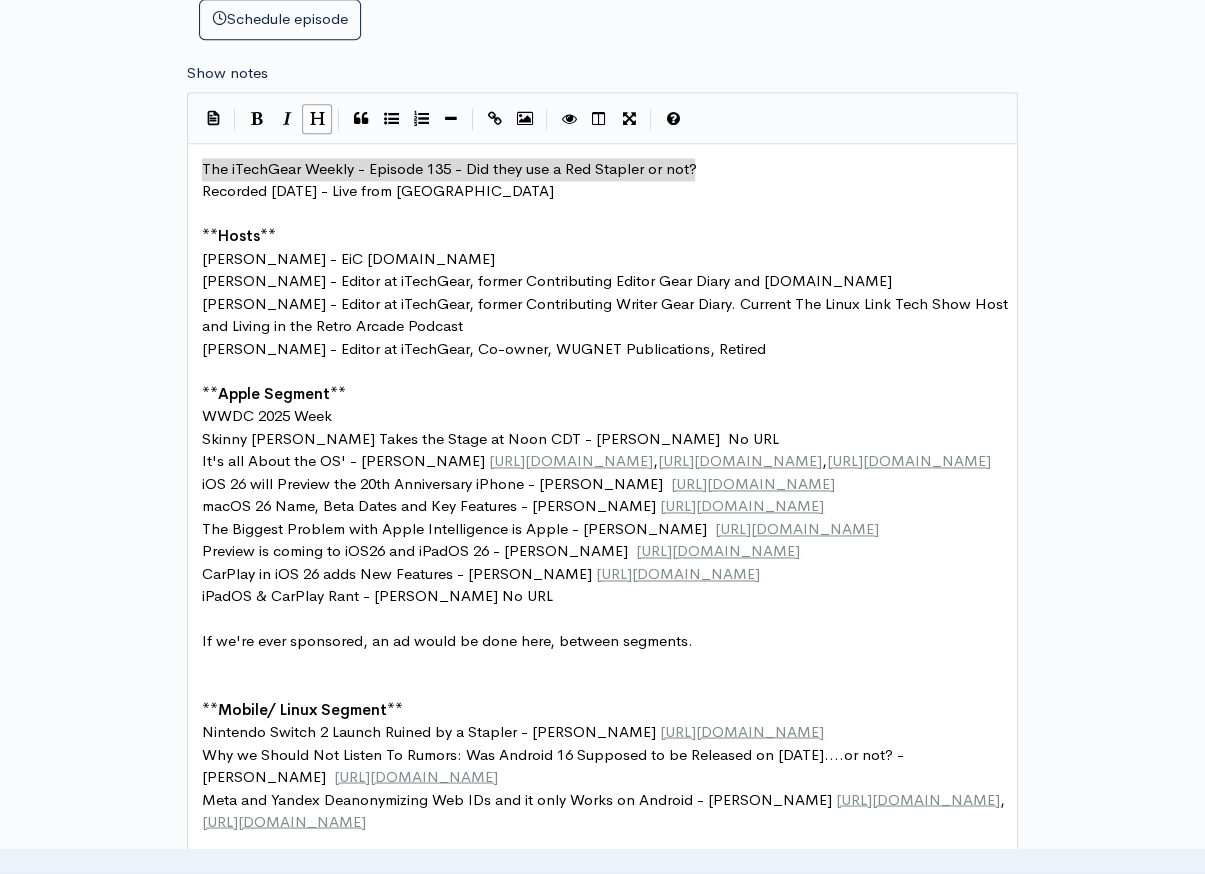 click at bounding box center (317, 119) 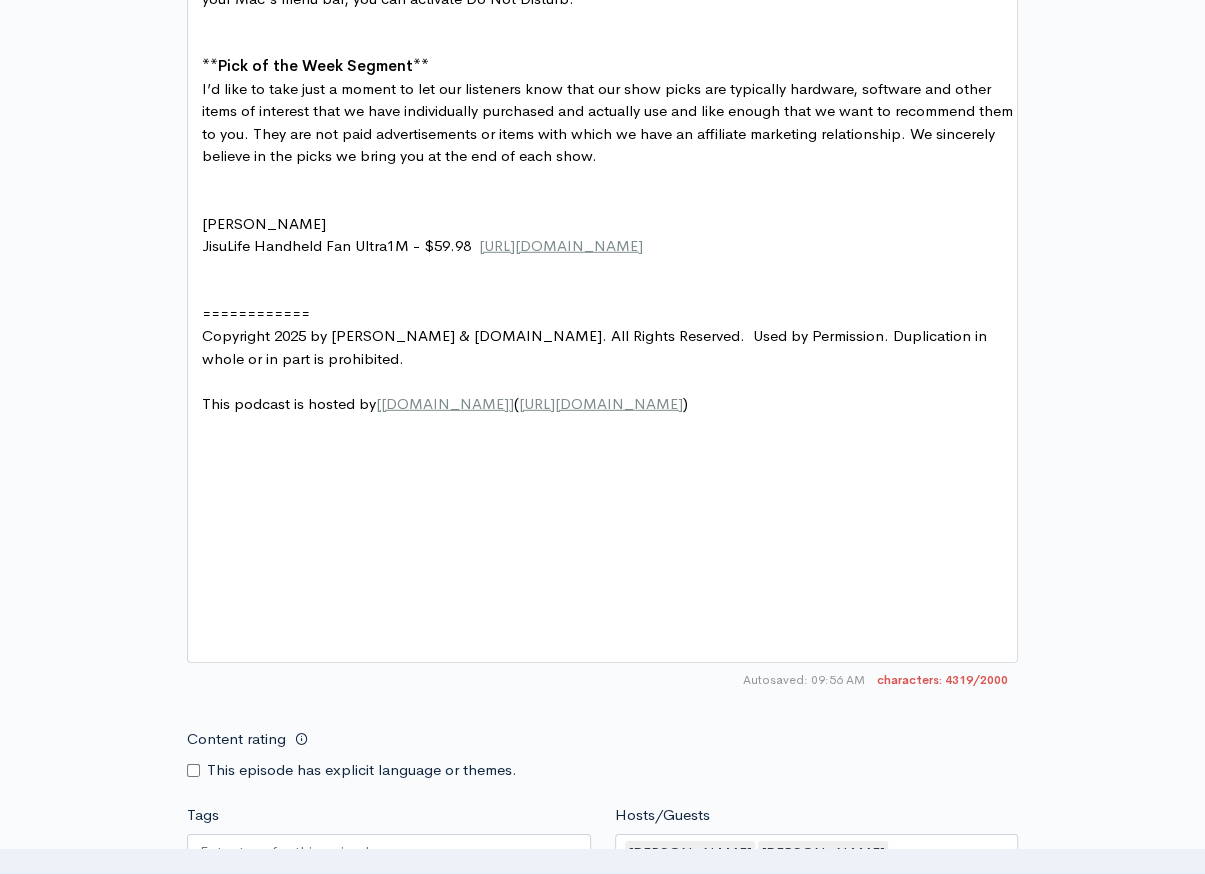 scroll, scrollTop: 2548, scrollLeft: 0, axis: vertical 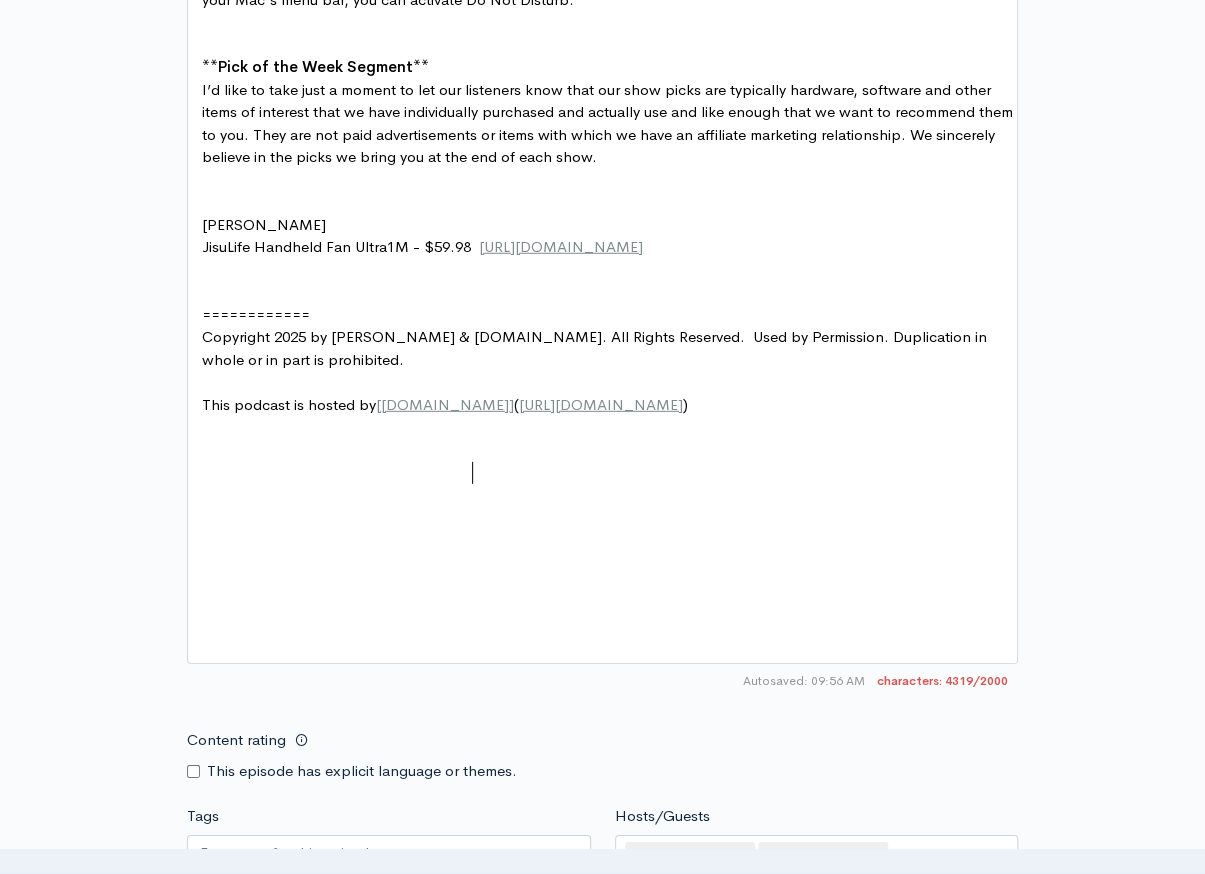 type on "[URL][DOMAIN_NAME]" 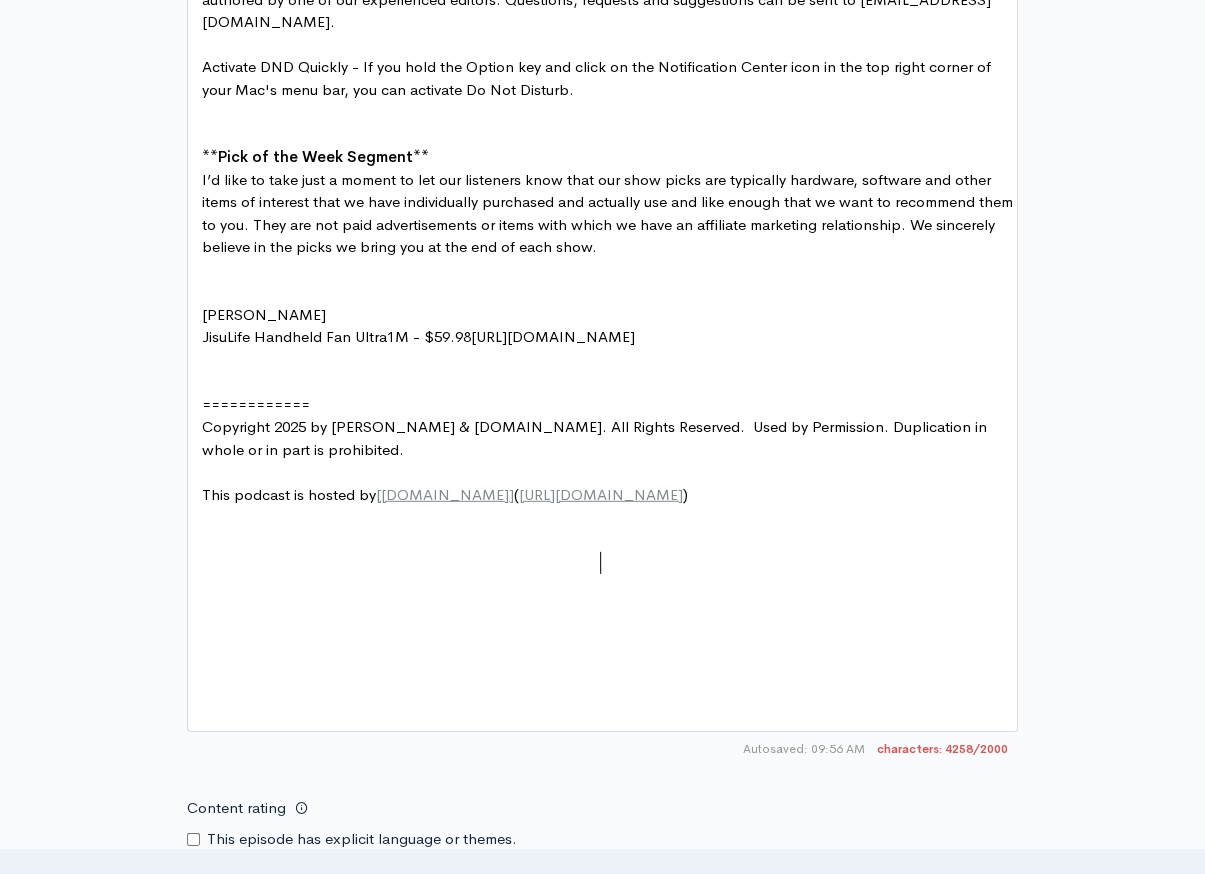 scroll, scrollTop: 2450, scrollLeft: 0, axis: vertical 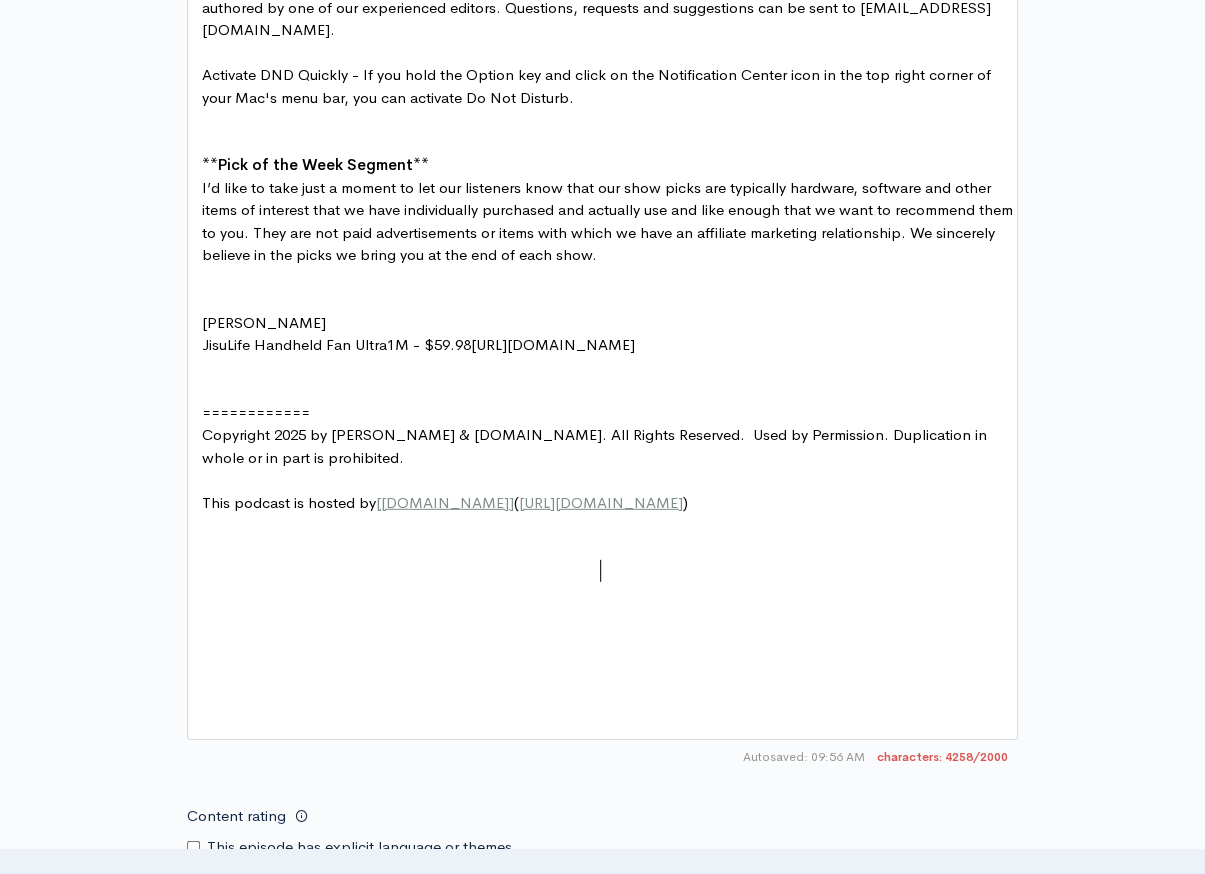 click on "JisuLife Handheld Fan Ultra1M - $59.98[URL][DOMAIN_NAME]" at bounding box center (418, 344) 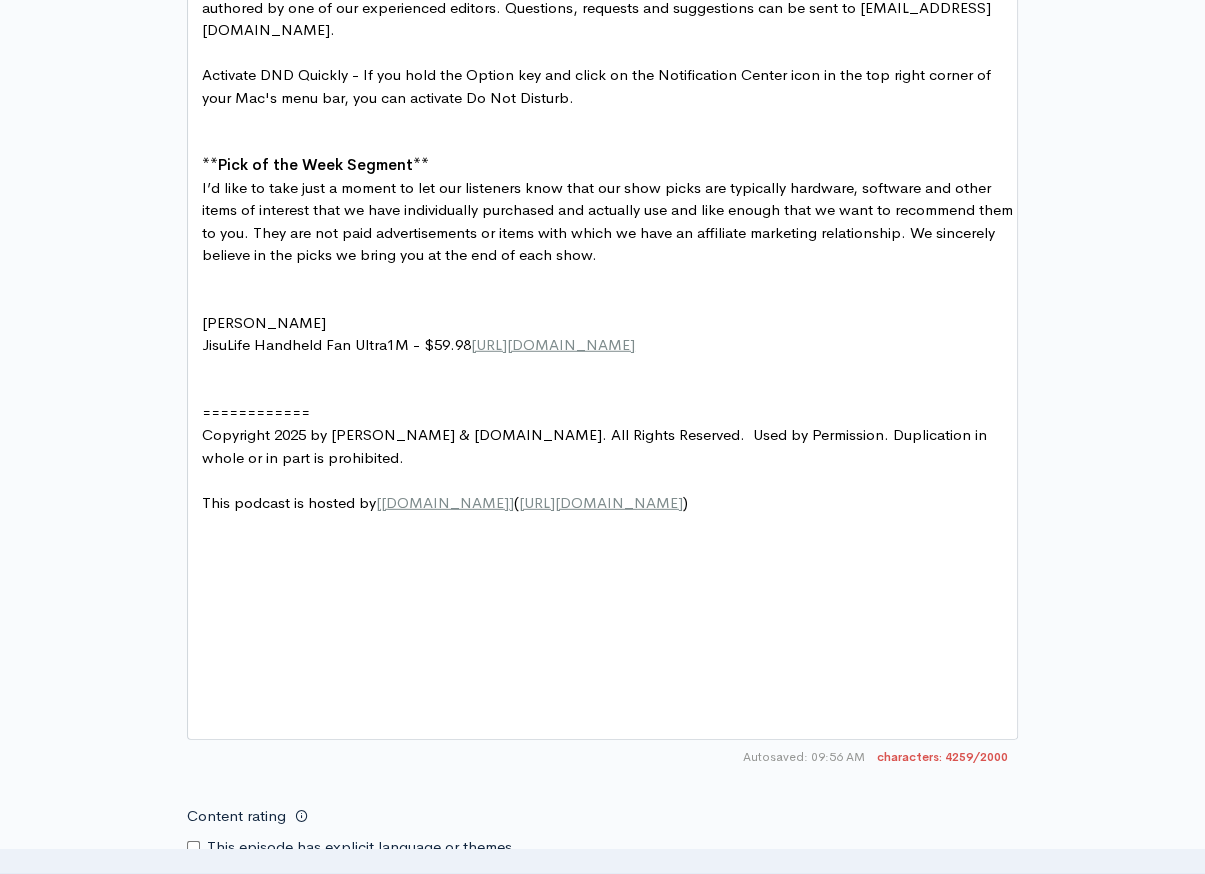 scroll, scrollTop: 7, scrollLeft: 6, axis: both 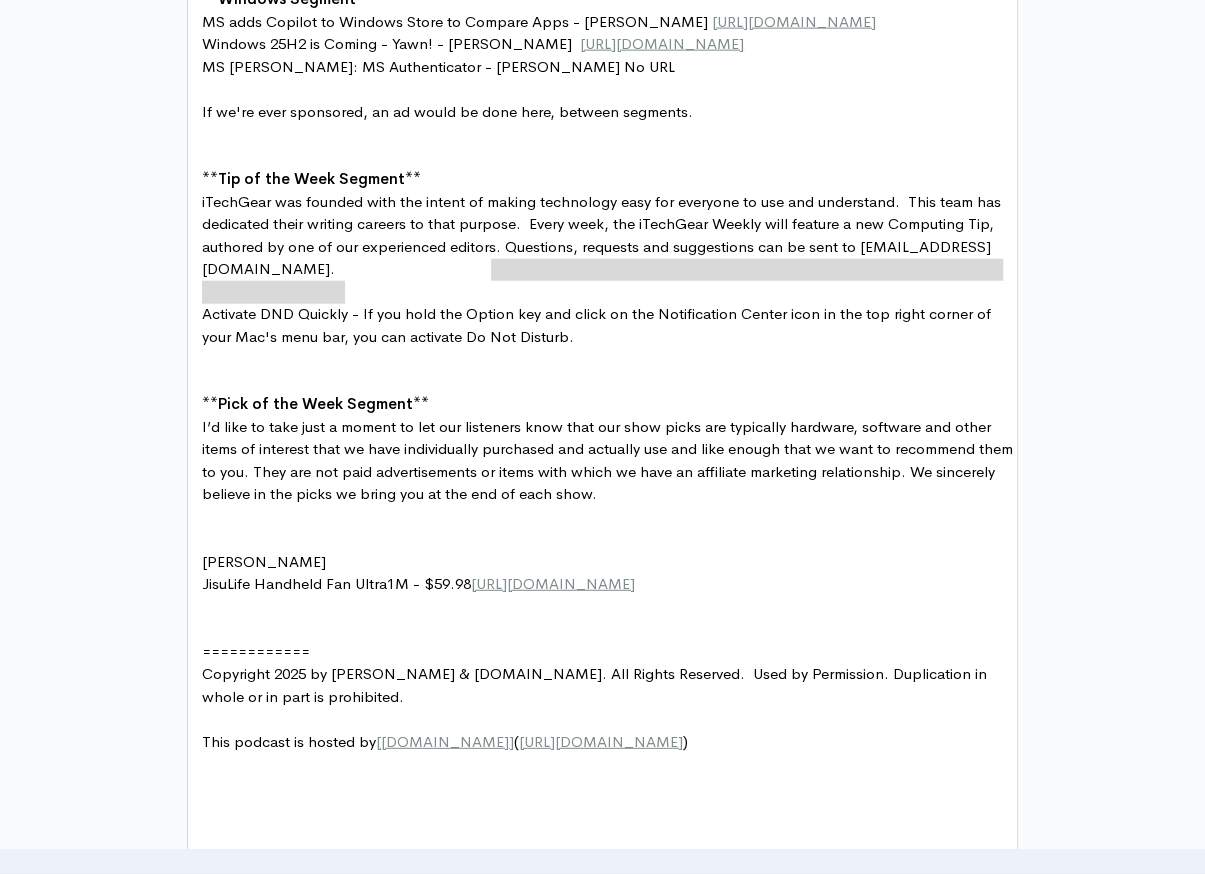 drag, startPoint x: 488, startPoint y: 260, endPoint x: 491, endPoint y: 276, distance: 16.27882 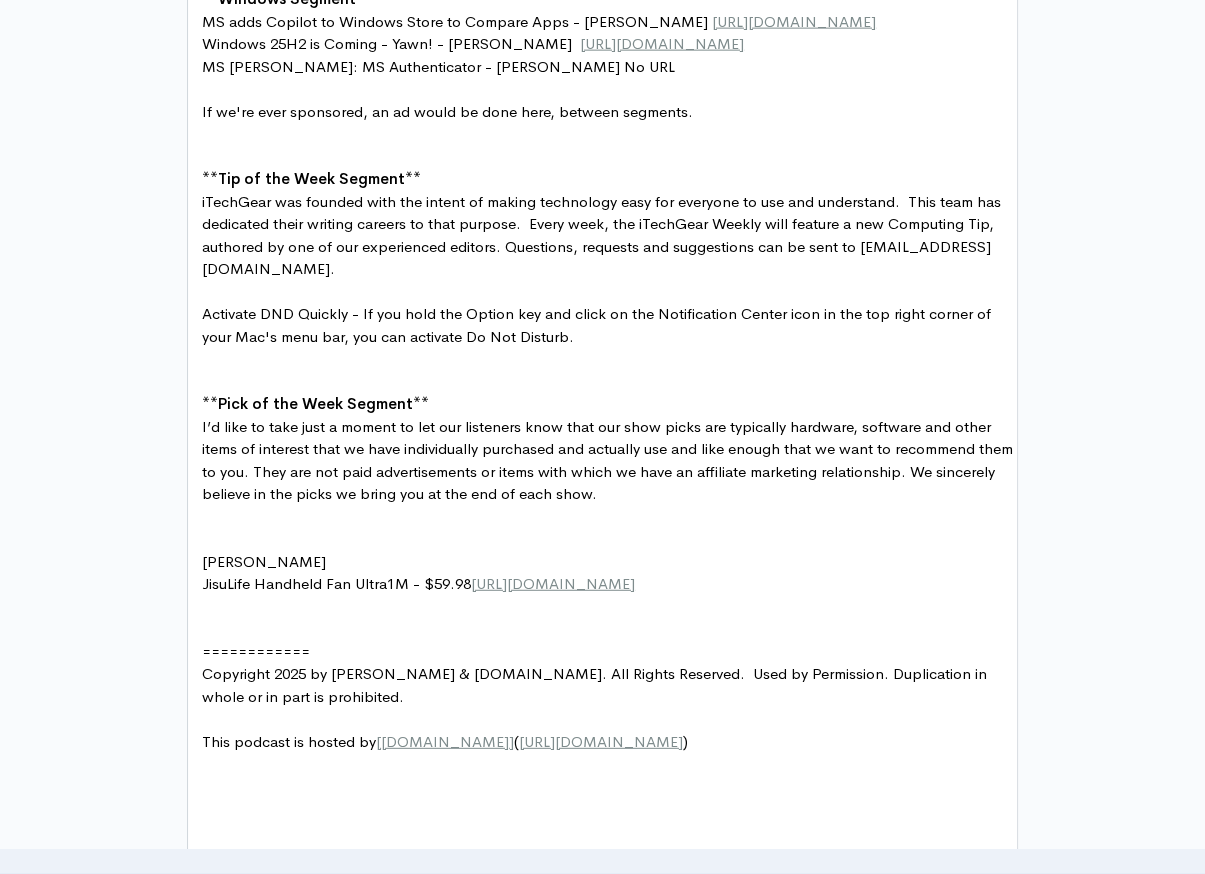 type on "[URL][DOMAIN_NAME]" 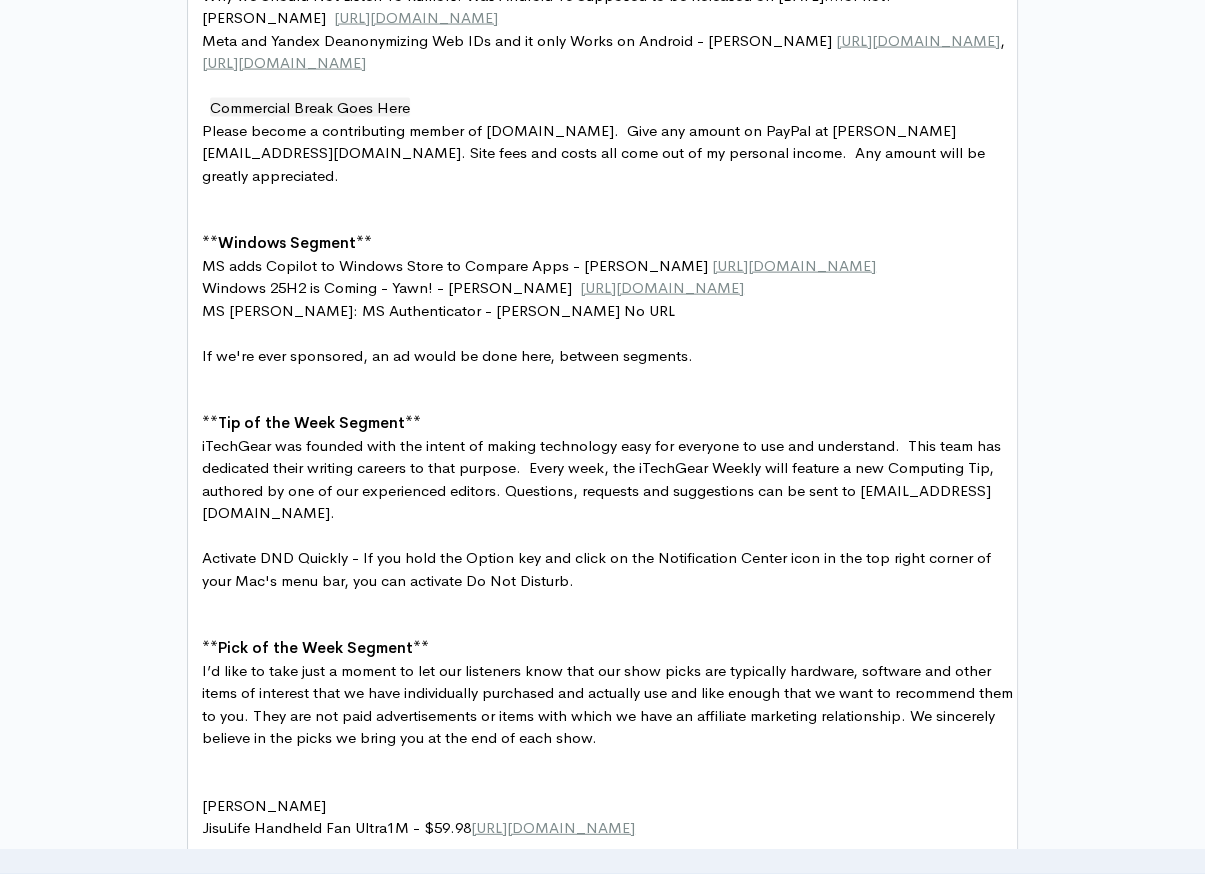 scroll, scrollTop: 1948, scrollLeft: 0, axis: vertical 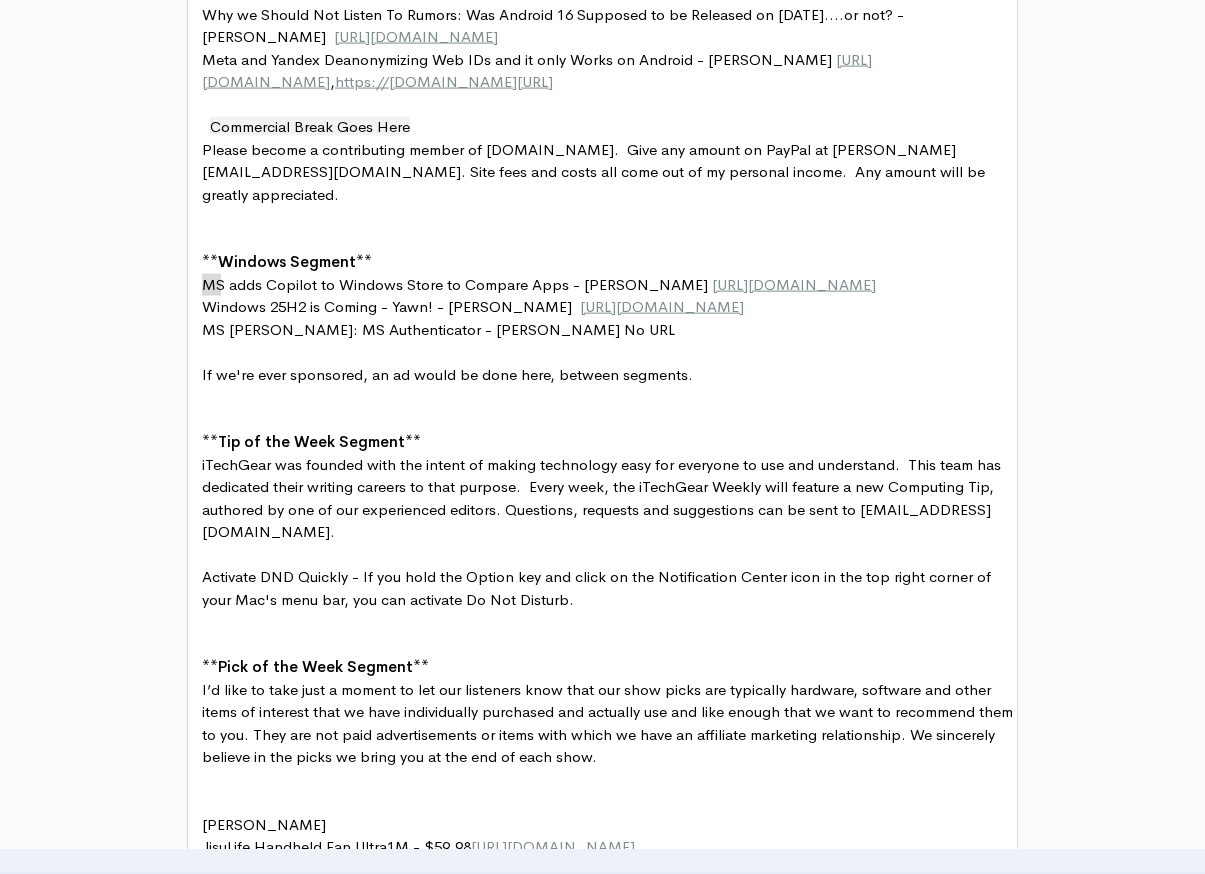 type on "[URL][DOMAIN_NAME]" 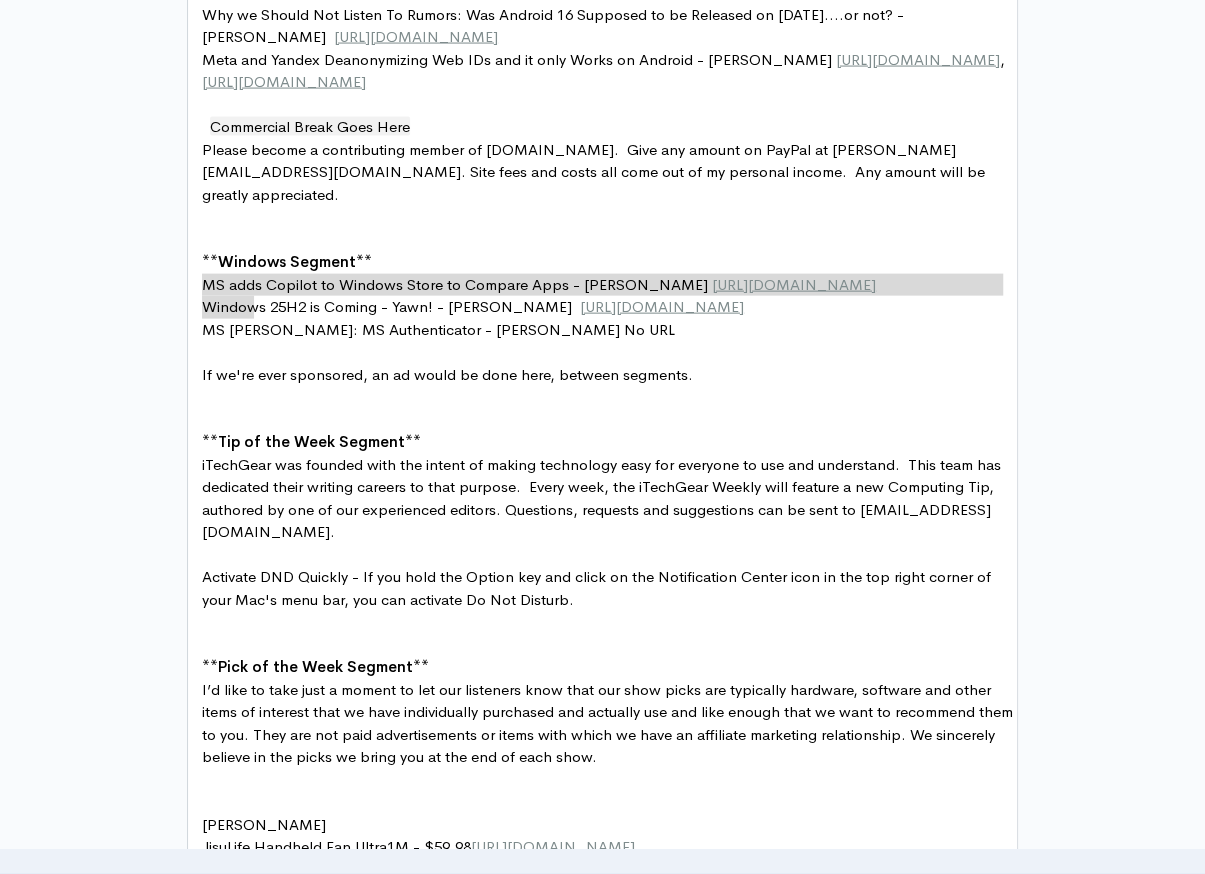 drag, startPoint x: 201, startPoint y: 281, endPoint x: 264, endPoint y: 293, distance: 64.132675 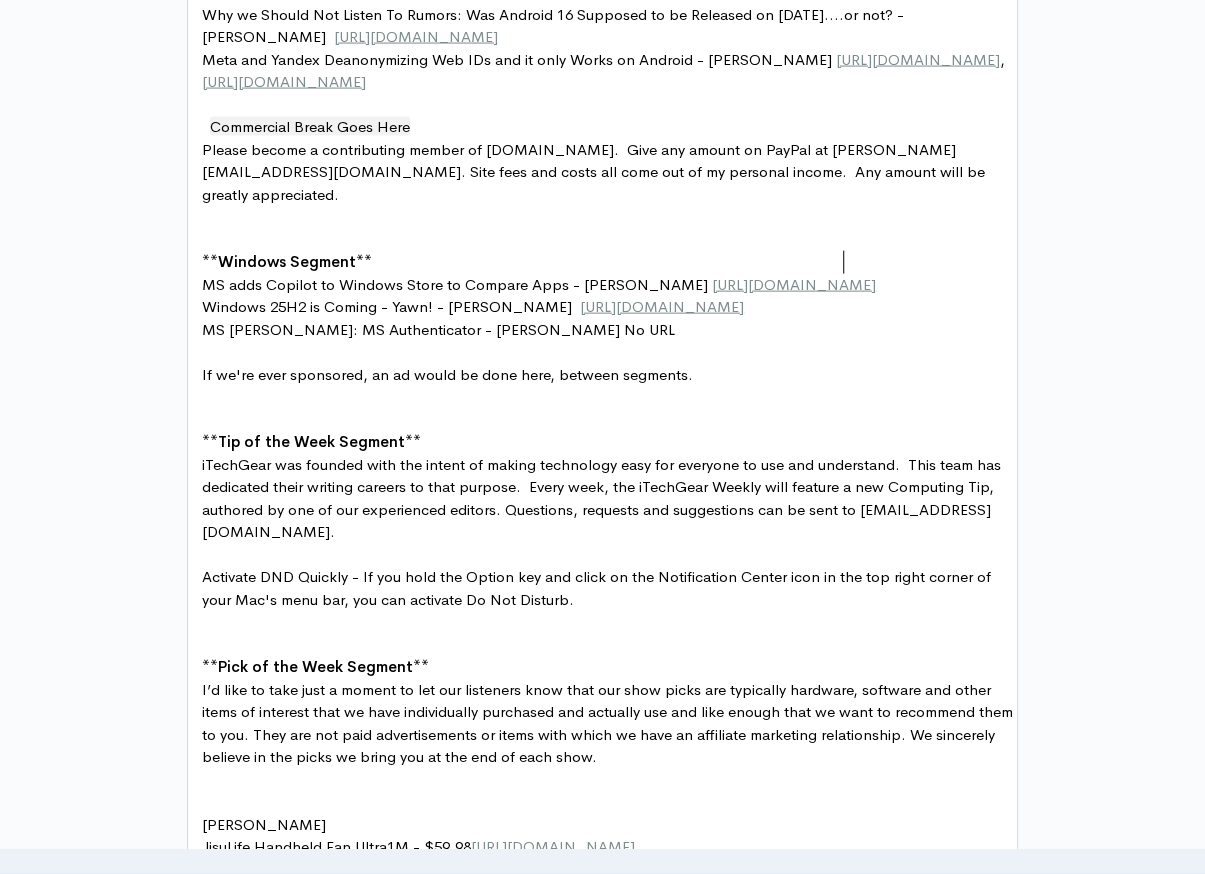 click on "[URL][DOMAIN_NAME]" at bounding box center [918, 59] 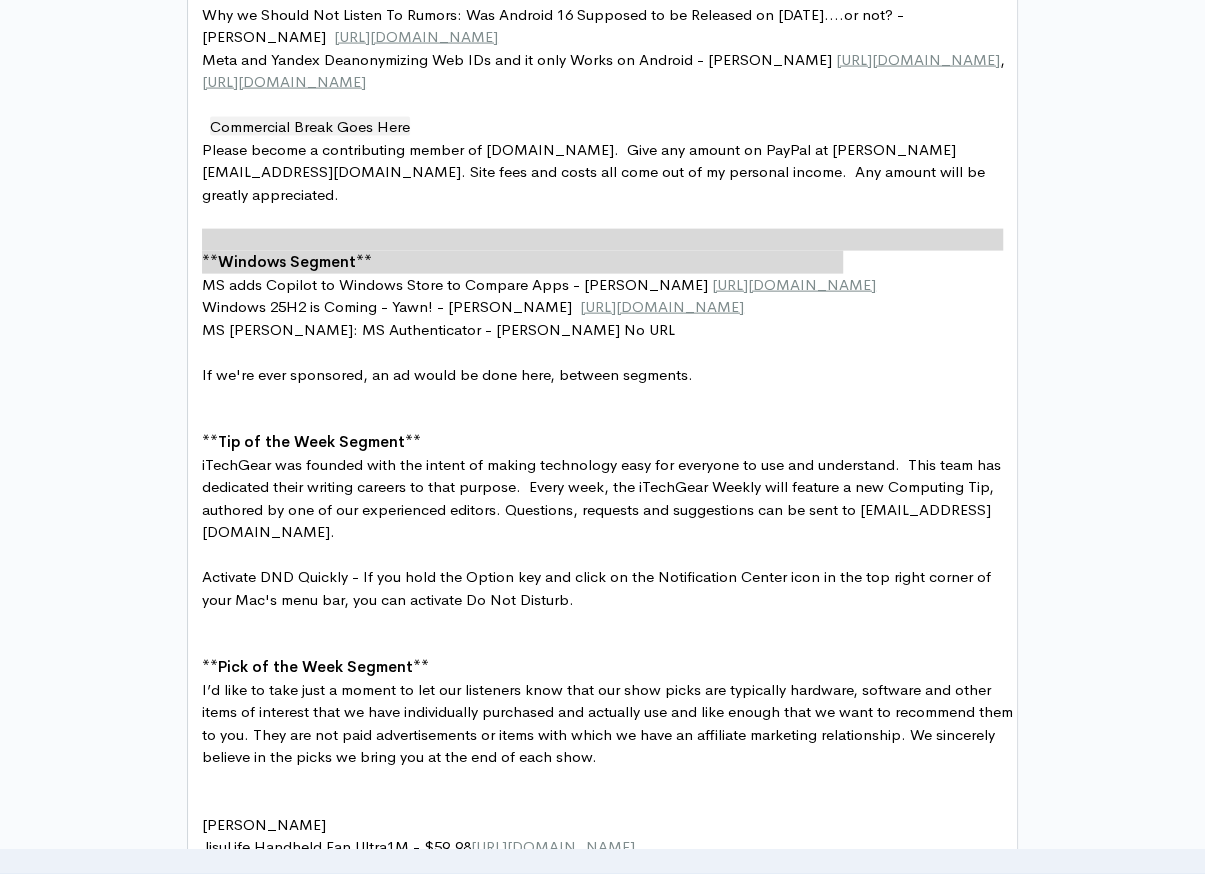 type on "[URL][DOMAIN_NAME]" 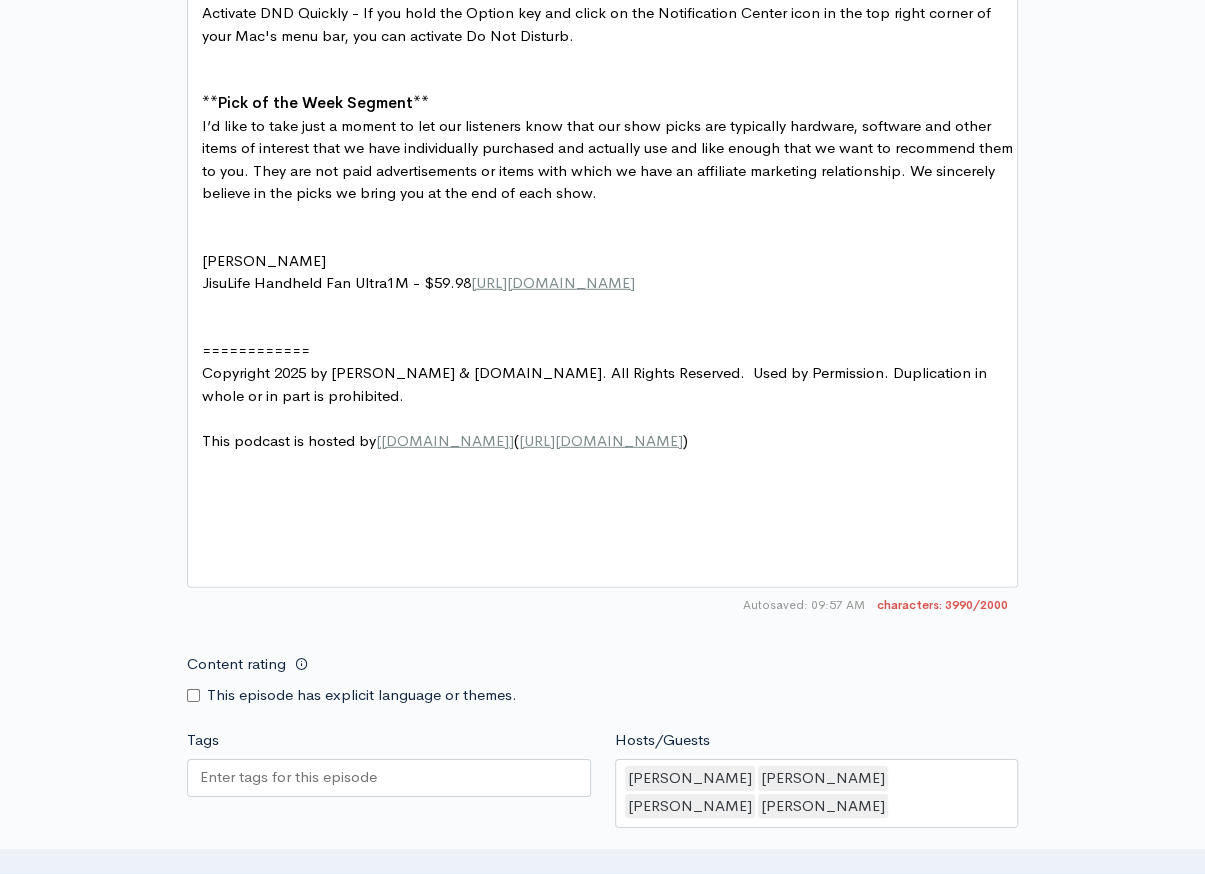 scroll, scrollTop: 2511, scrollLeft: 0, axis: vertical 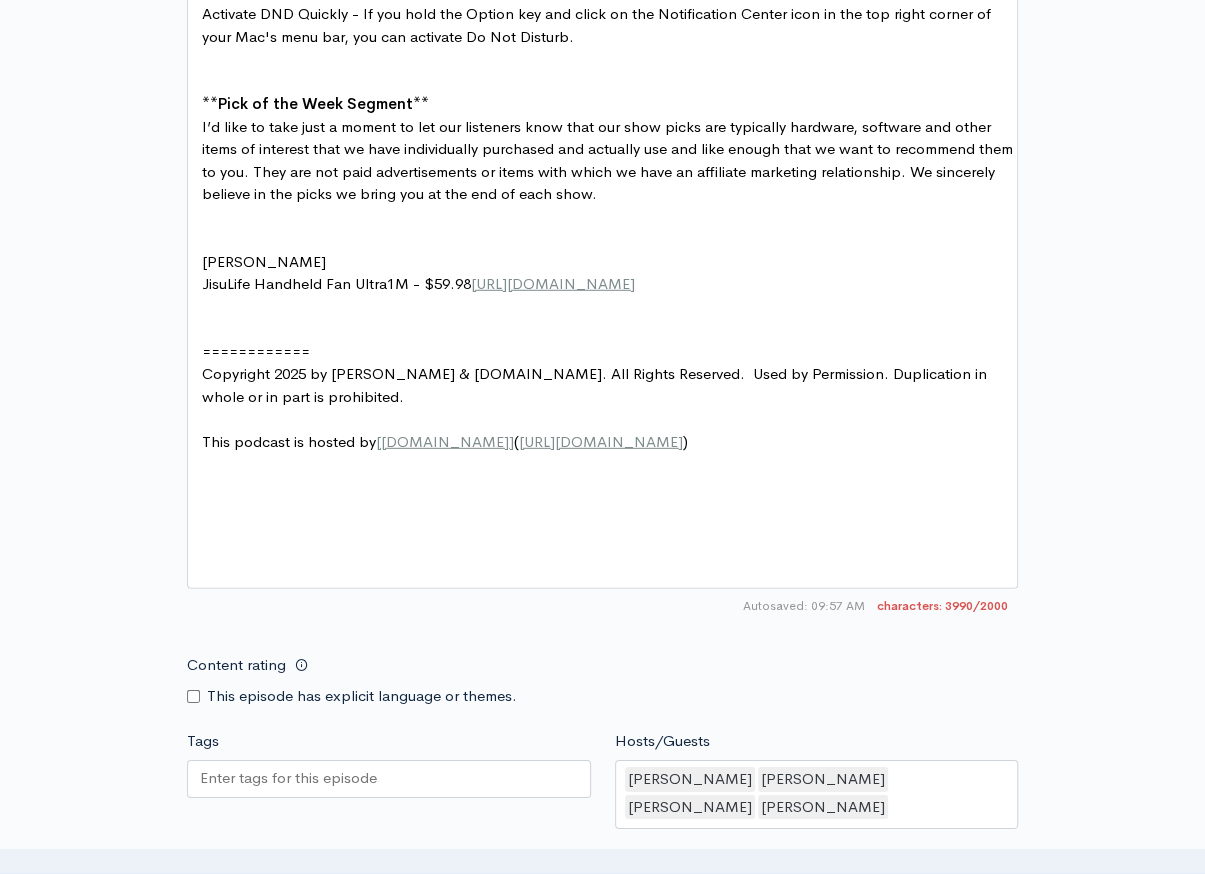 click at bounding box center (389, 779) 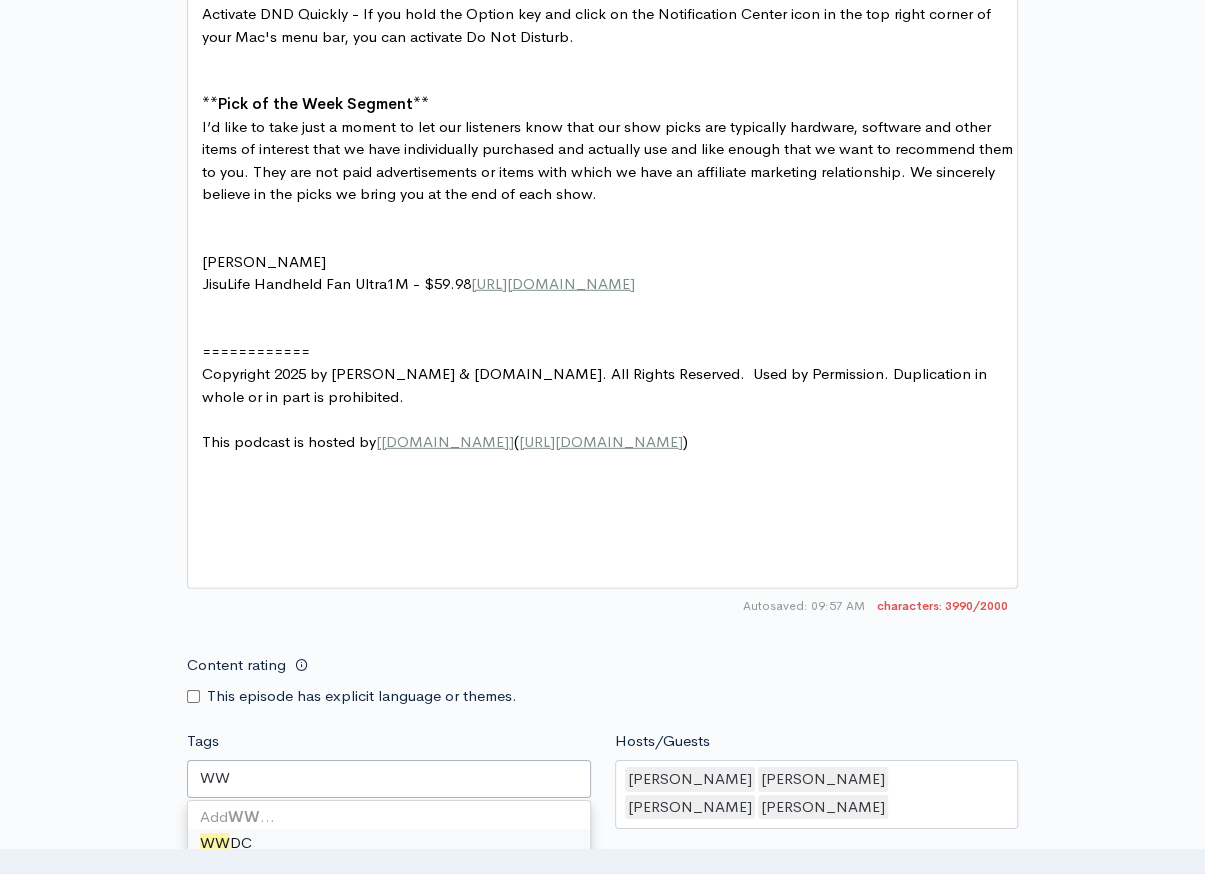 type on "WWD" 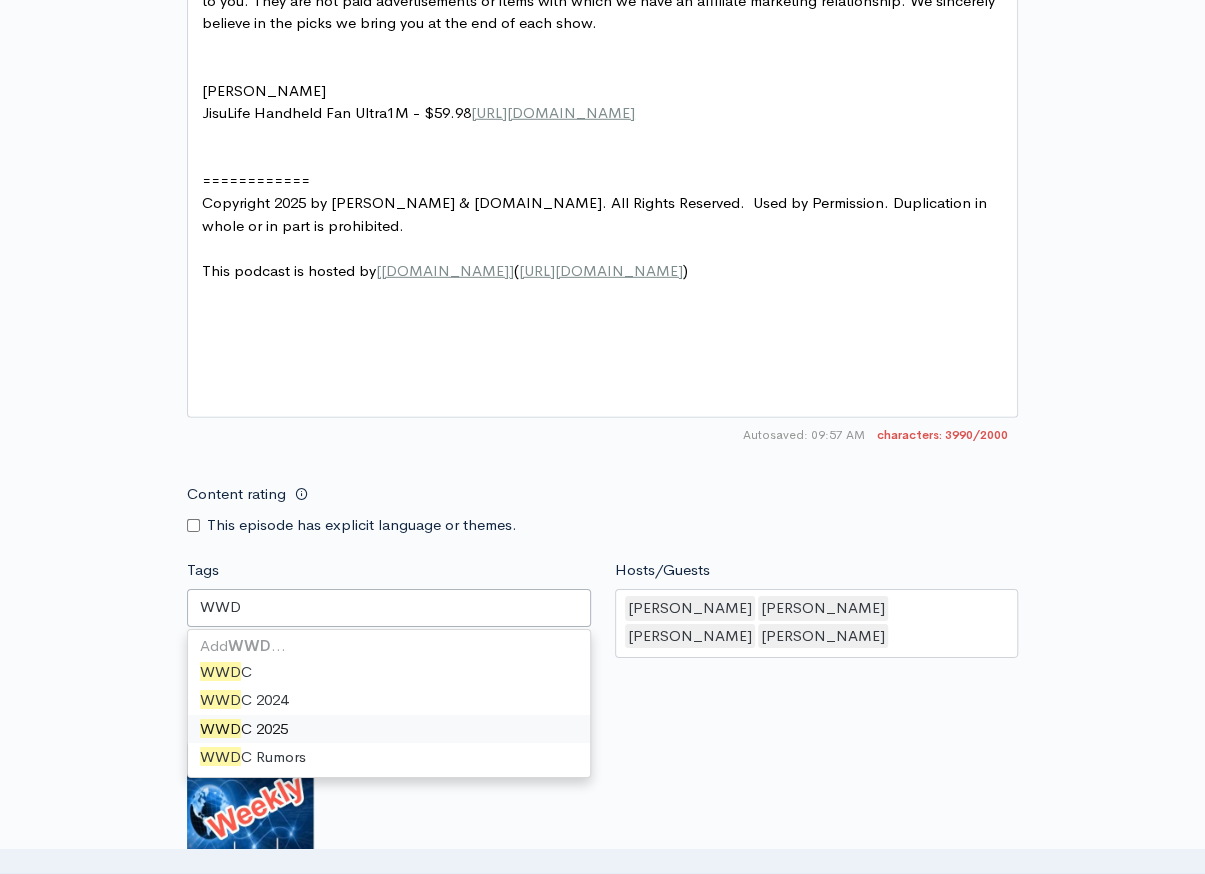 scroll, scrollTop: 2684, scrollLeft: 0, axis: vertical 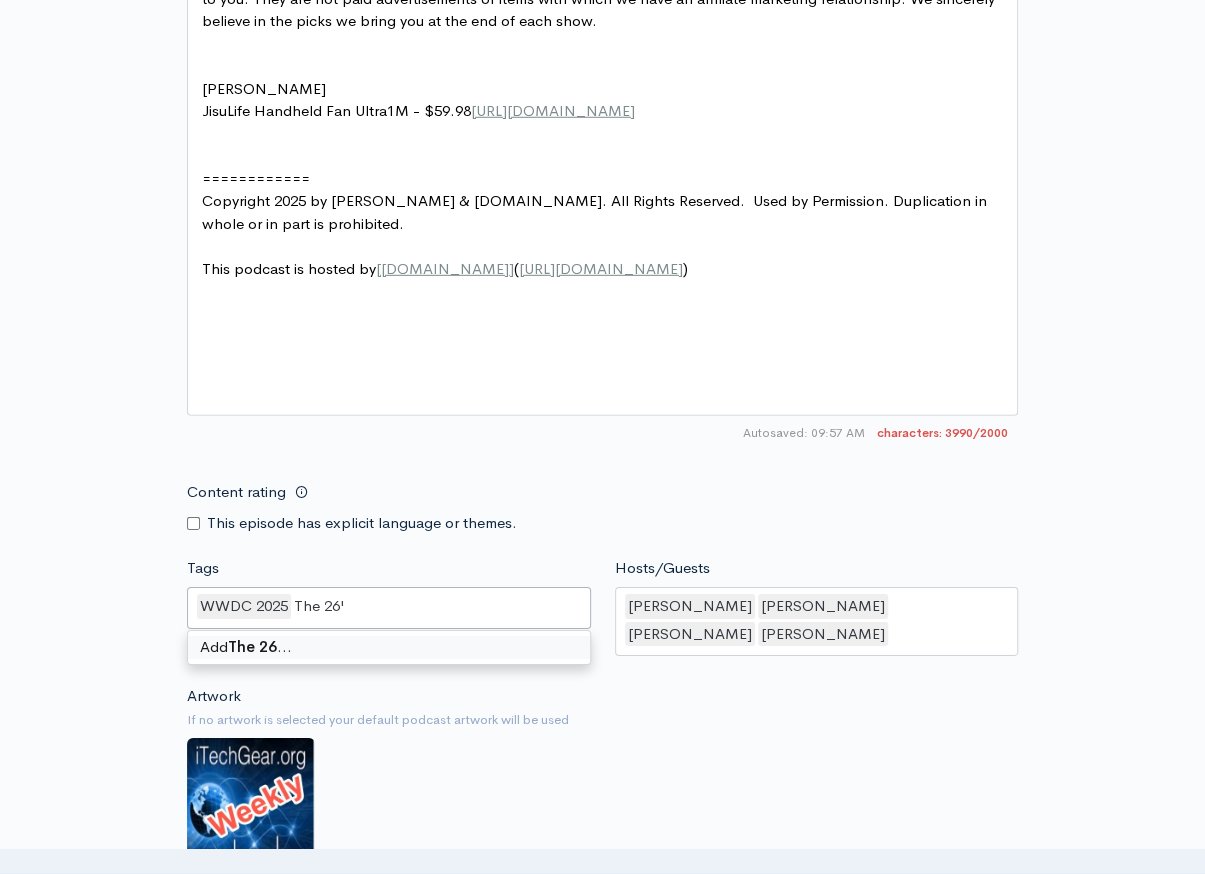 type on "The 26's" 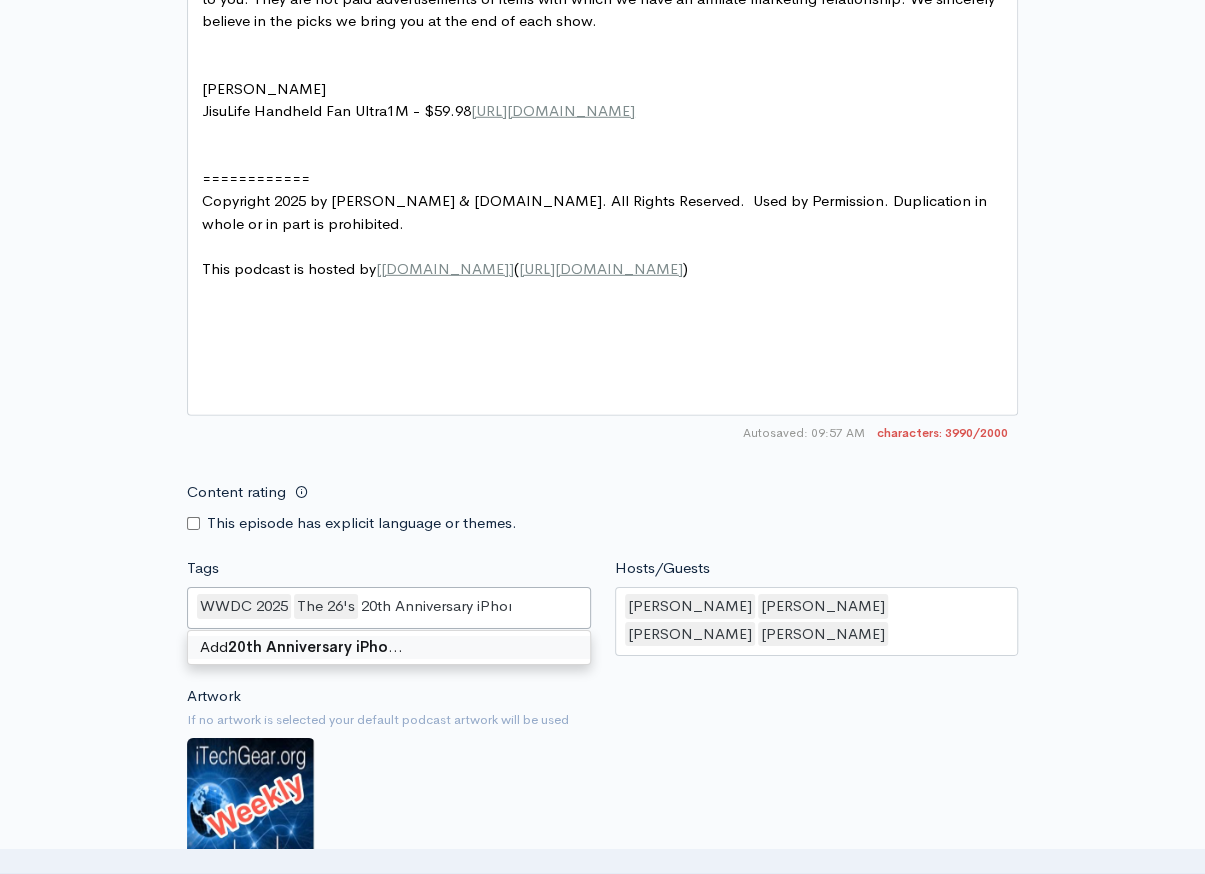 type on "20th Anniversary iPhone" 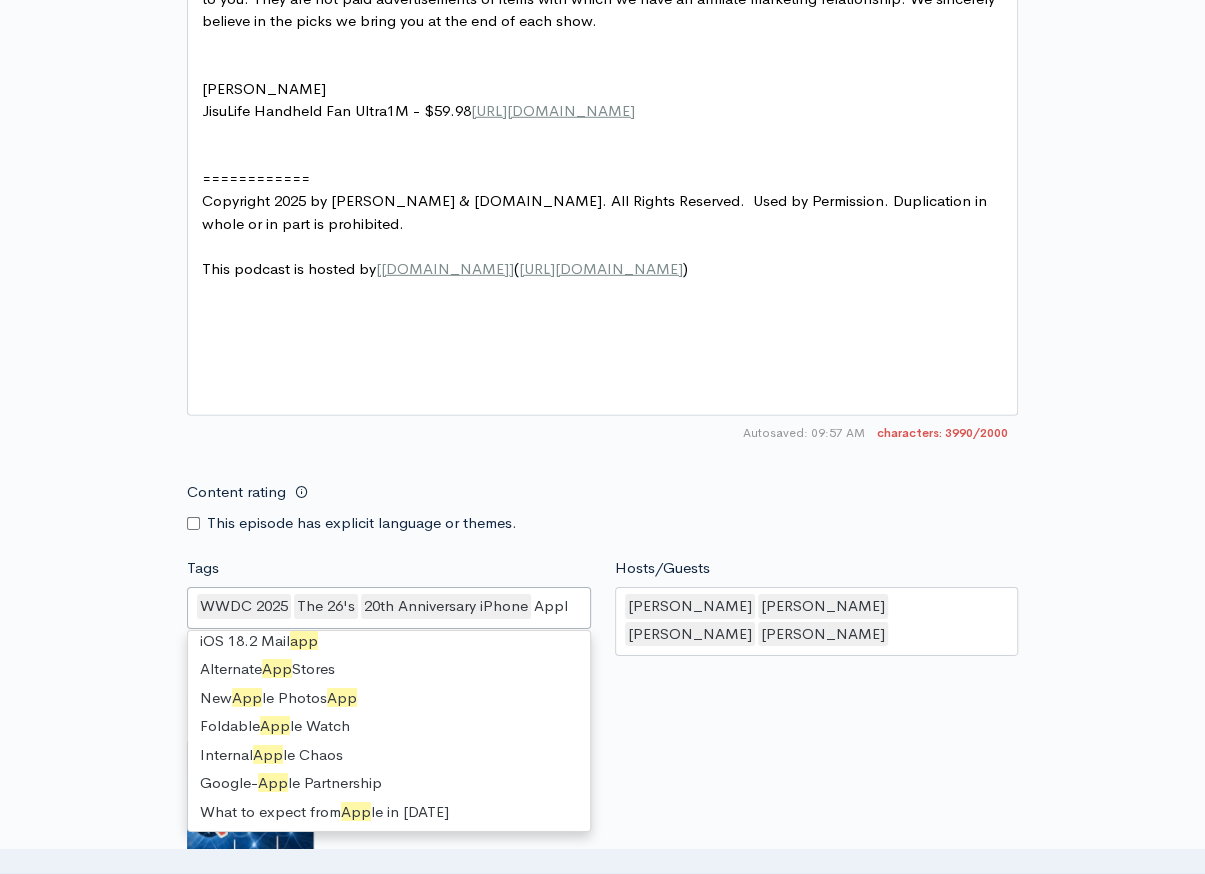 scroll, scrollTop: 27, scrollLeft: 0, axis: vertical 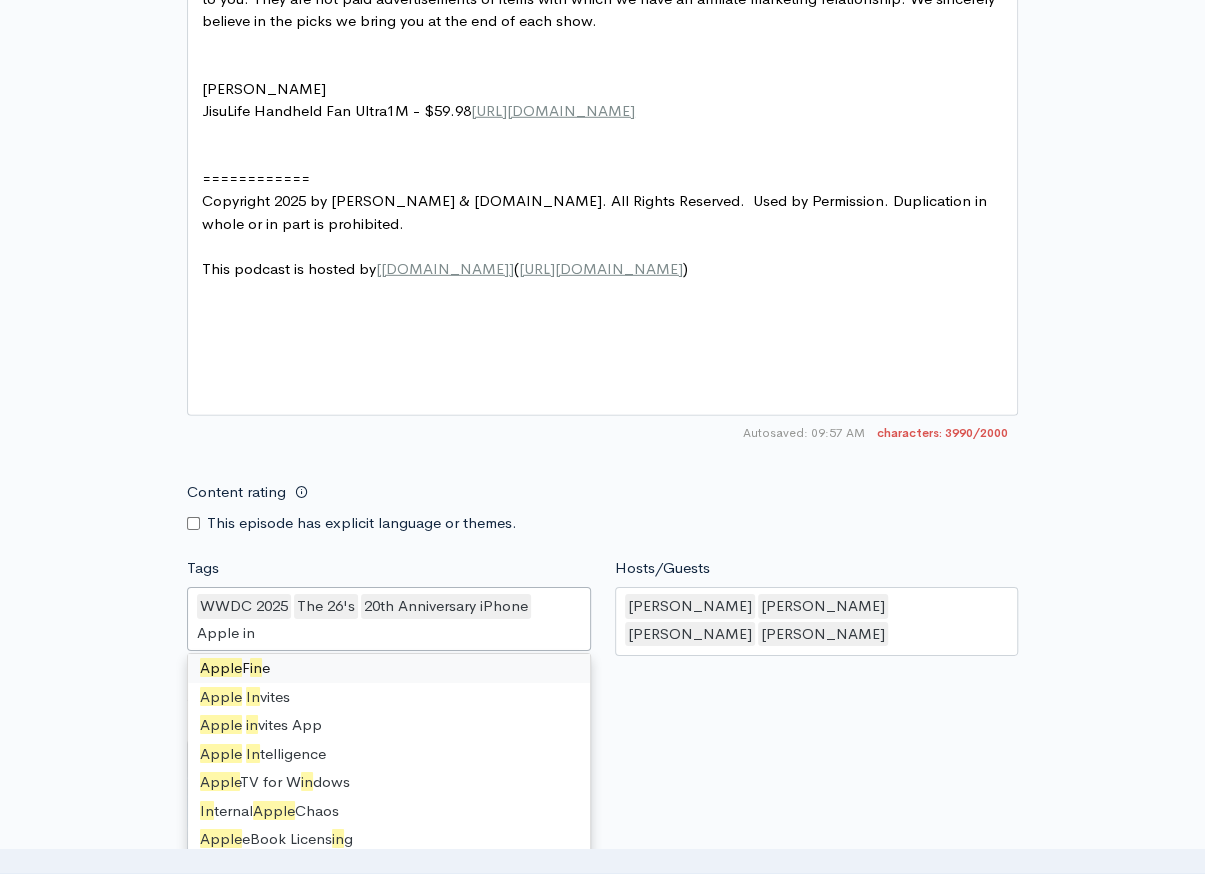 type on "Apple int" 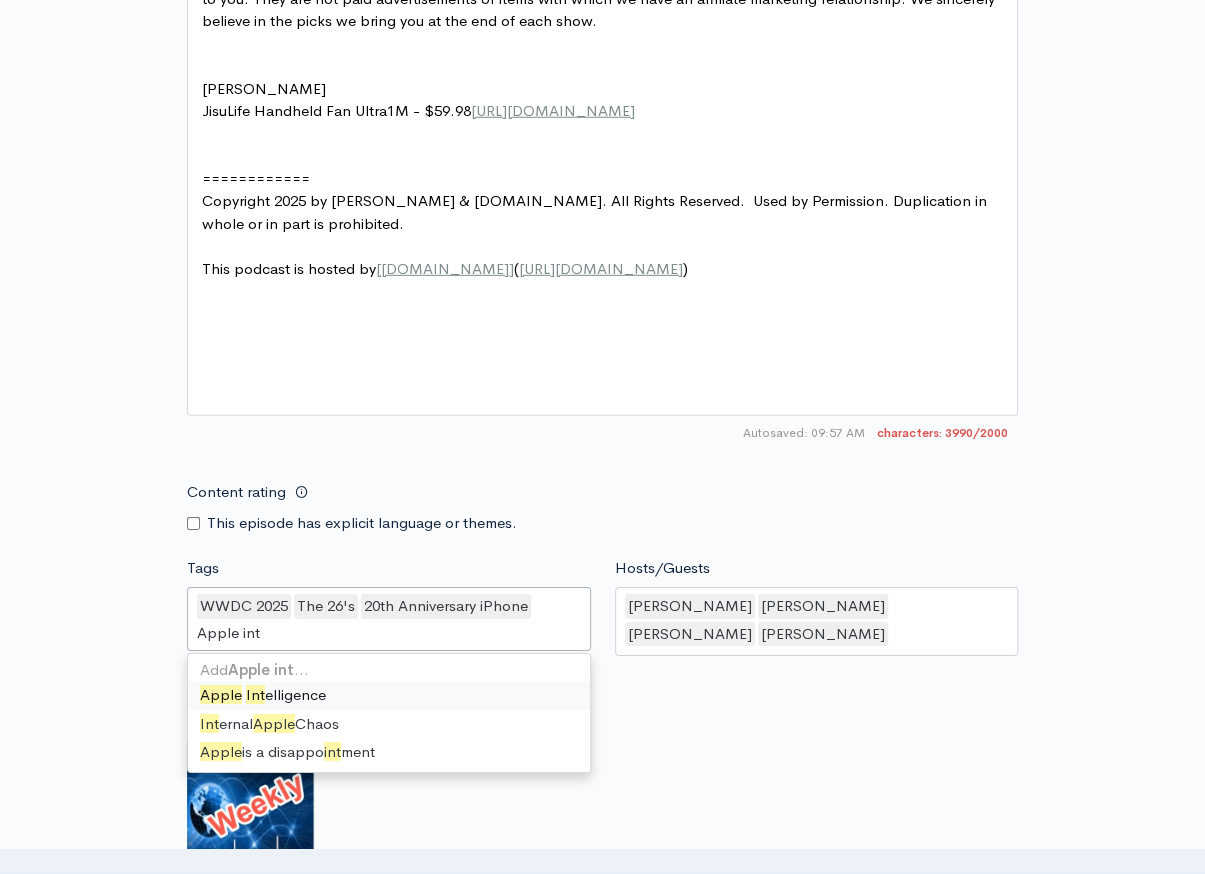 scroll, scrollTop: 0, scrollLeft: 0, axis: both 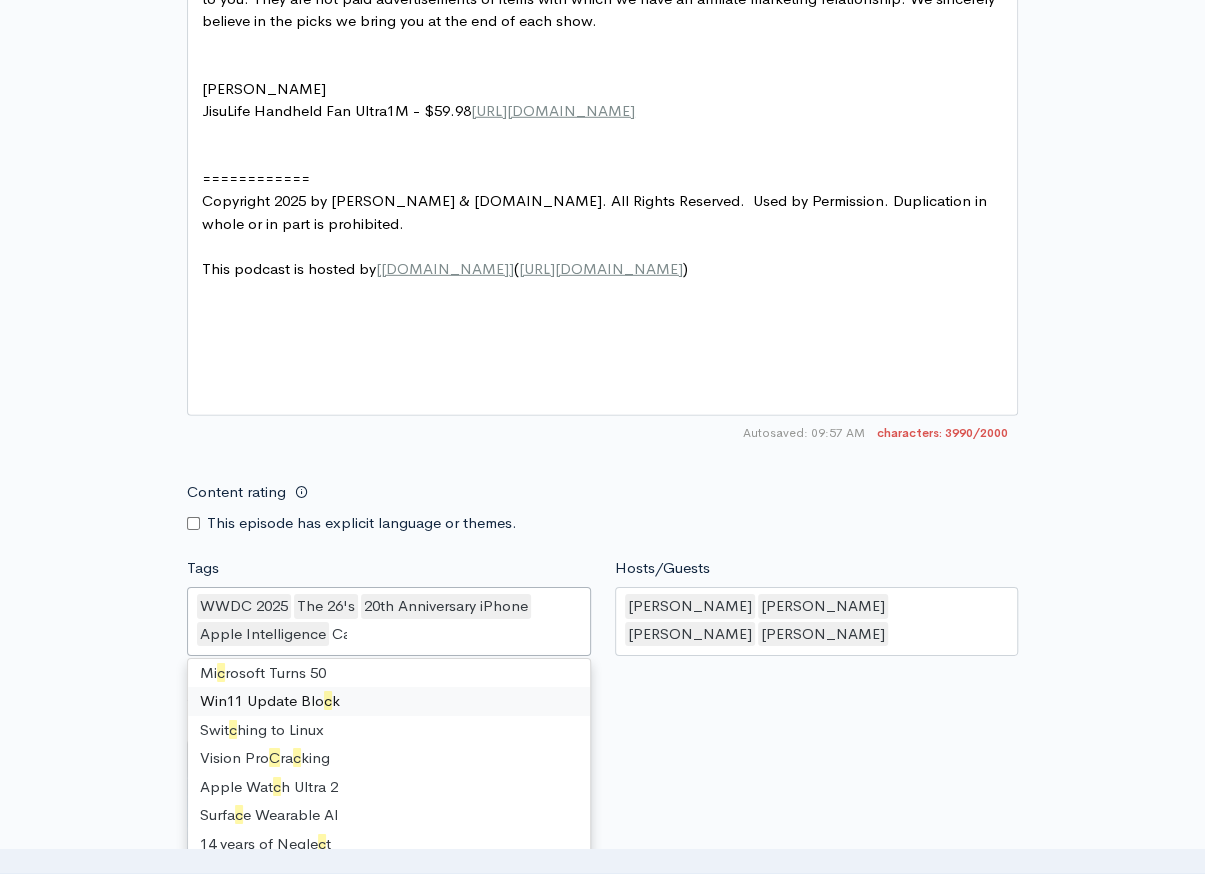 type on "Car" 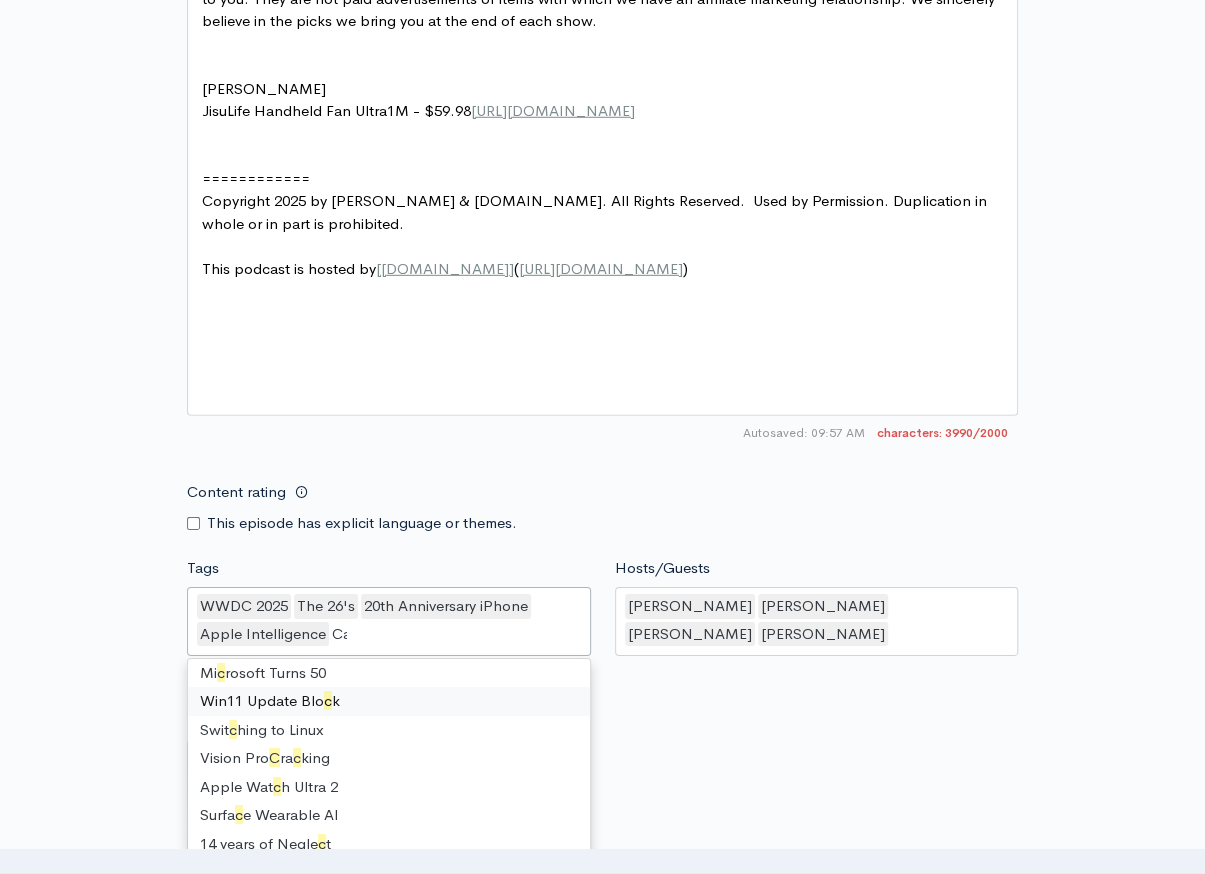 scroll, scrollTop: 27, scrollLeft: 0, axis: vertical 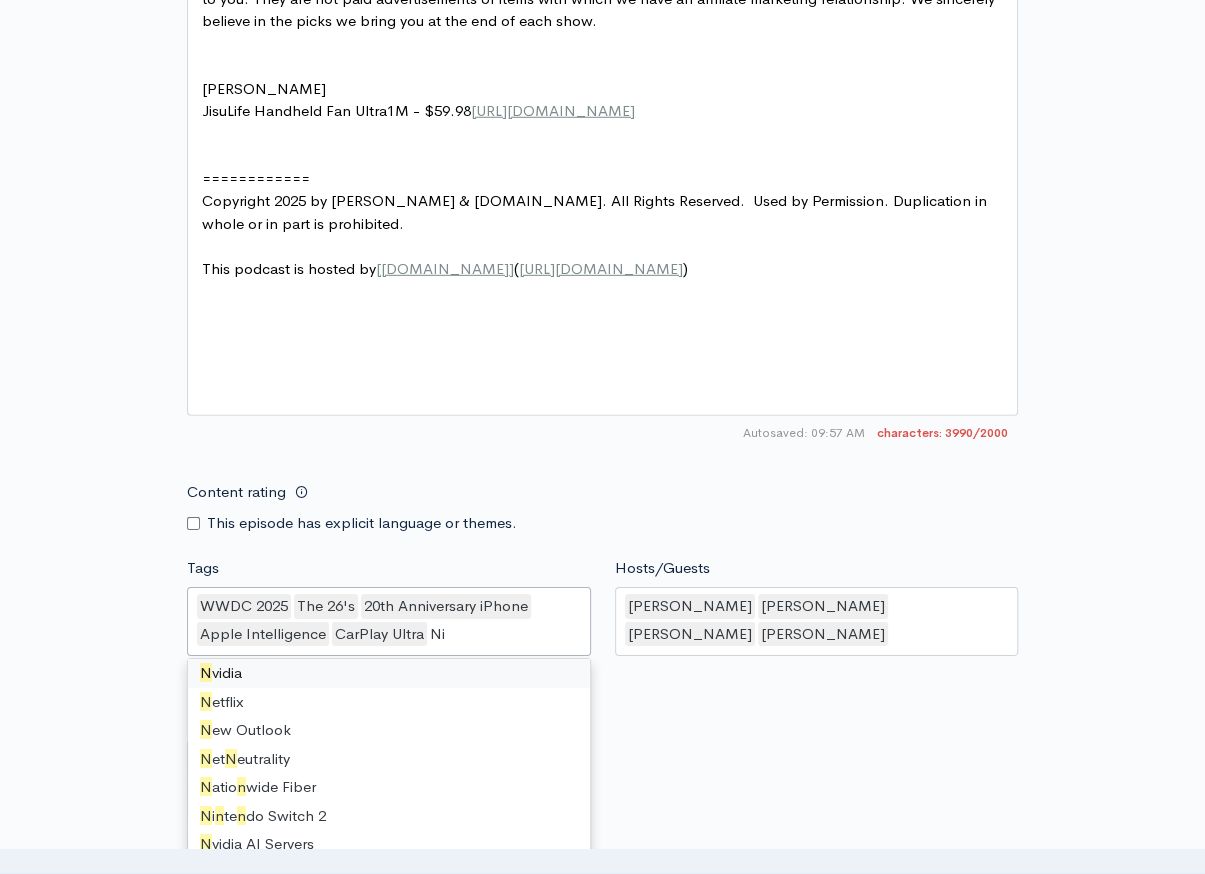 type on "Nin" 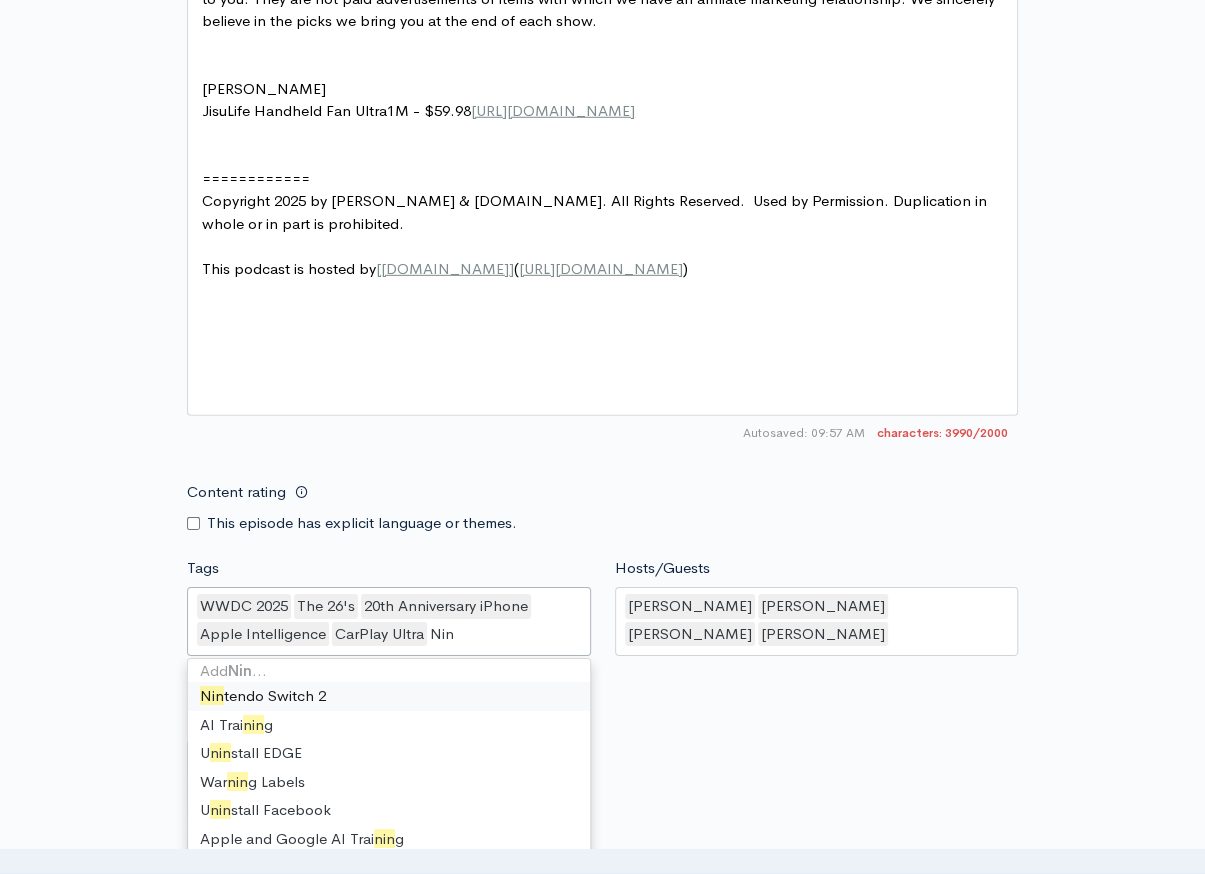 scroll, scrollTop: 3, scrollLeft: 0, axis: vertical 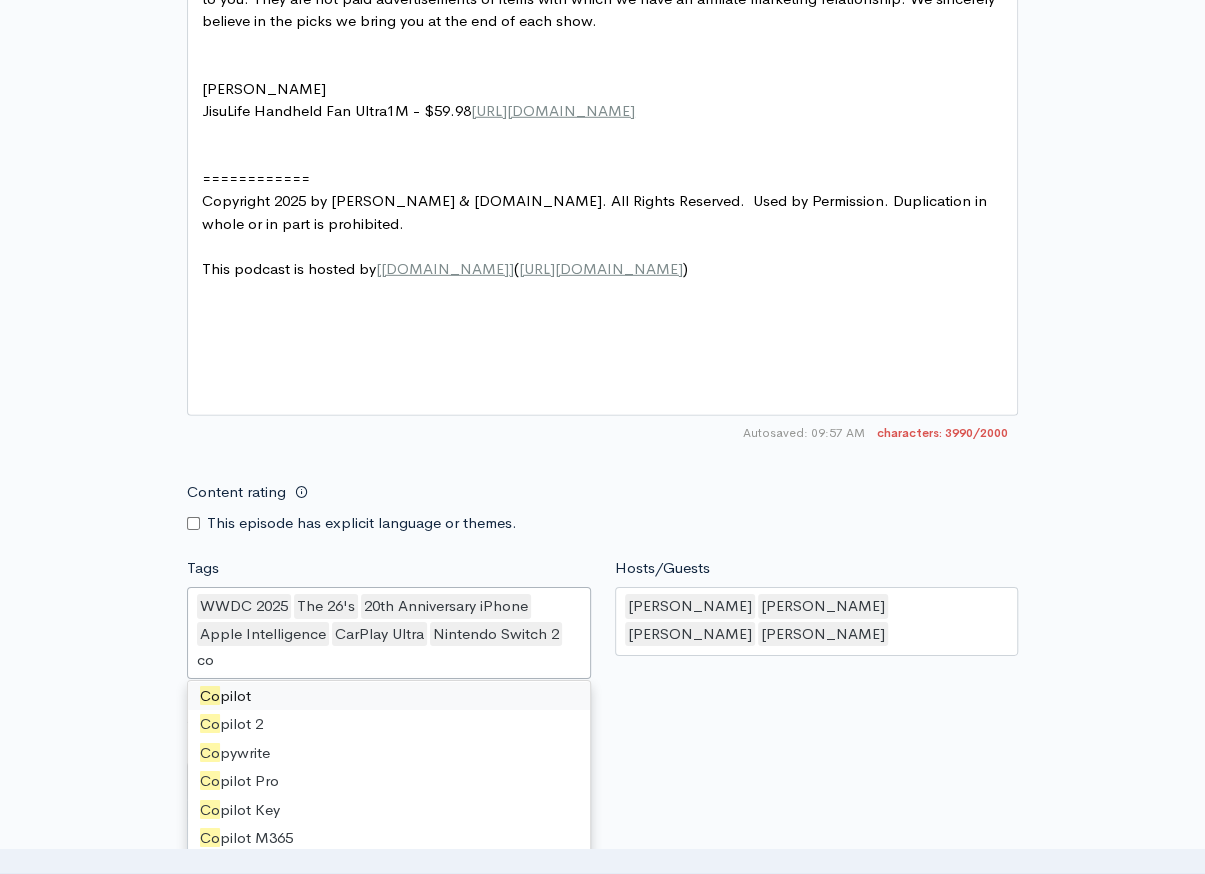 type on "cop" 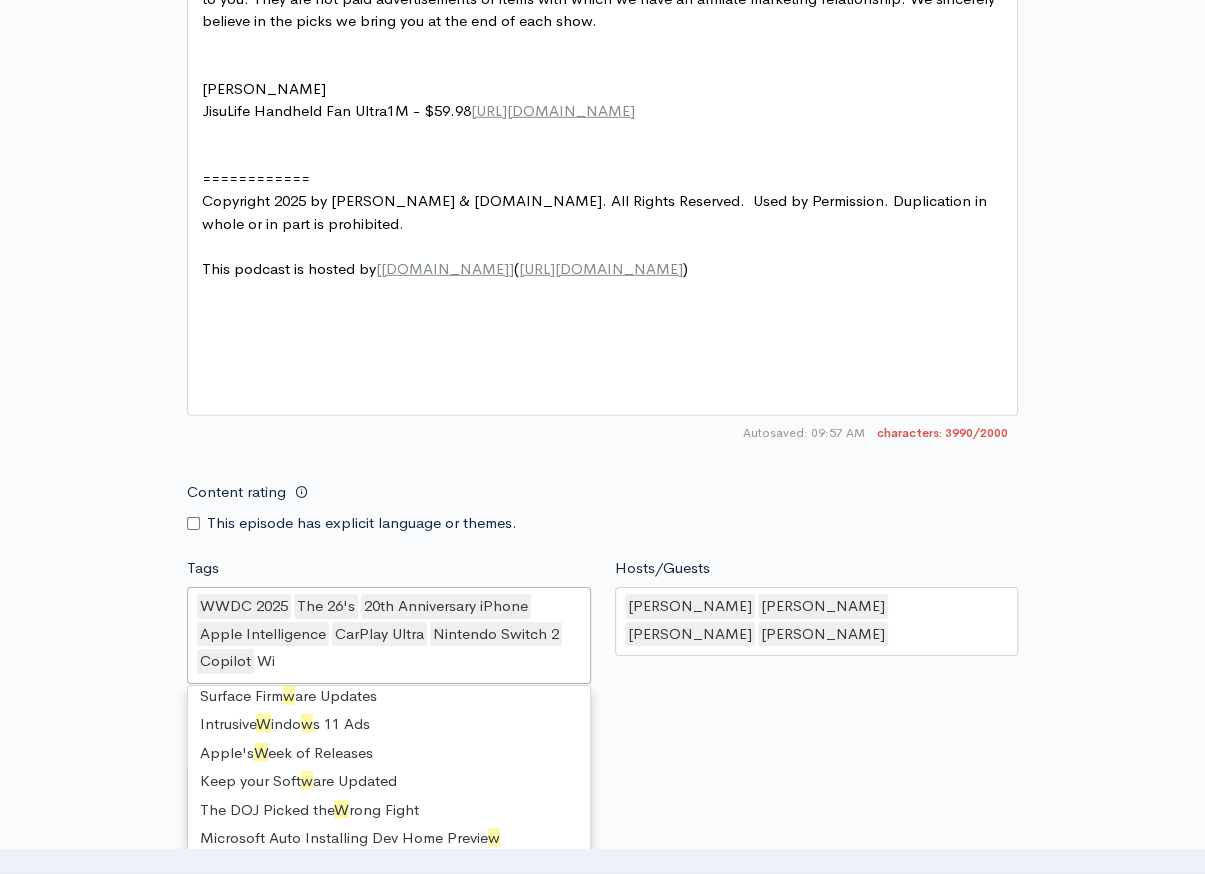 scroll, scrollTop: 27, scrollLeft: 0, axis: vertical 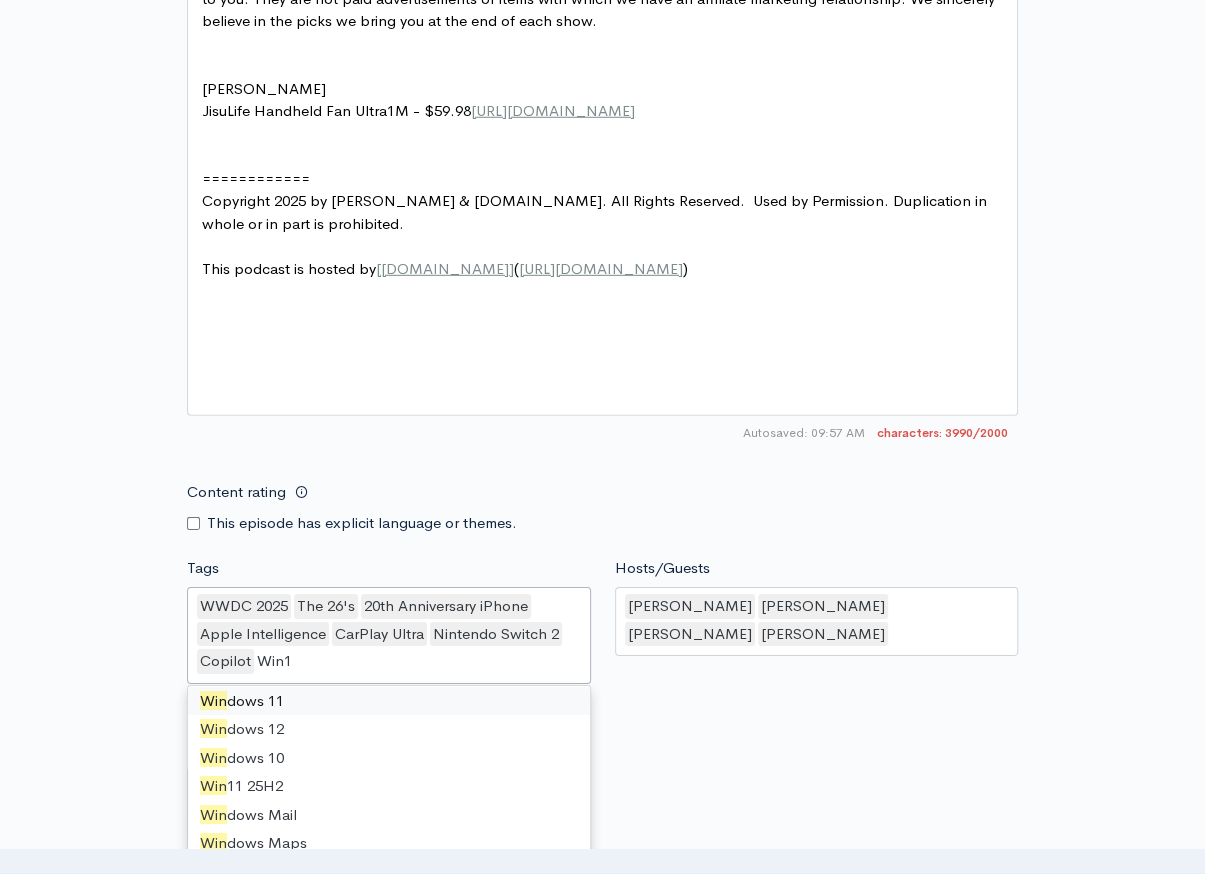 type on "Win11" 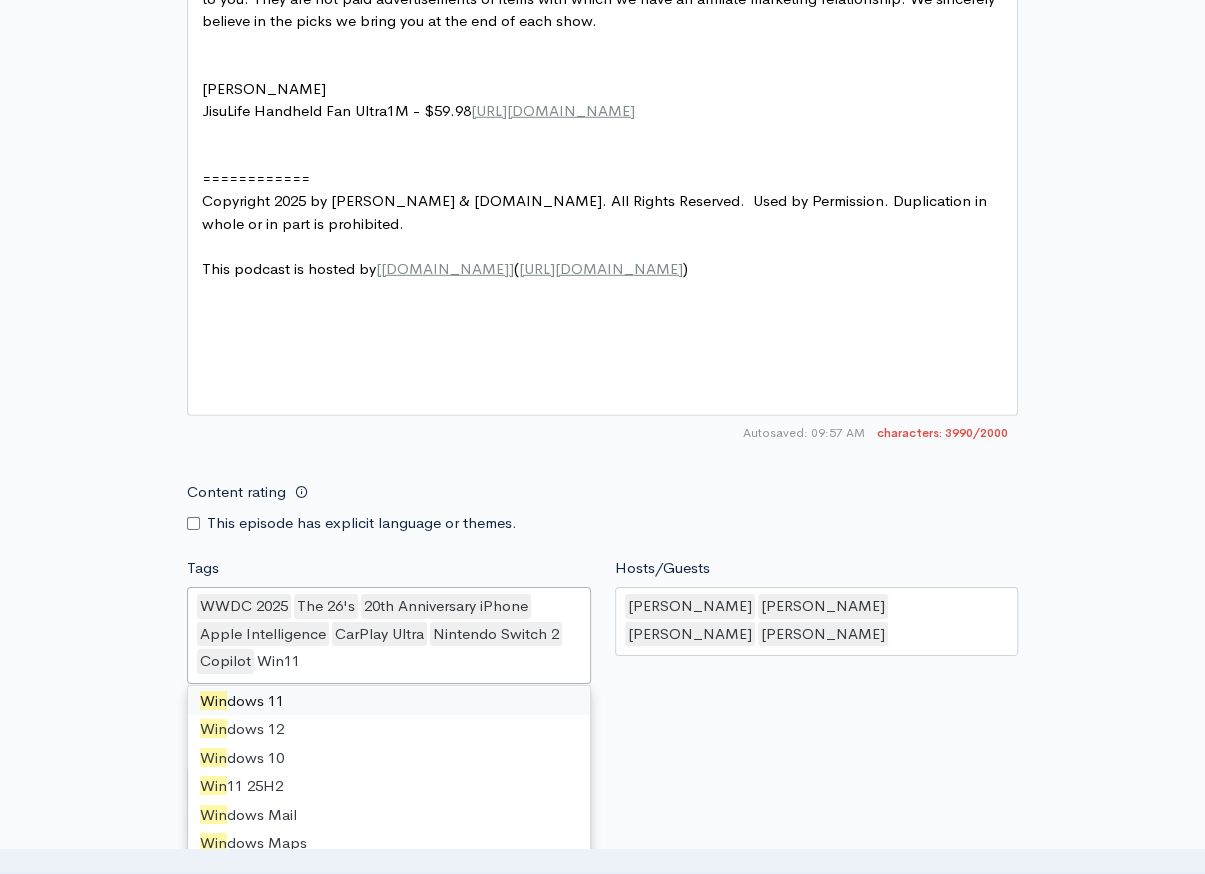 scroll, scrollTop: 0, scrollLeft: 0, axis: both 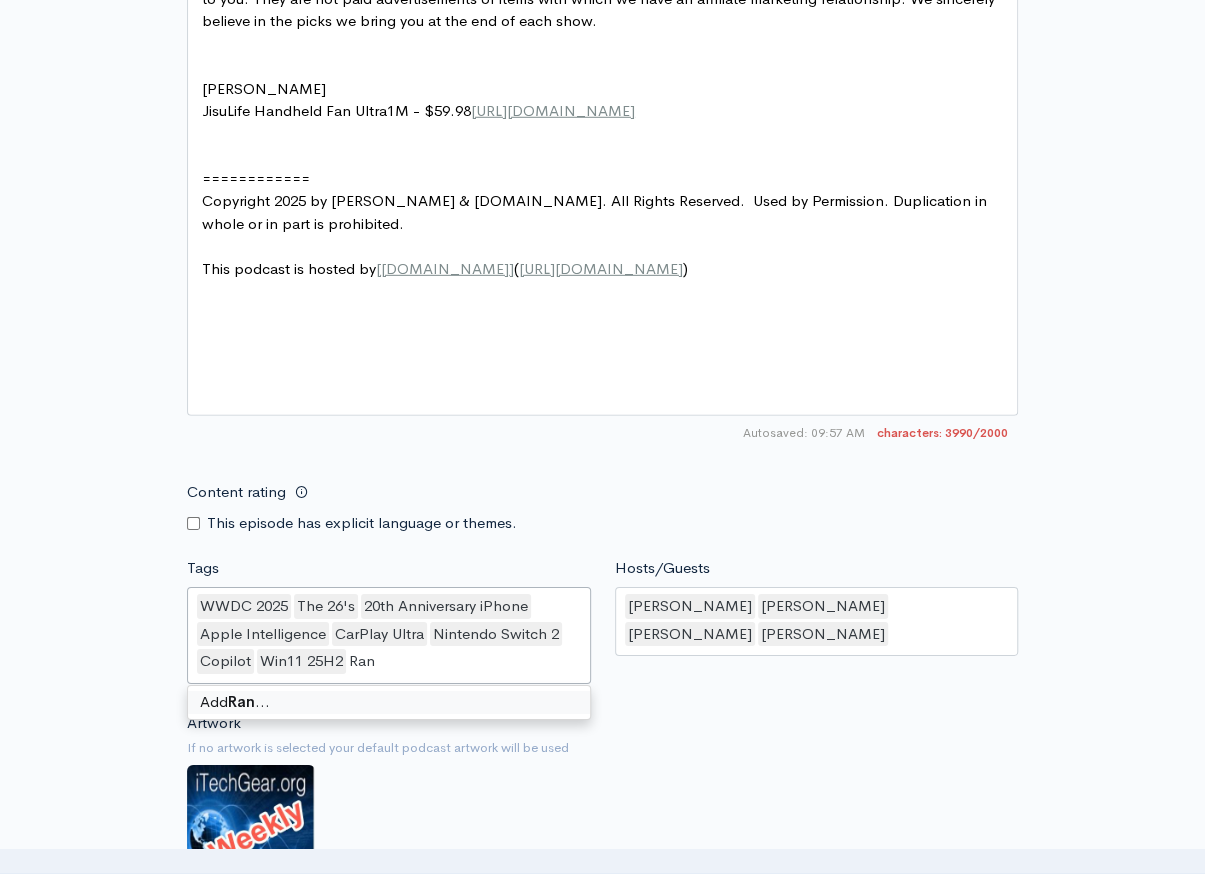 type on "Rant" 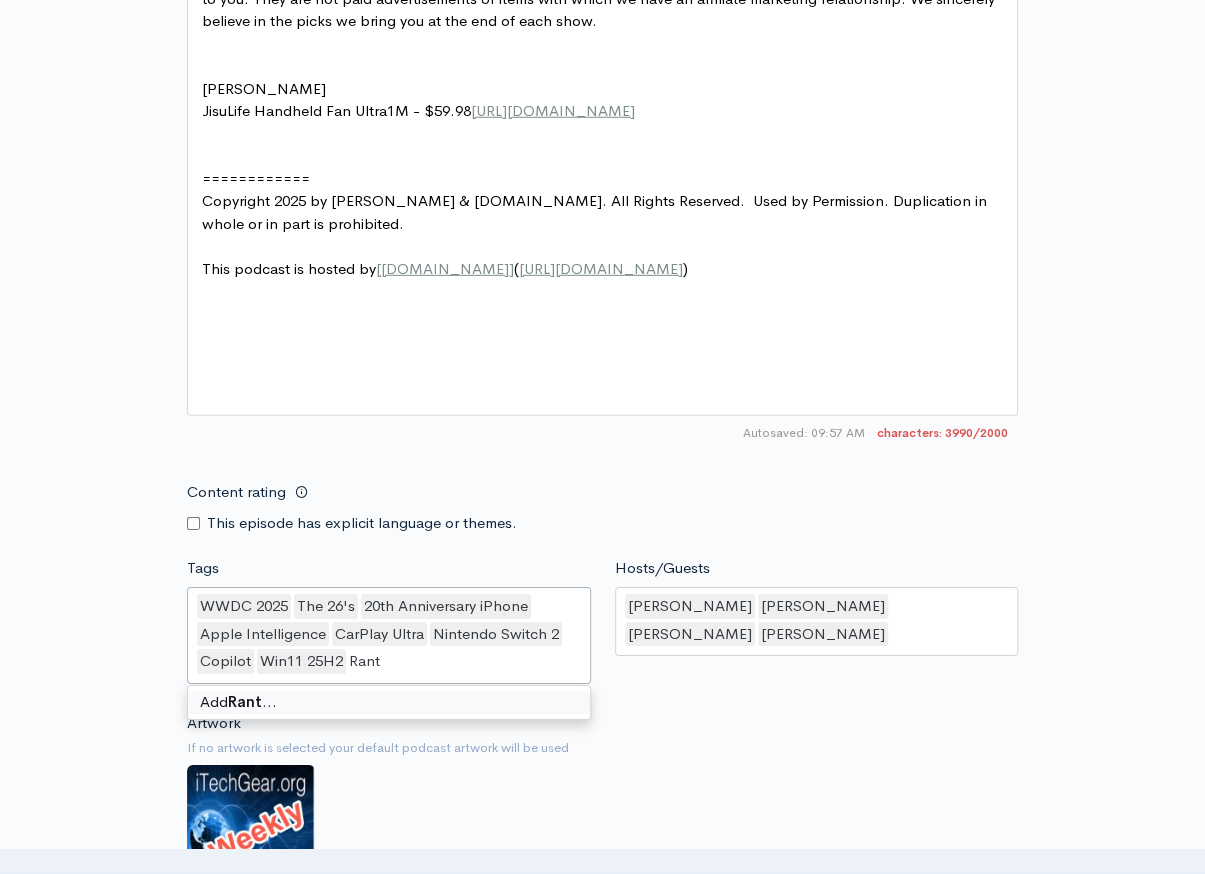 type 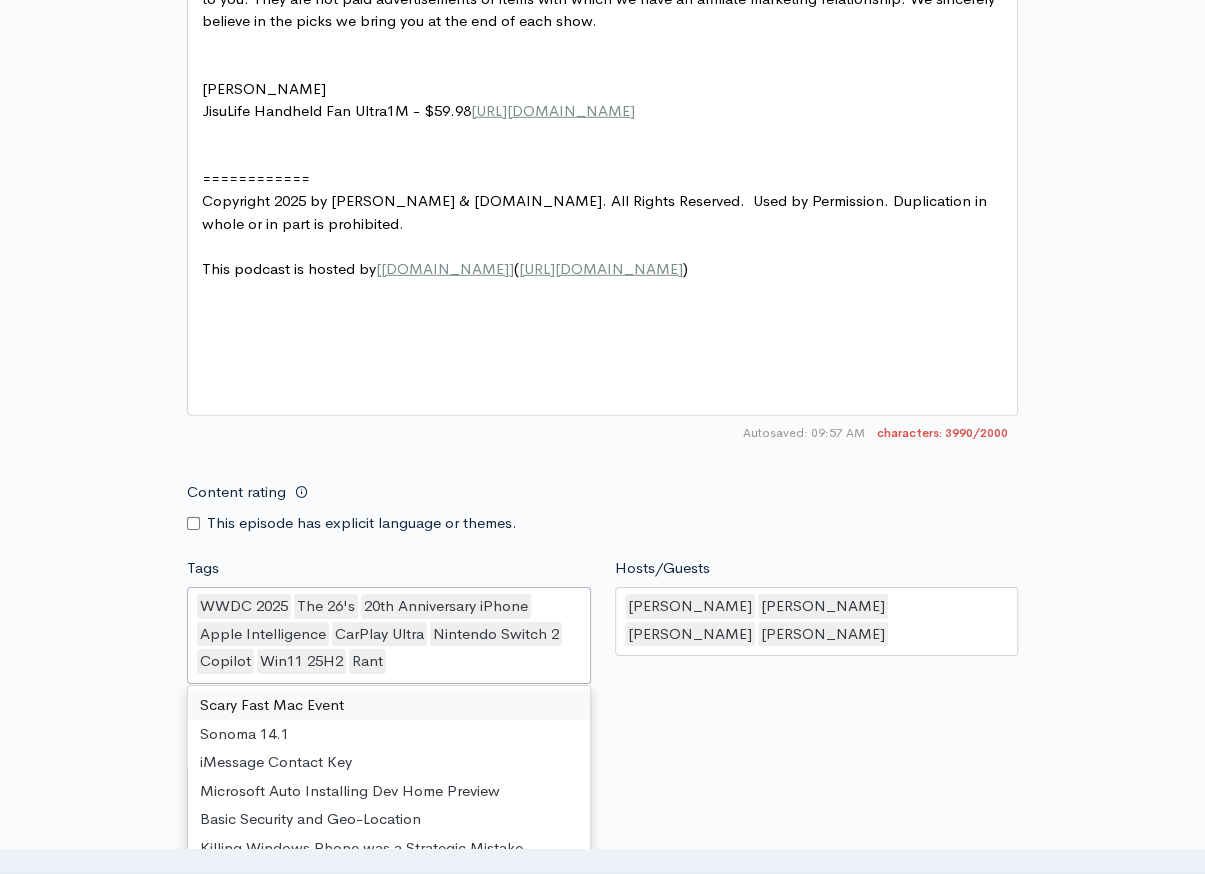 click on "Audio file       Choose file     Episode 135 - Did they use a Red Stapler or not.mp3                 100   Complete   ZenCast recommends uploading an audio file exported from your editing
software as: MP3, Mono, CBR (Constant Bitrate), 96 kbps, 44.1 kHz and 16 bit   Episode type   Full (Complete content that stands by itself) Trailer (a short, promotional piece of content that represents a preview for a show) Bonus (extra content for a show (for example, behind the scenes information or interviews with the cast) Full (Complete content that stands by itself)     Season number   Current season: 4   4   Episode number   Most recent episode number: 134   135   Title   Episode 135 - Did they use a Red Stapler or not?   Your episode title should  not  include your podcast
title, episode number, or season number.   Slug   episode-135-did-they-use-a-red-stapler-or-not   The slug will be used in the URL for the episode.     Subtitle       Publication date and time      Schedule episode
×" at bounding box center [602, -663] 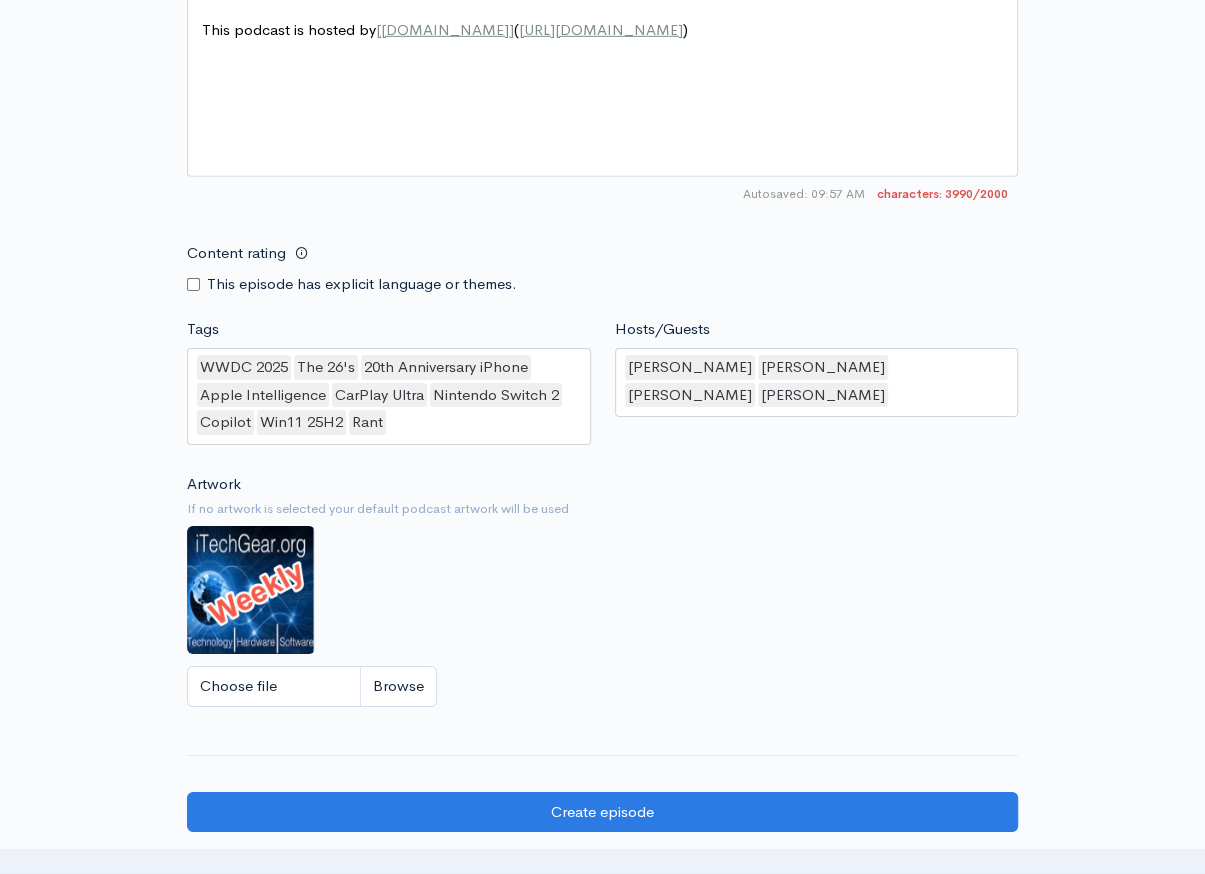 scroll, scrollTop: 2924, scrollLeft: 0, axis: vertical 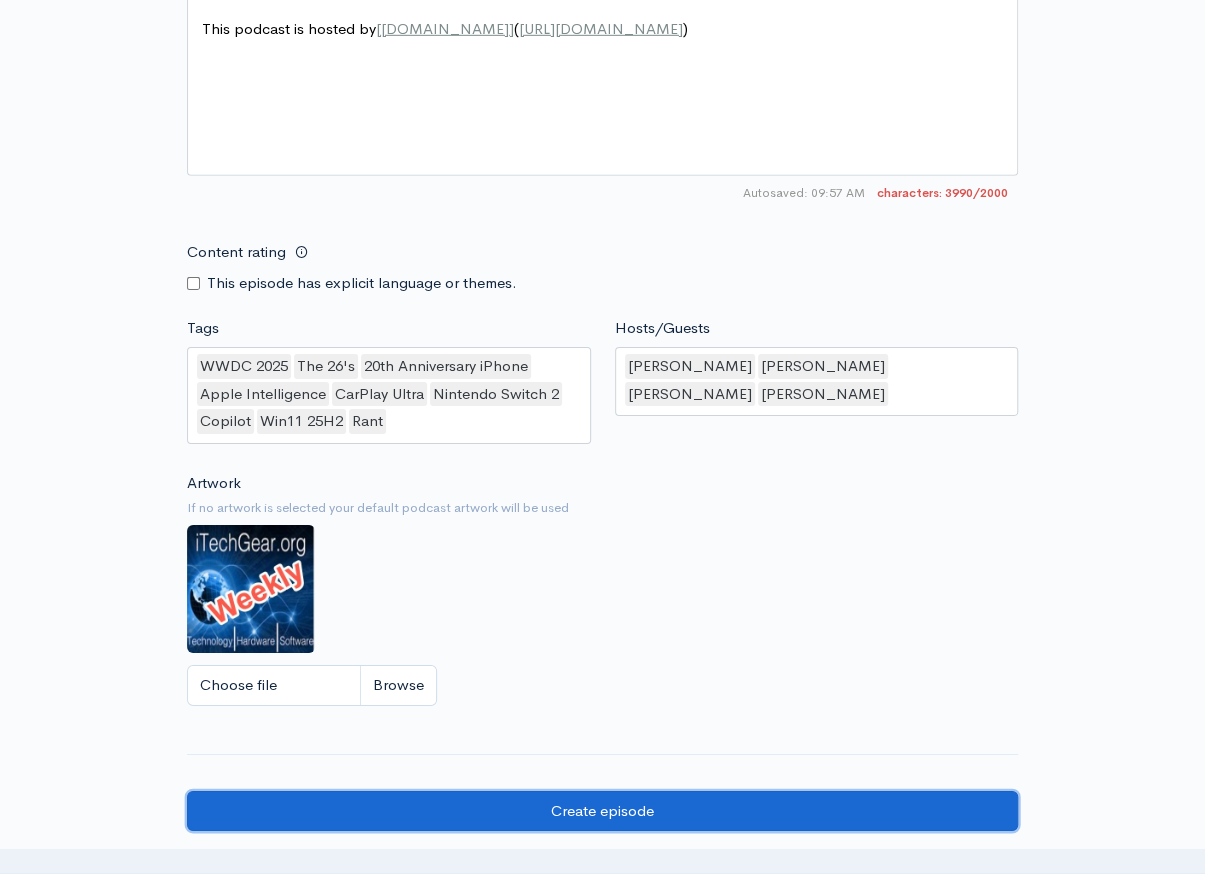 click on "Create episode" at bounding box center (602, 811) 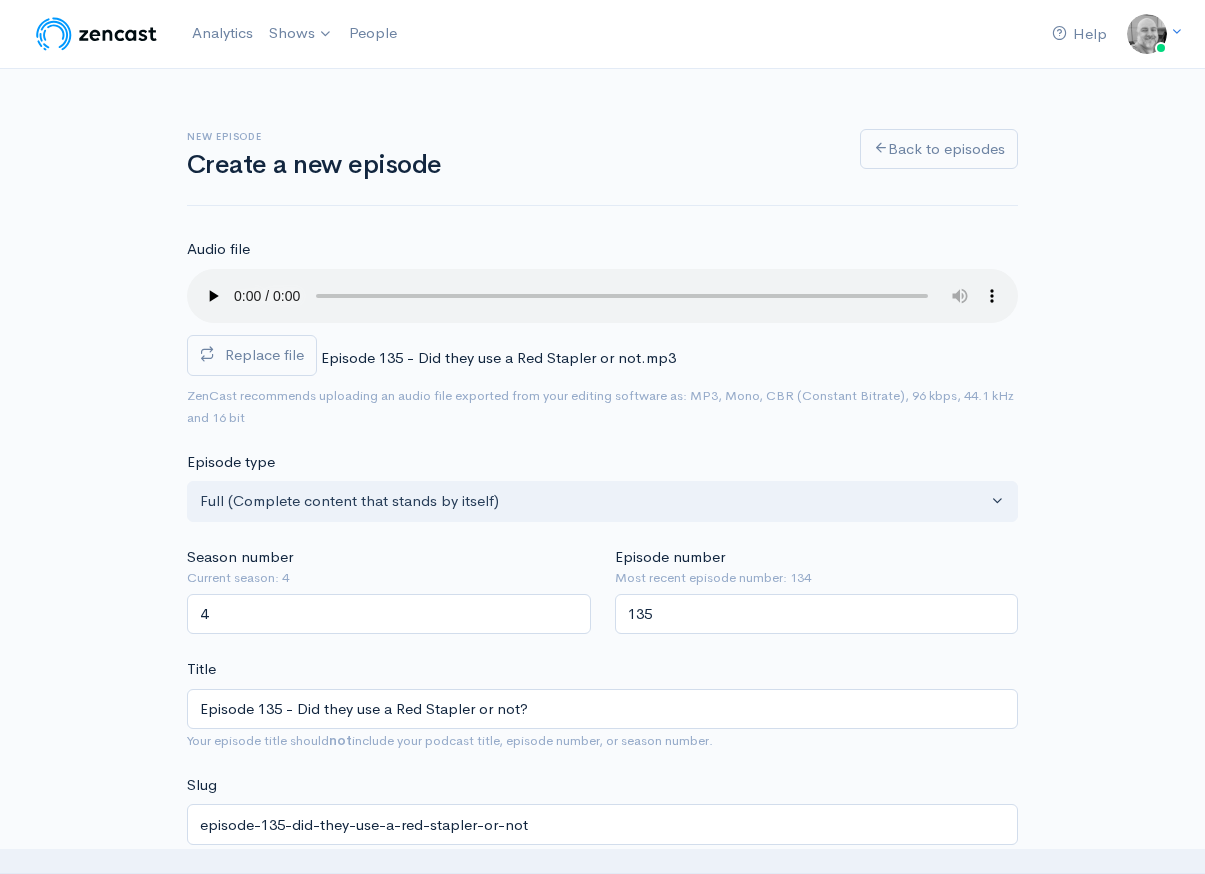 scroll, scrollTop: 0, scrollLeft: 0, axis: both 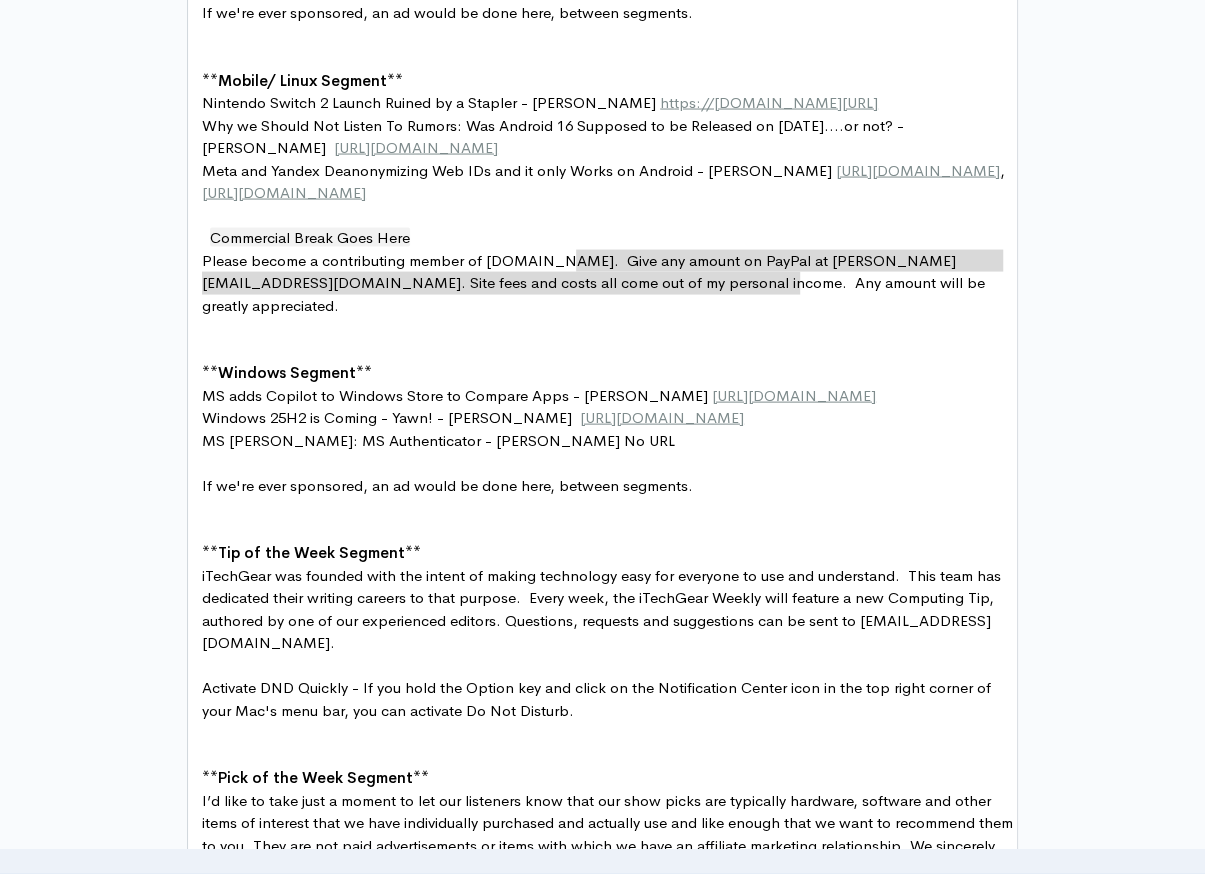 type on "[URL][DOMAIN_NAME]" 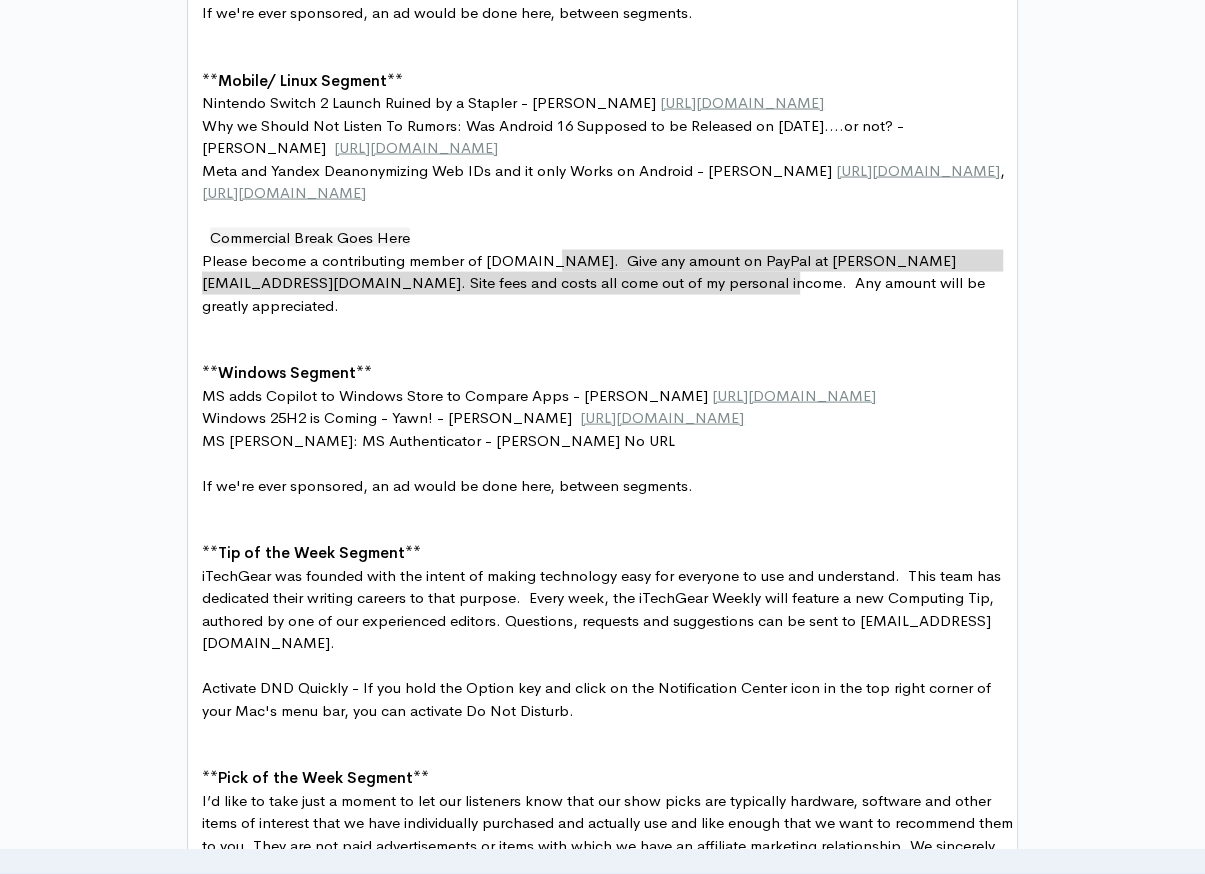 drag, startPoint x: 802, startPoint y: 282, endPoint x: 561, endPoint y: 251, distance: 242.9856 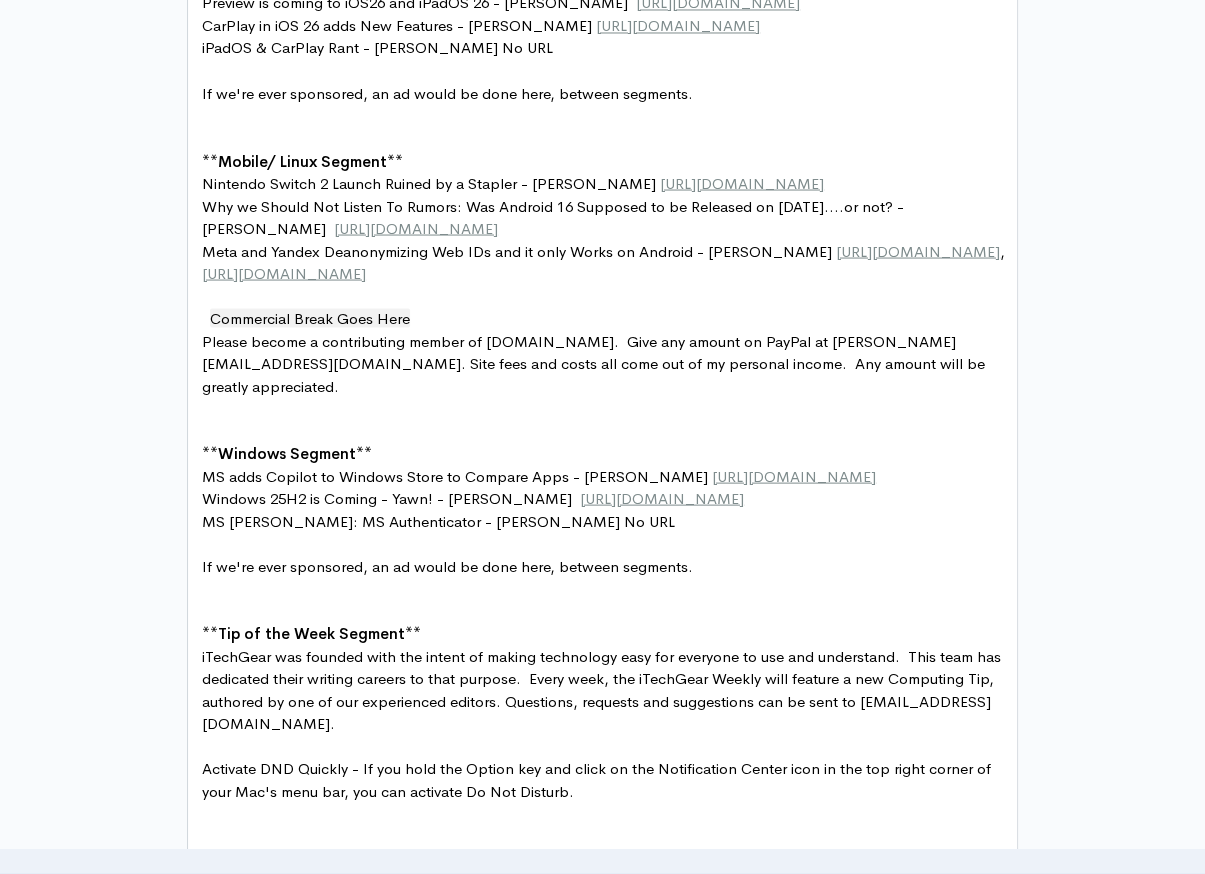scroll, scrollTop: 1479, scrollLeft: 0, axis: vertical 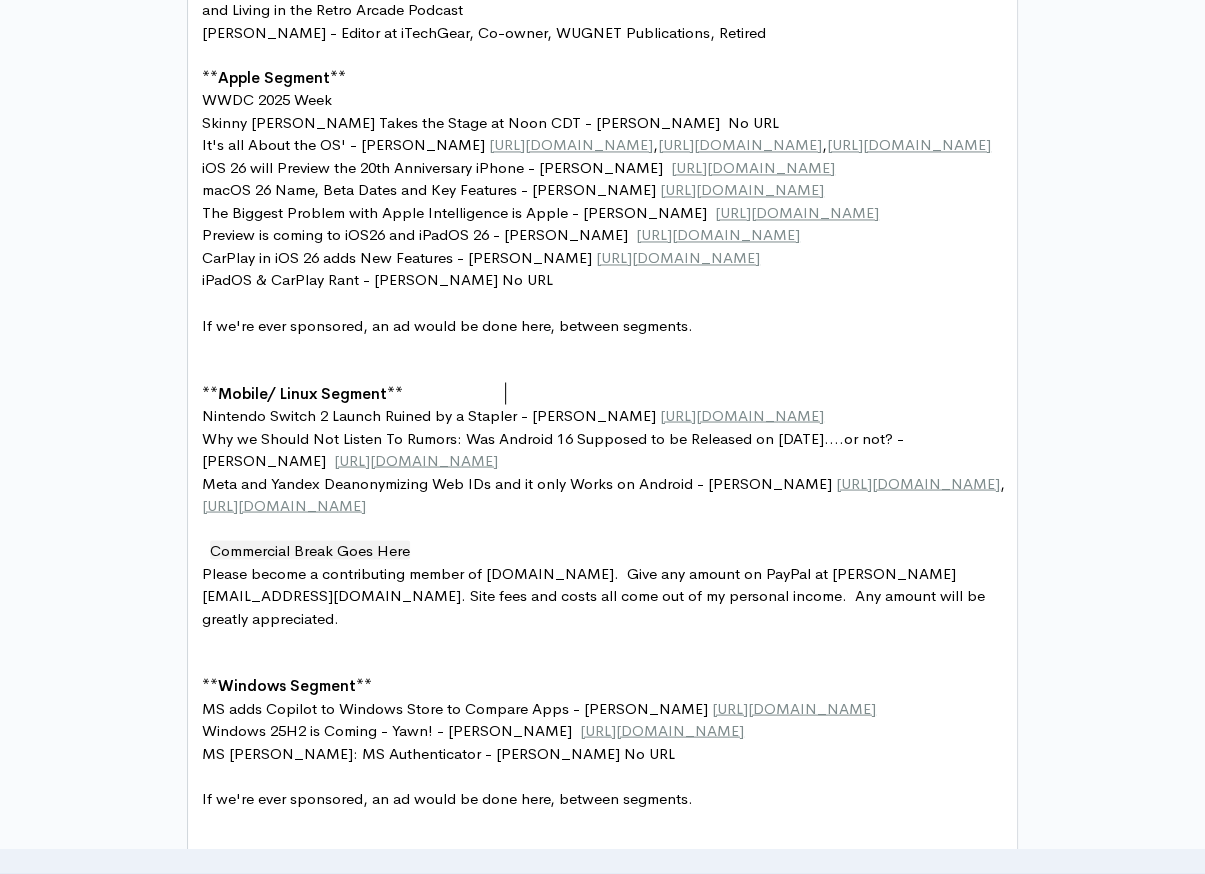 type on "[URL][DOMAIN_NAME]" 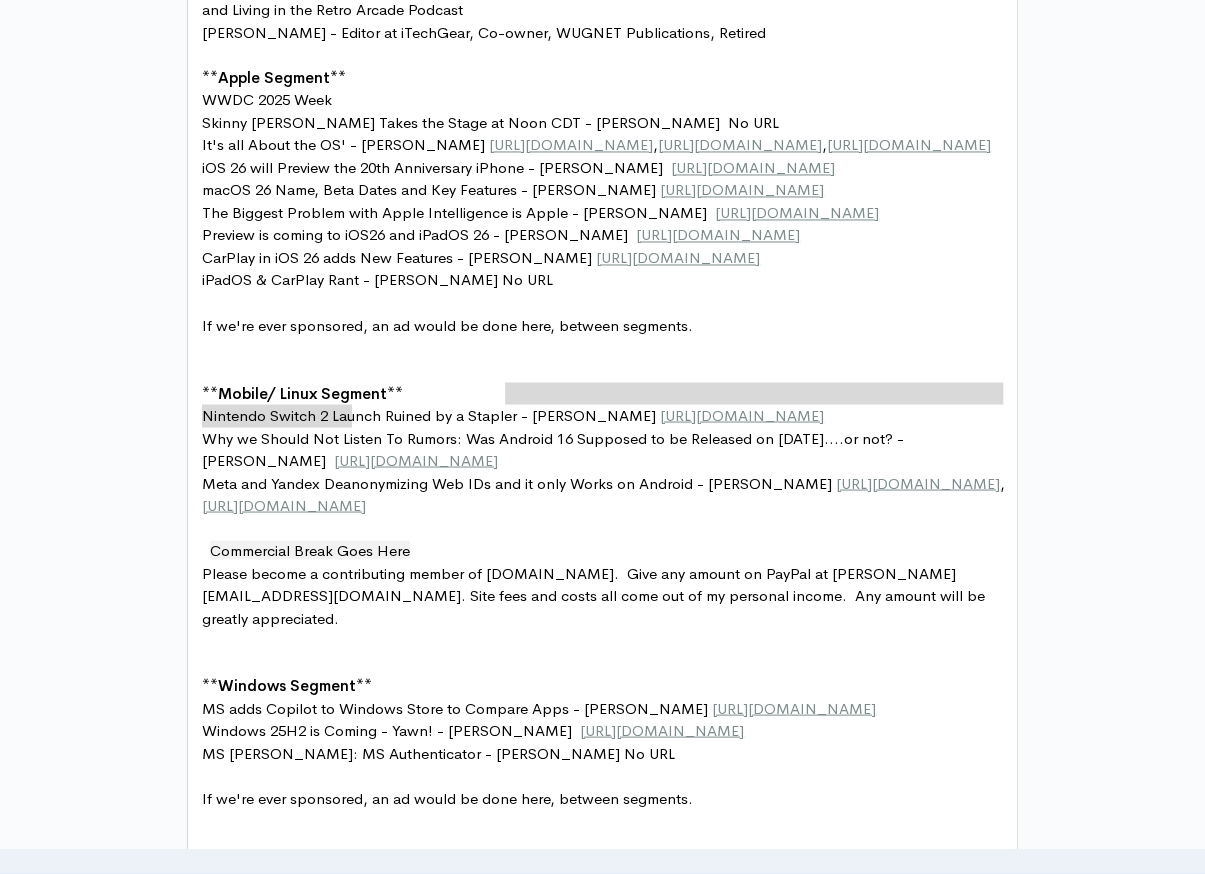 drag, startPoint x: 503, startPoint y: 389, endPoint x: 507, endPoint y: 400, distance: 11.7046995 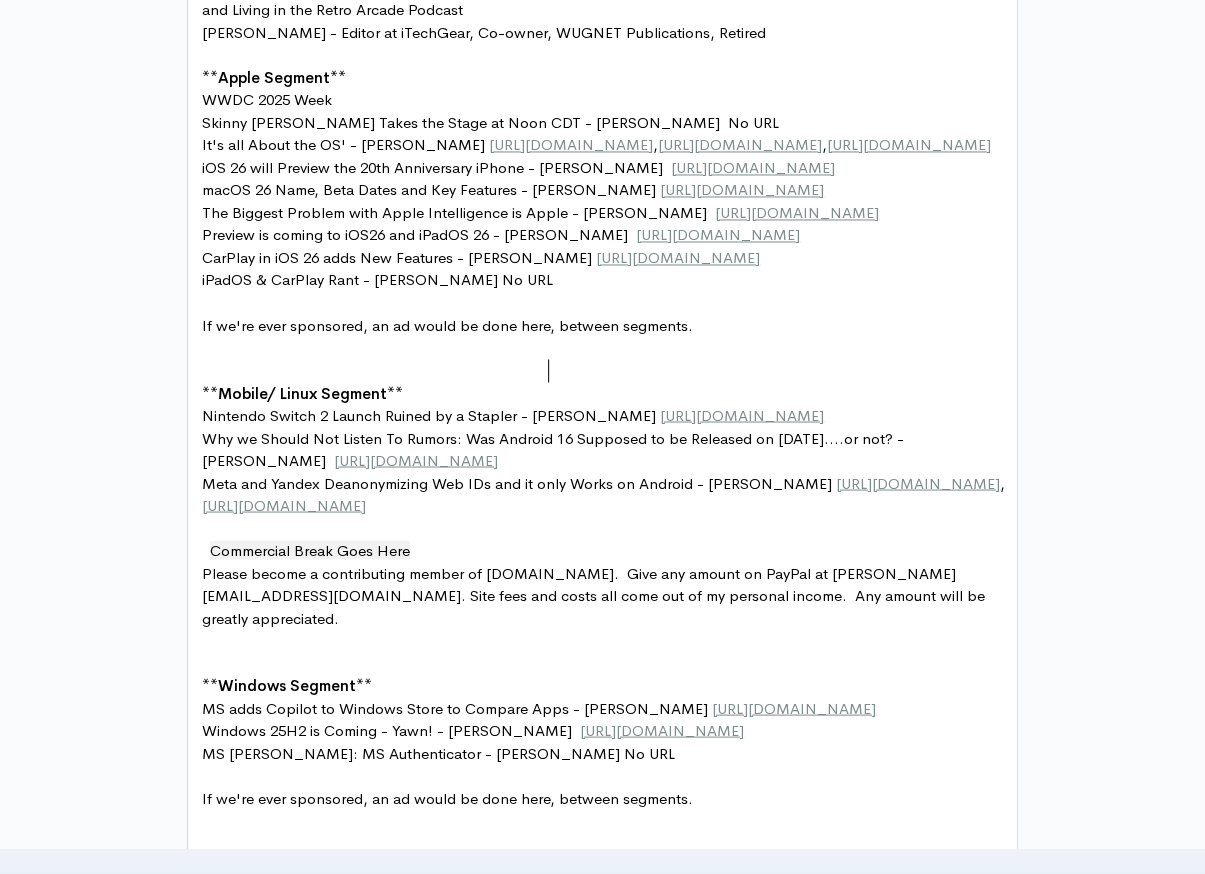 type on "[URL][DOMAIN_NAME]" 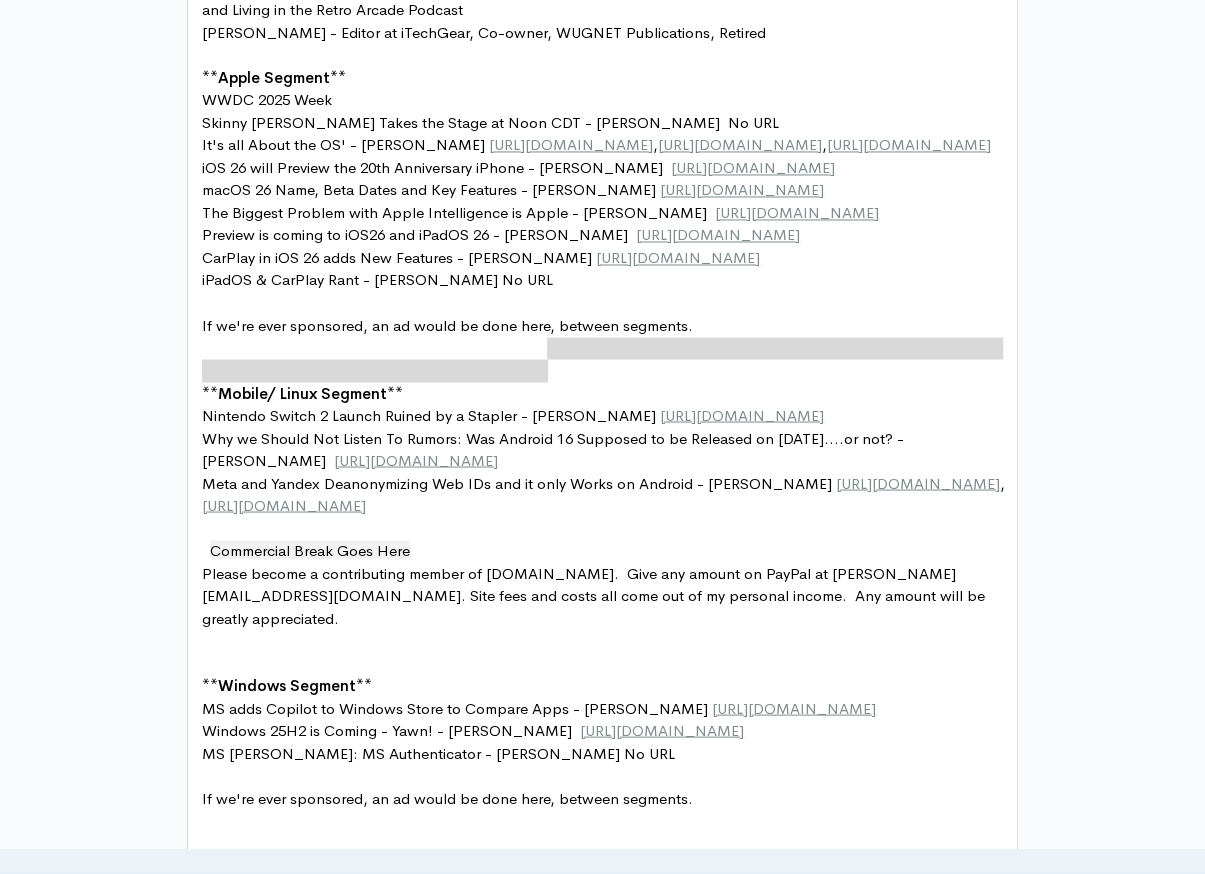 drag, startPoint x: 548, startPoint y: 364, endPoint x: 548, endPoint y: 344, distance: 20 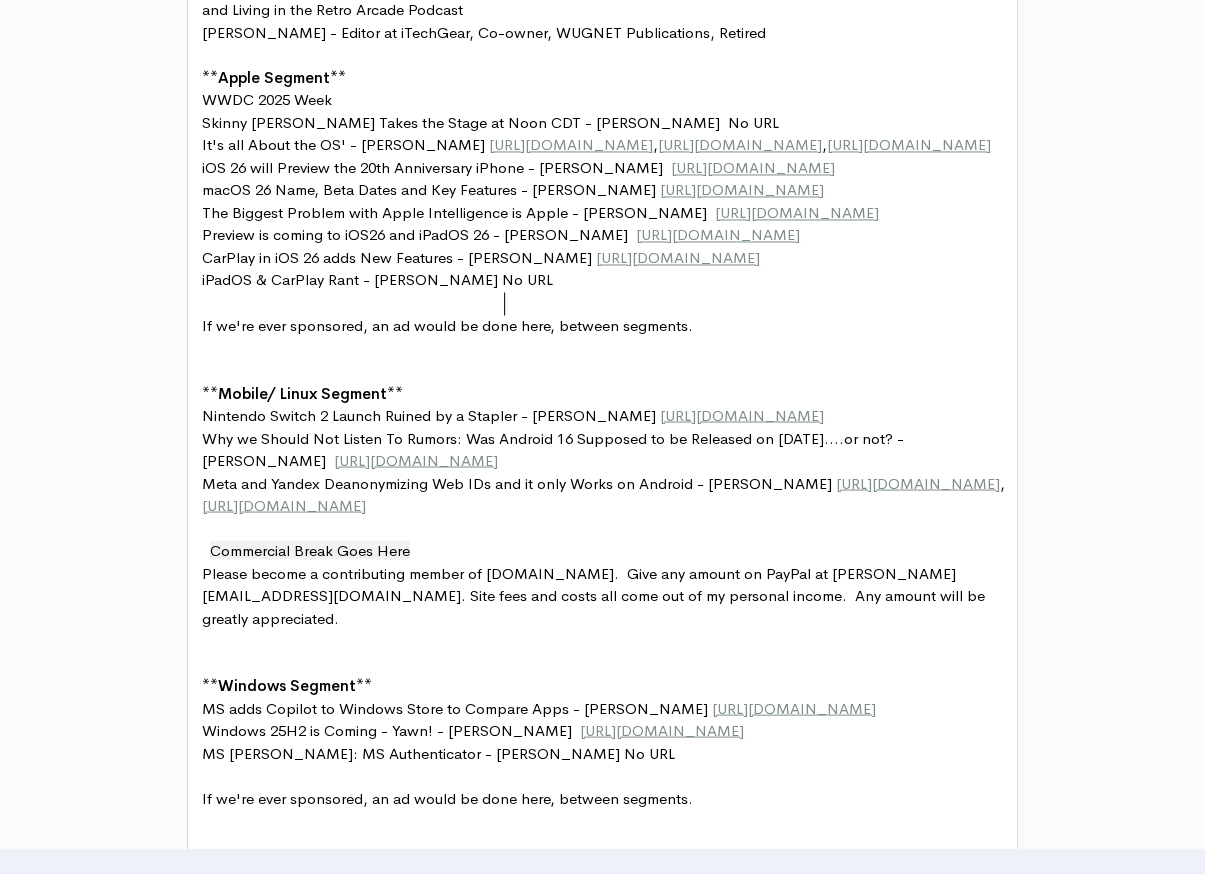 click on "macOS 26 Name, Beta Dates and Key Features - Chris G.   https://www.macworld.com/article/2644146/macos-26-16-release-beta-features-compatibility.html" at bounding box center (610, 190) 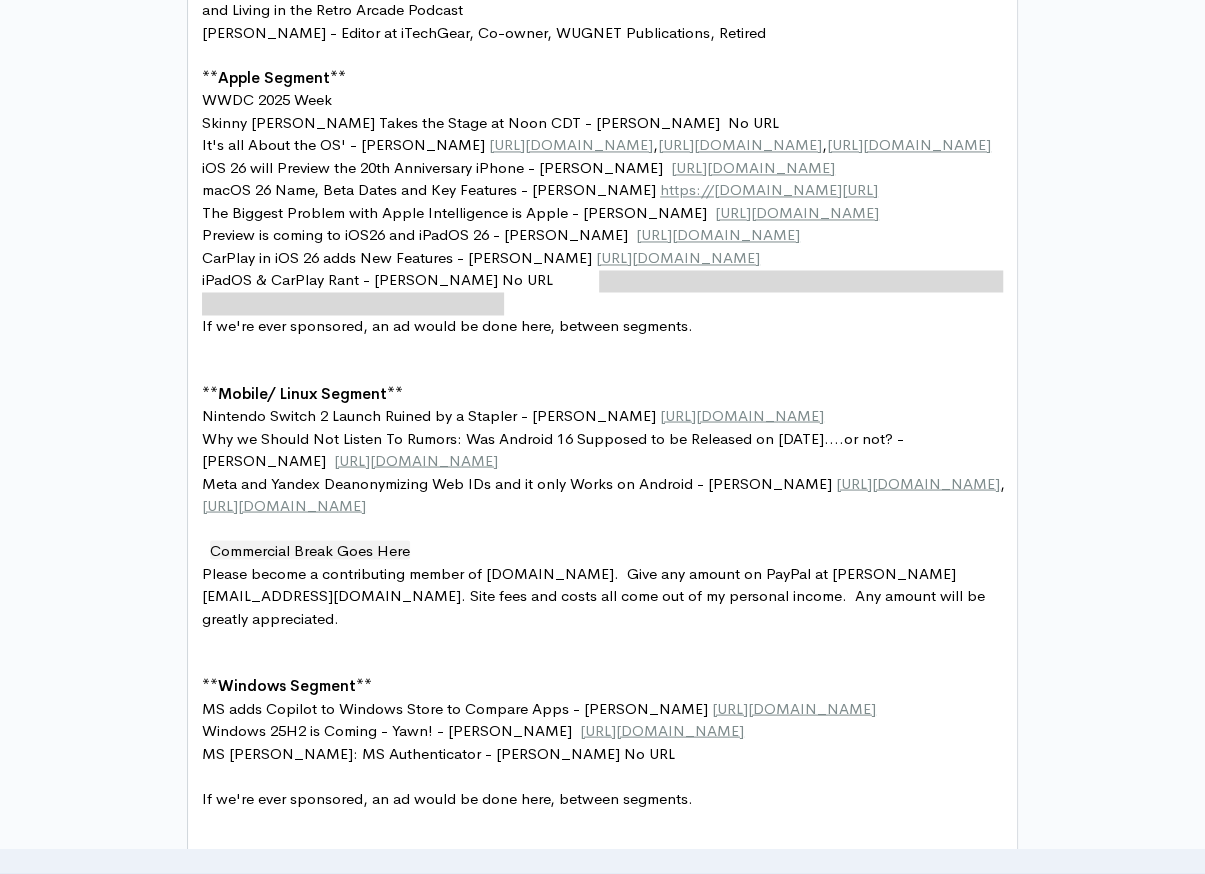 drag, startPoint x: 600, startPoint y: 295, endPoint x: 596, endPoint y: 284, distance: 11.7046995 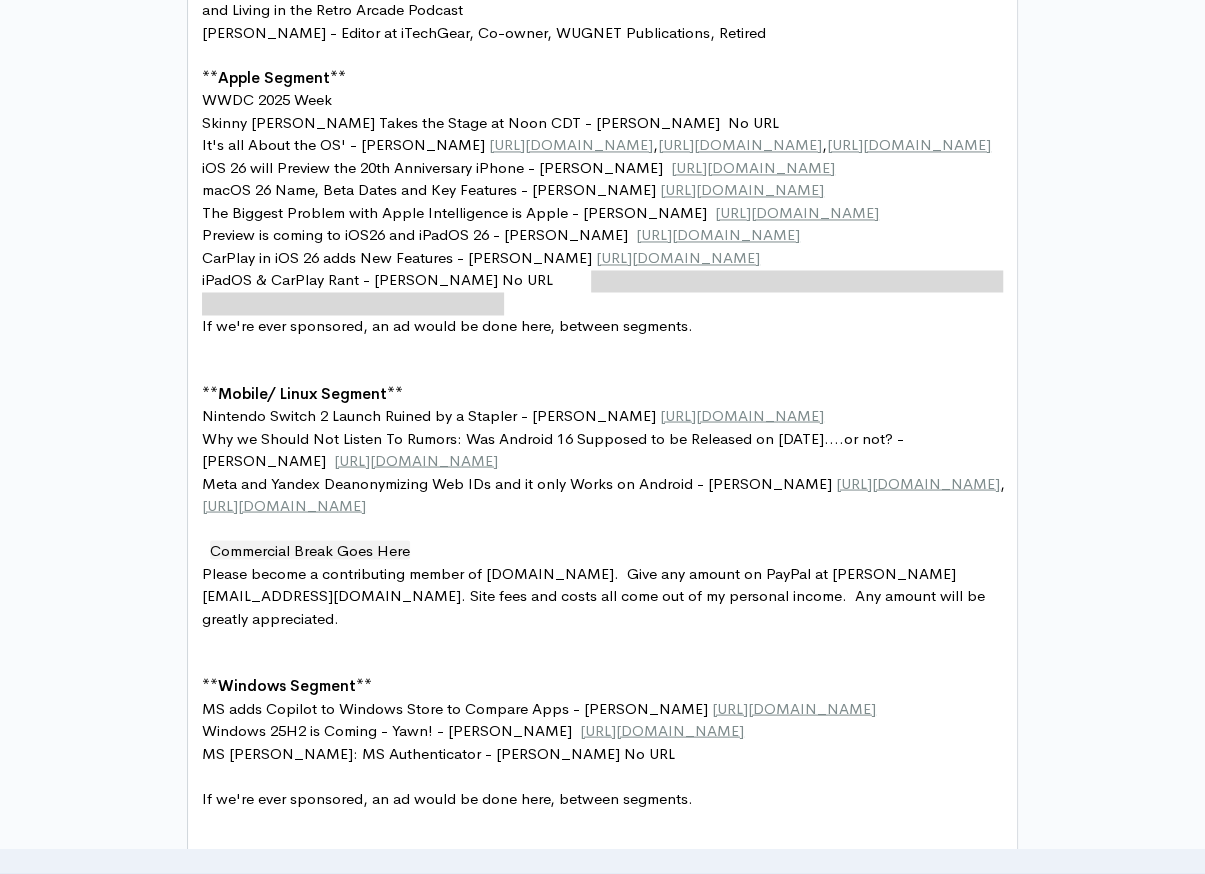 paste 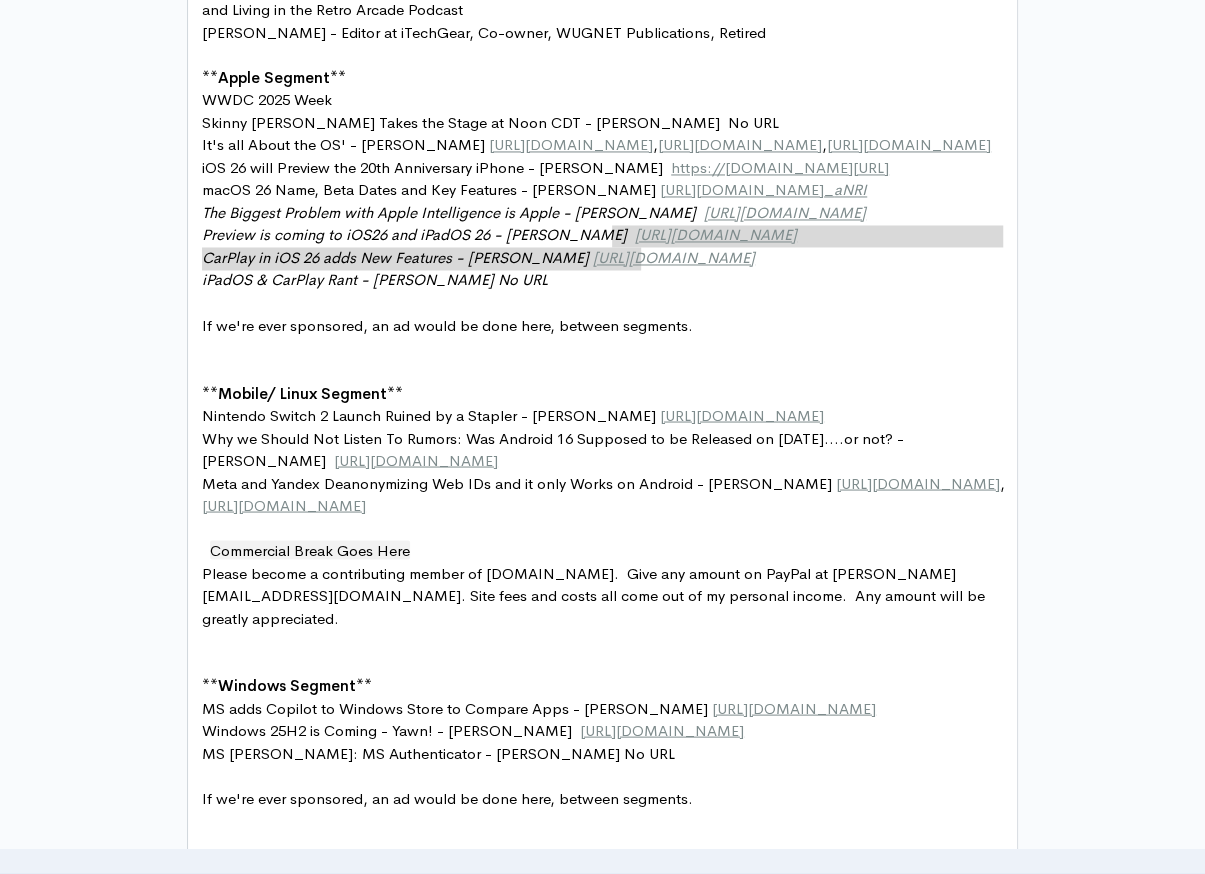 type on "[URL][DOMAIN_NAME]" 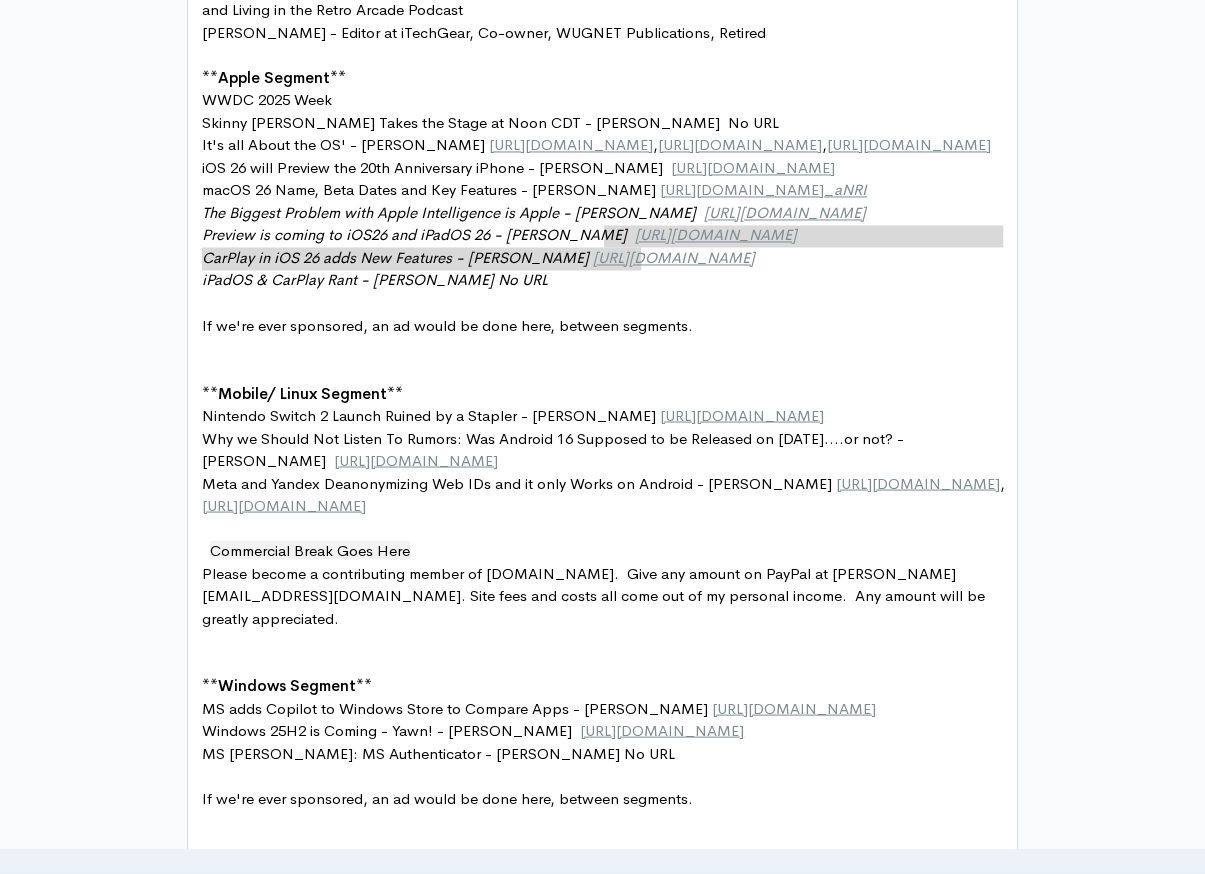 drag, startPoint x: 642, startPoint y: 255, endPoint x: 602, endPoint y: 229, distance: 47.707443 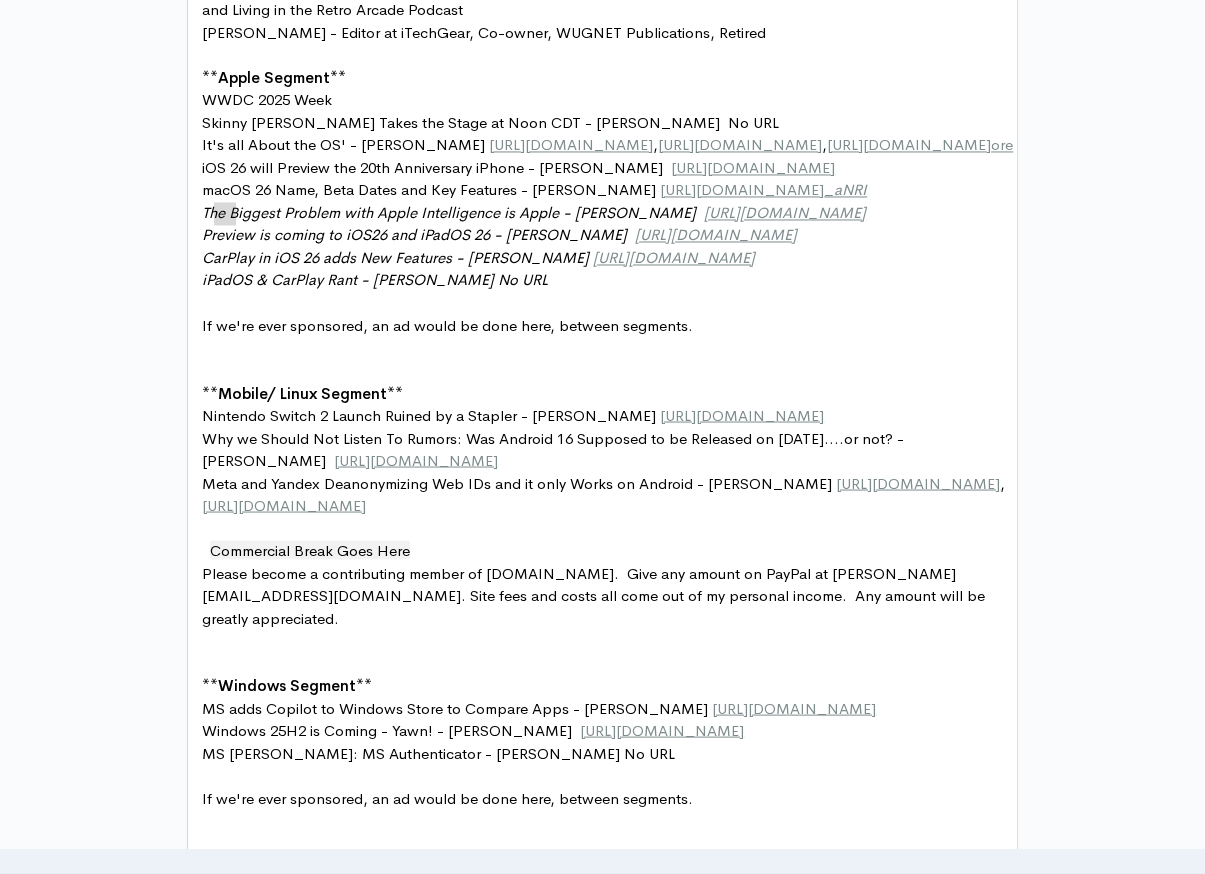 type on "[URL][DOMAIN_NAME]" 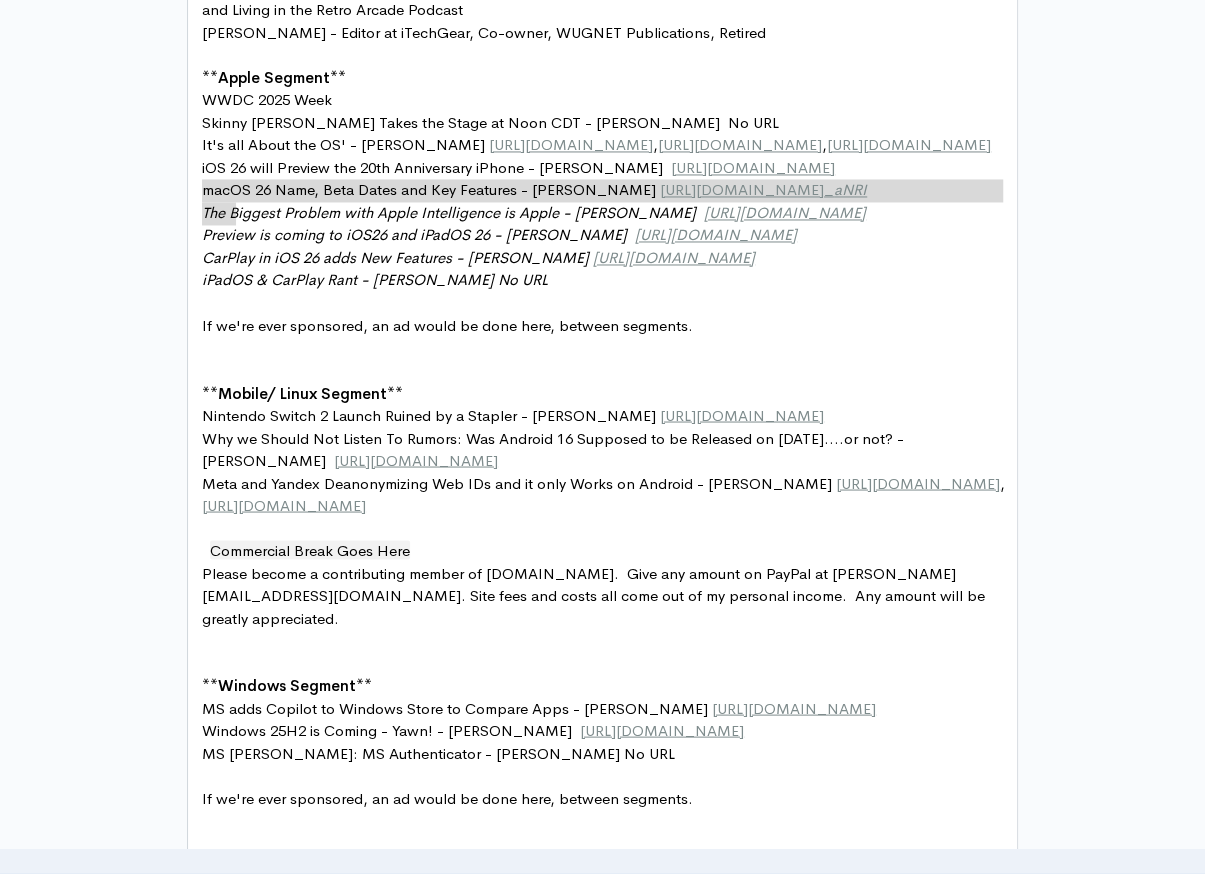 drag, startPoint x: 238, startPoint y: 211, endPoint x: 207, endPoint y: 197, distance: 34.0147 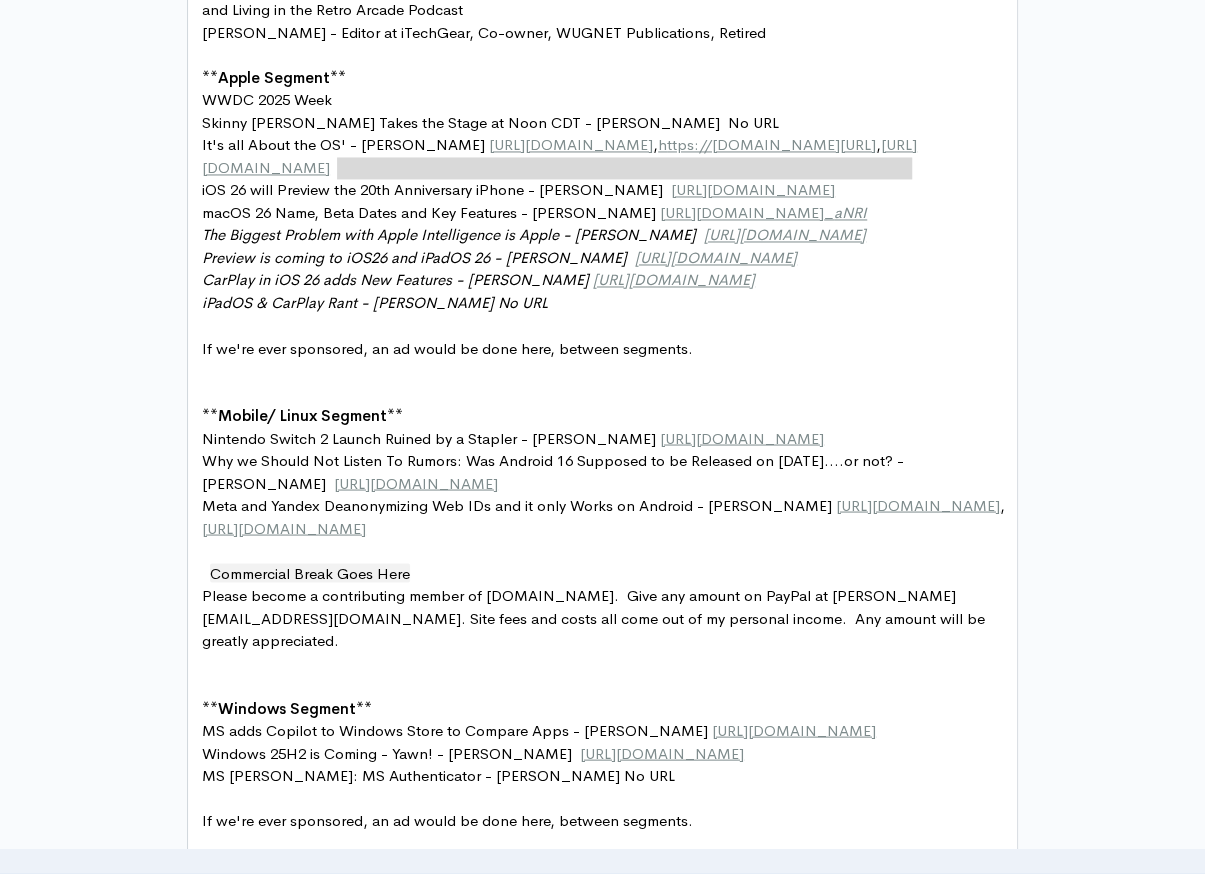 type on "[URL][DOMAIN_NAME]" 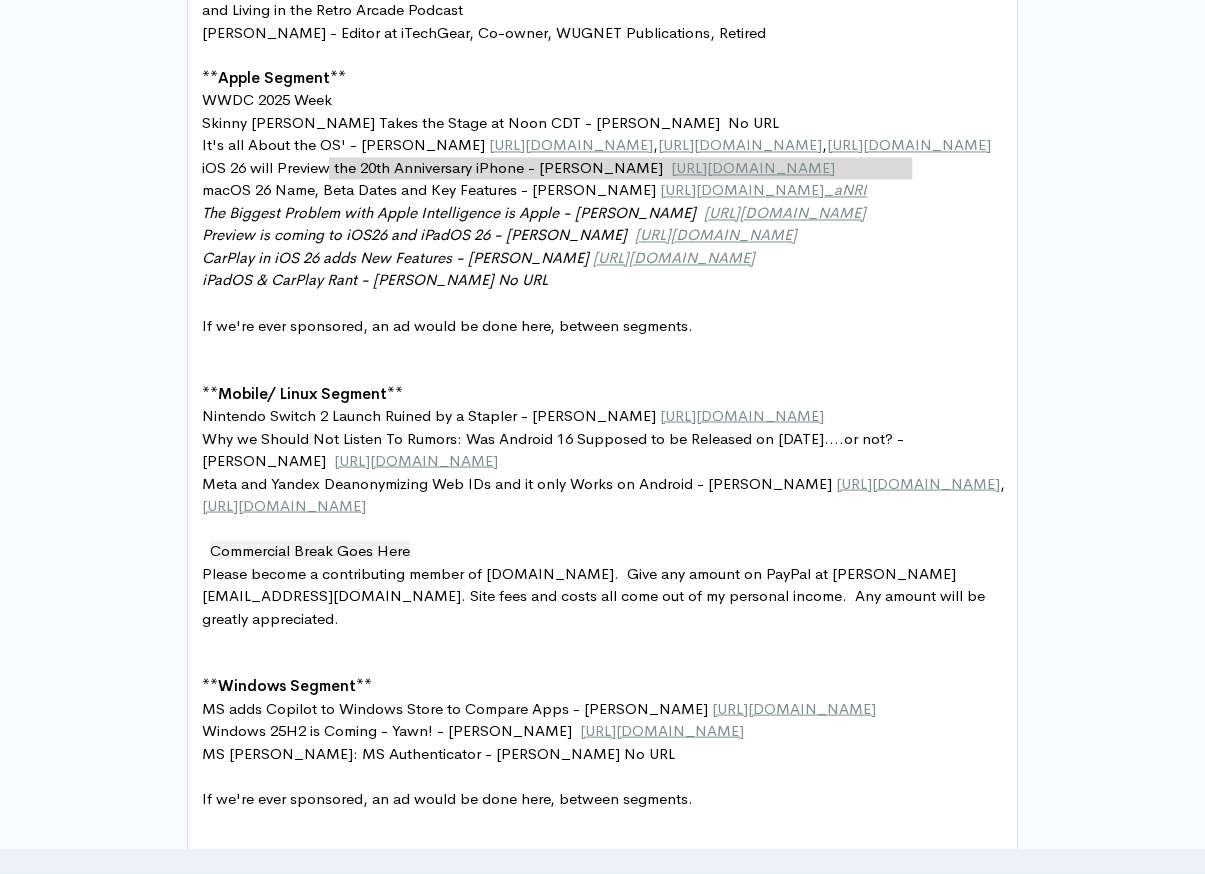 drag, startPoint x: 911, startPoint y: 166, endPoint x: 332, endPoint y: 169, distance: 579.00775 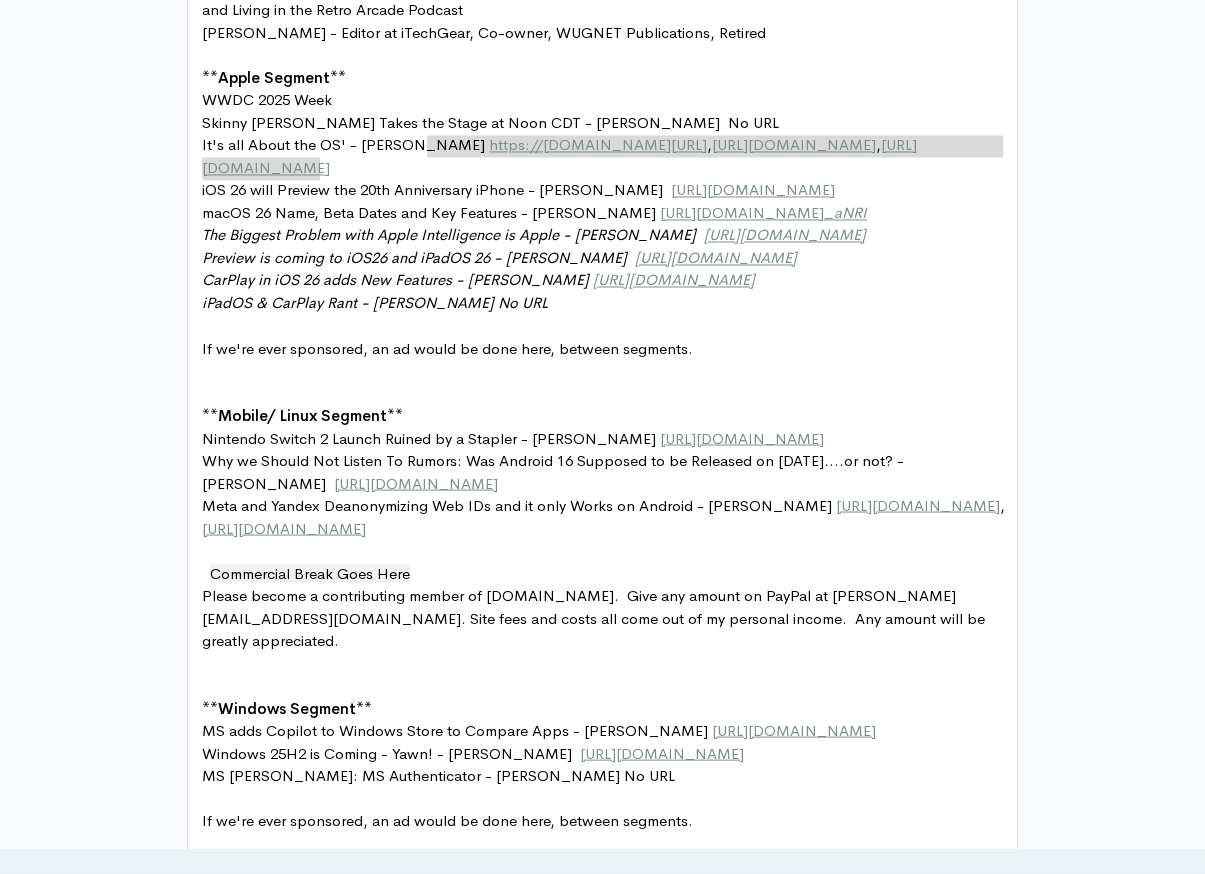 type on "[URL][DOMAIN_NAME]" 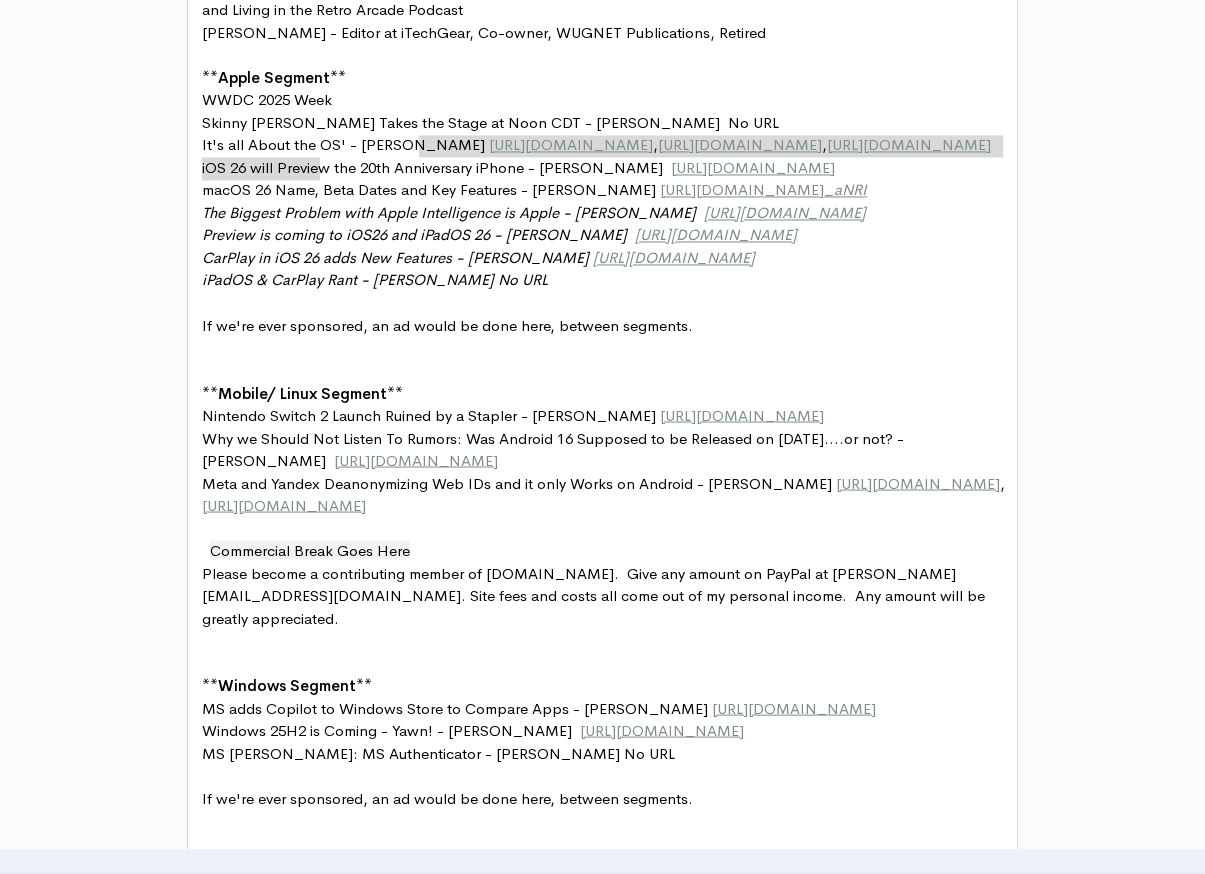 drag, startPoint x: 317, startPoint y: 167, endPoint x: 422, endPoint y: 143, distance: 107.70794 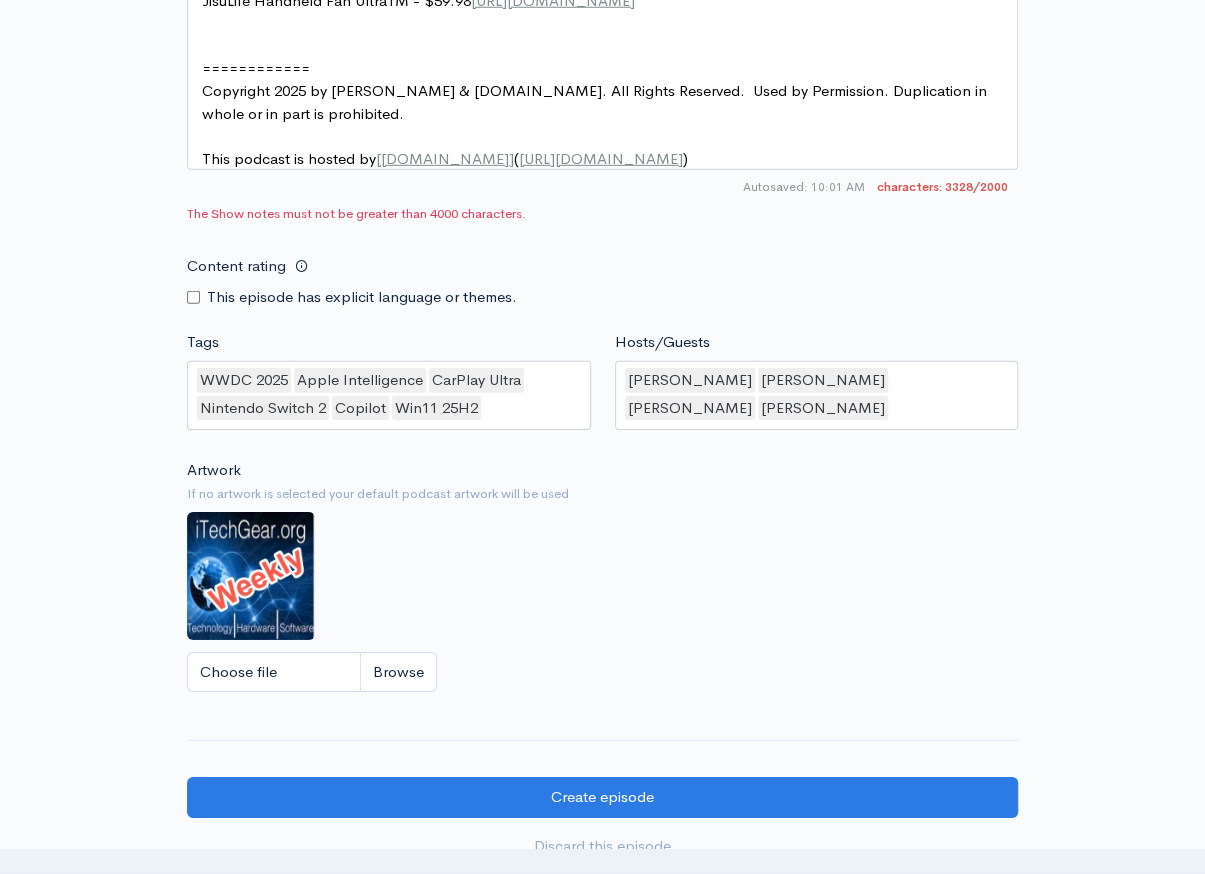 scroll, scrollTop: 2697, scrollLeft: 0, axis: vertical 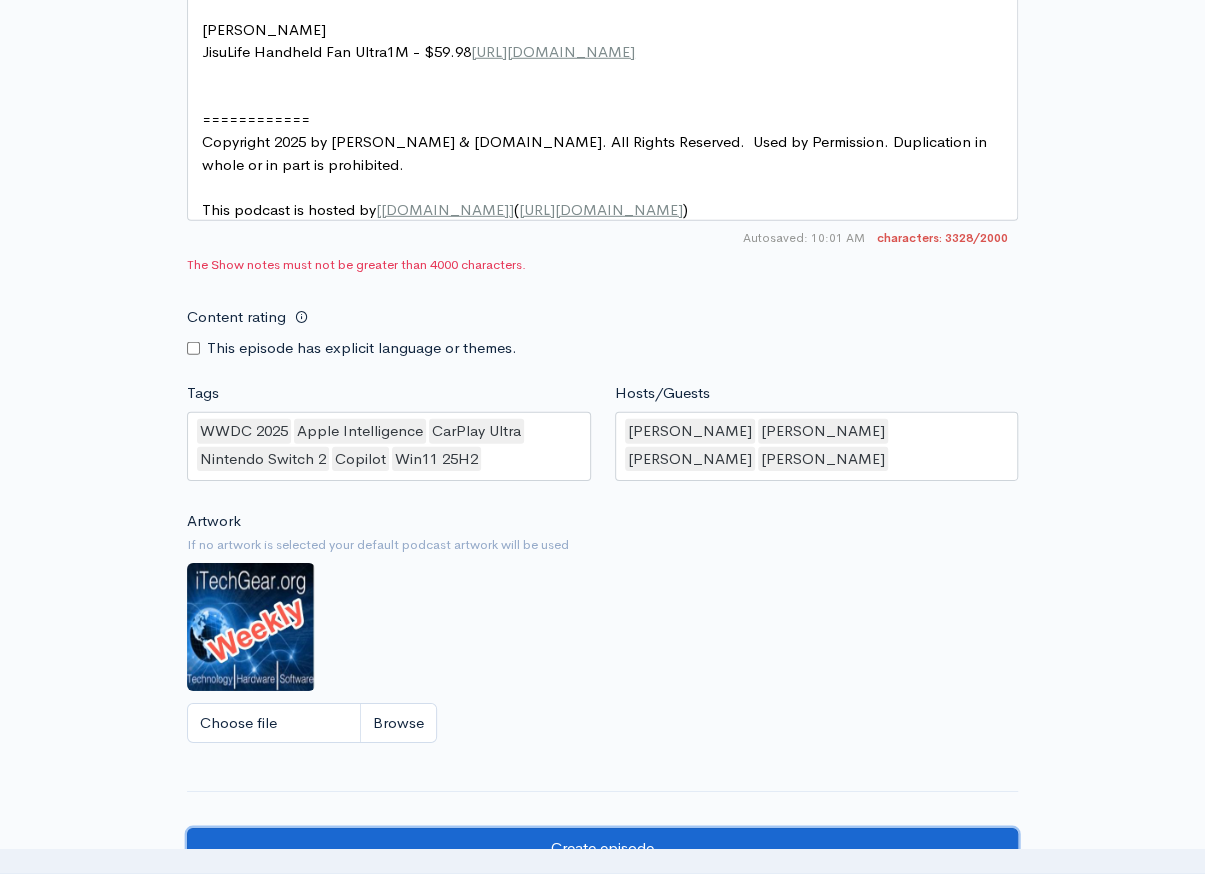 click on "Create episode" at bounding box center (602, 848) 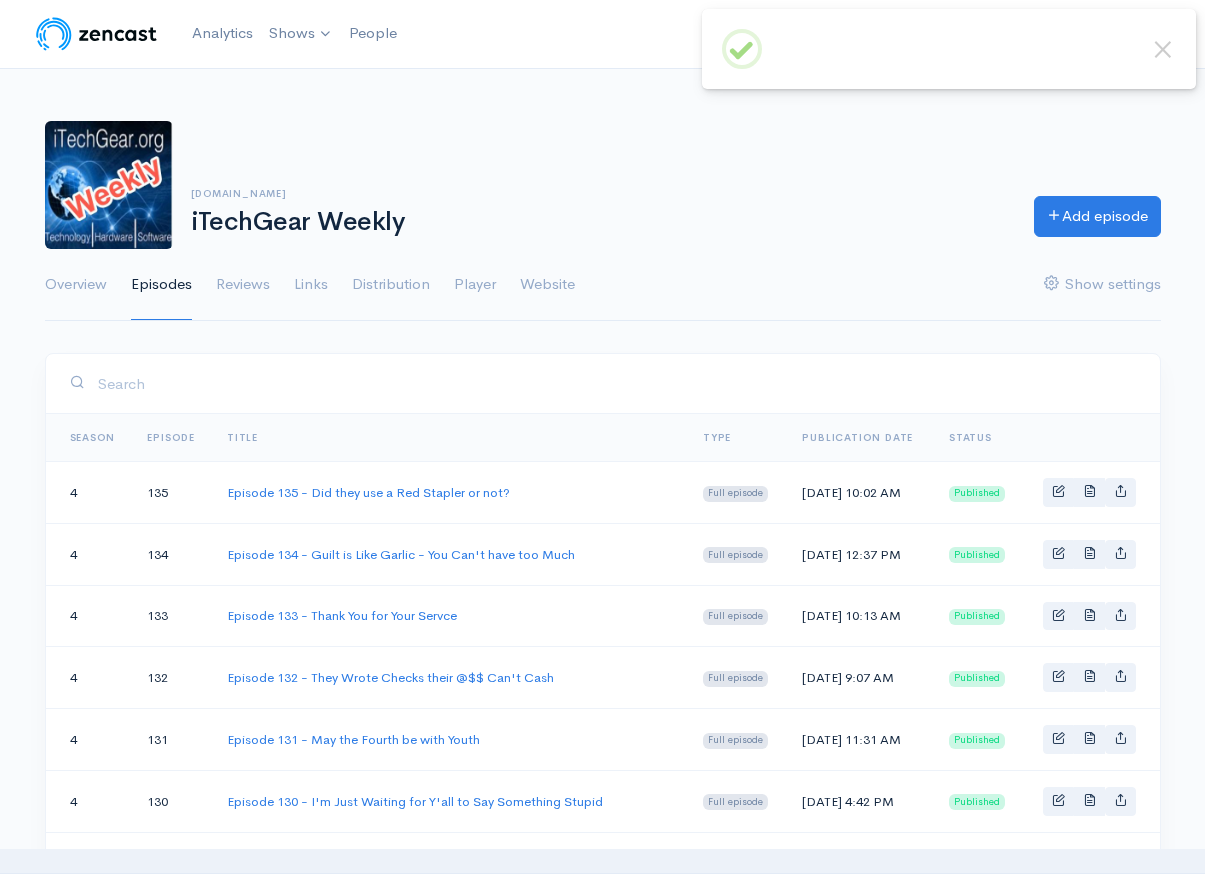 scroll, scrollTop: 0, scrollLeft: 0, axis: both 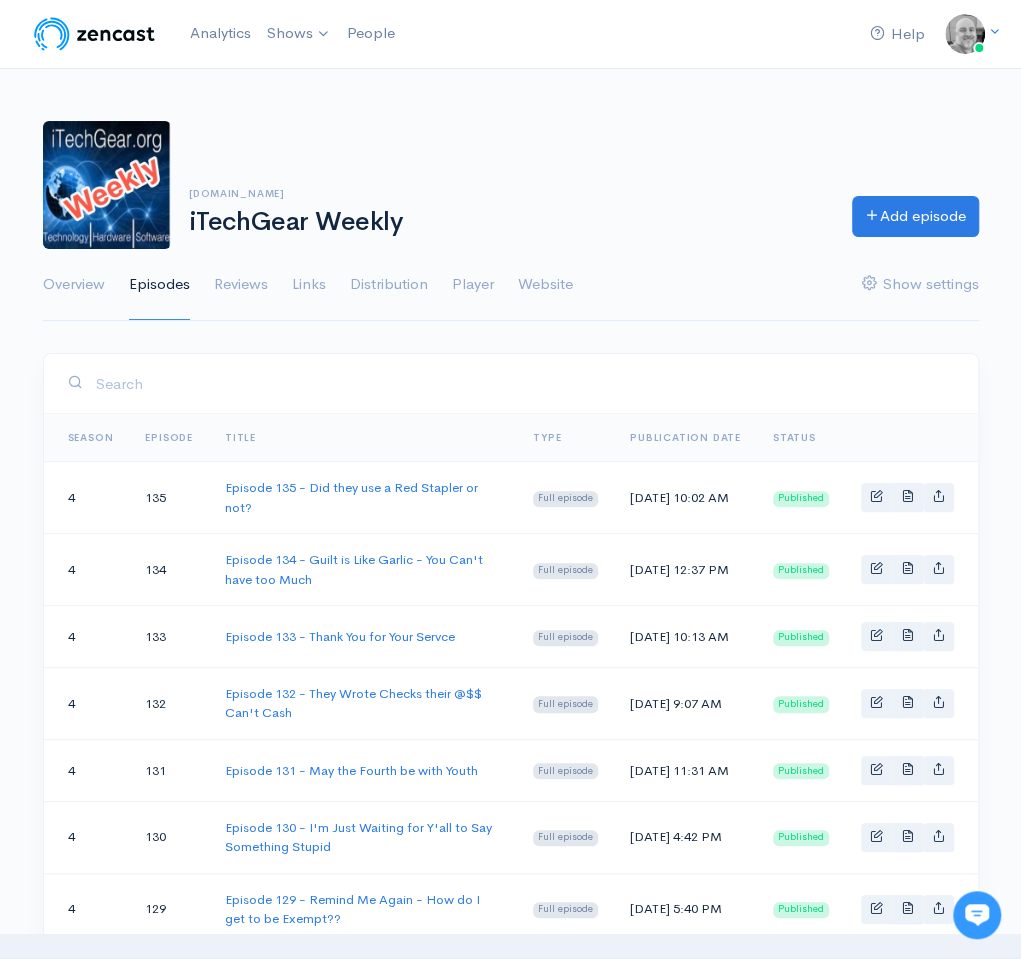 click on "iTechGear.org
iTechGear Weekly
Add episode
Overview
Episodes
Reviews
Links
Distribution
Player
Website
Show settings" at bounding box center (511, 209) 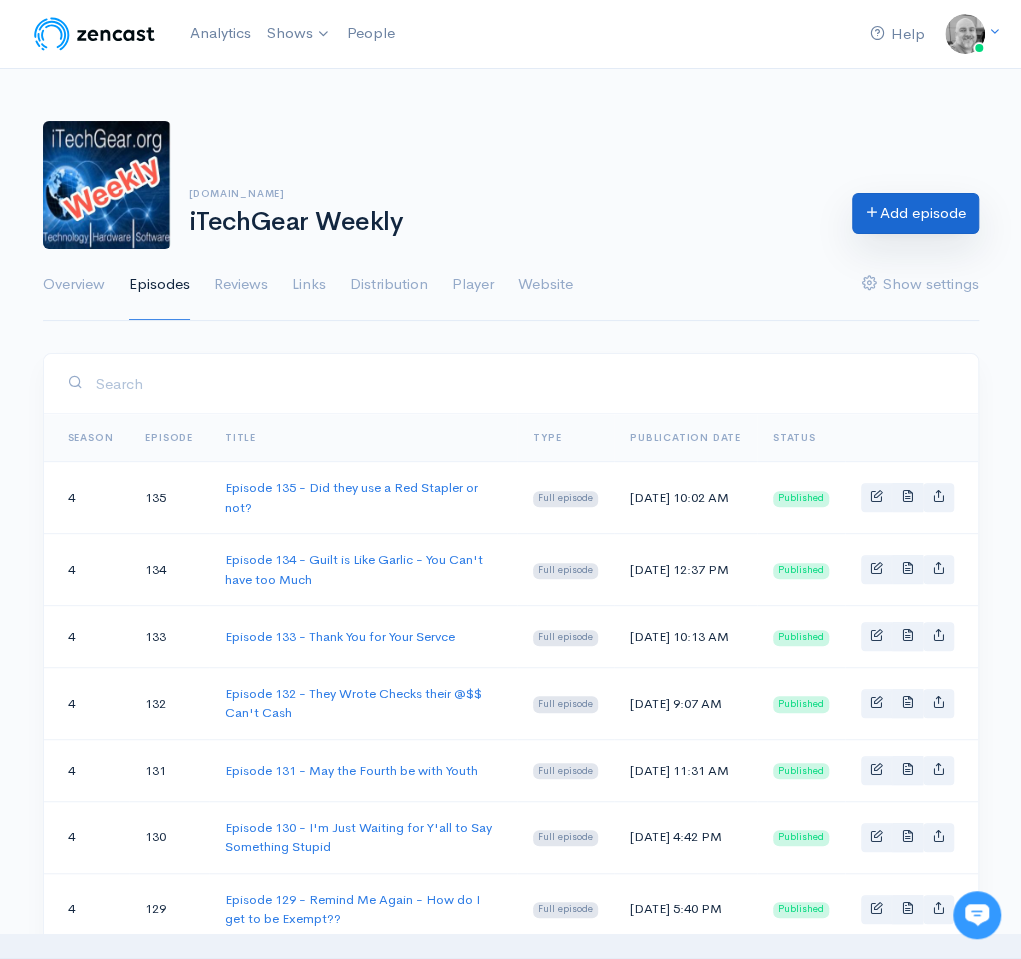click on "Add episode" at bounding box center [915, 213] 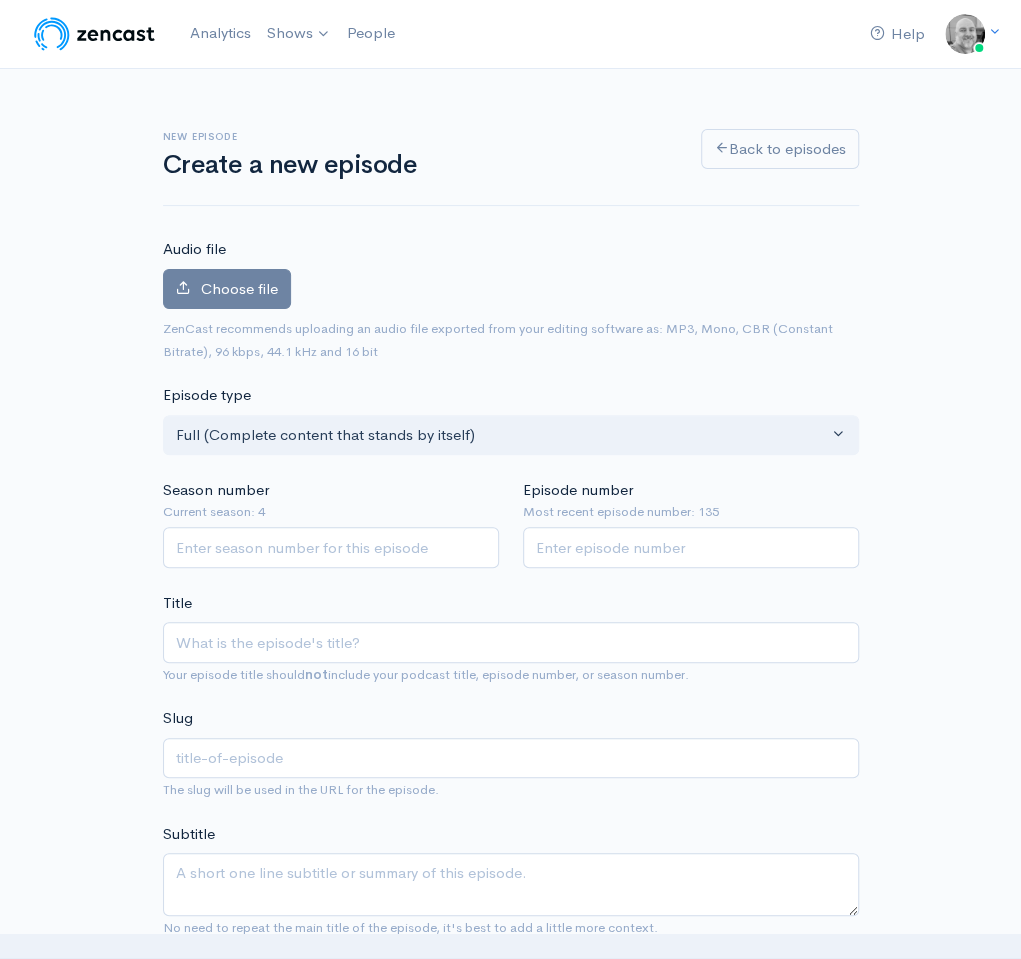 scroll, scrollTop: 0, scrollLeft: 0, axis: both 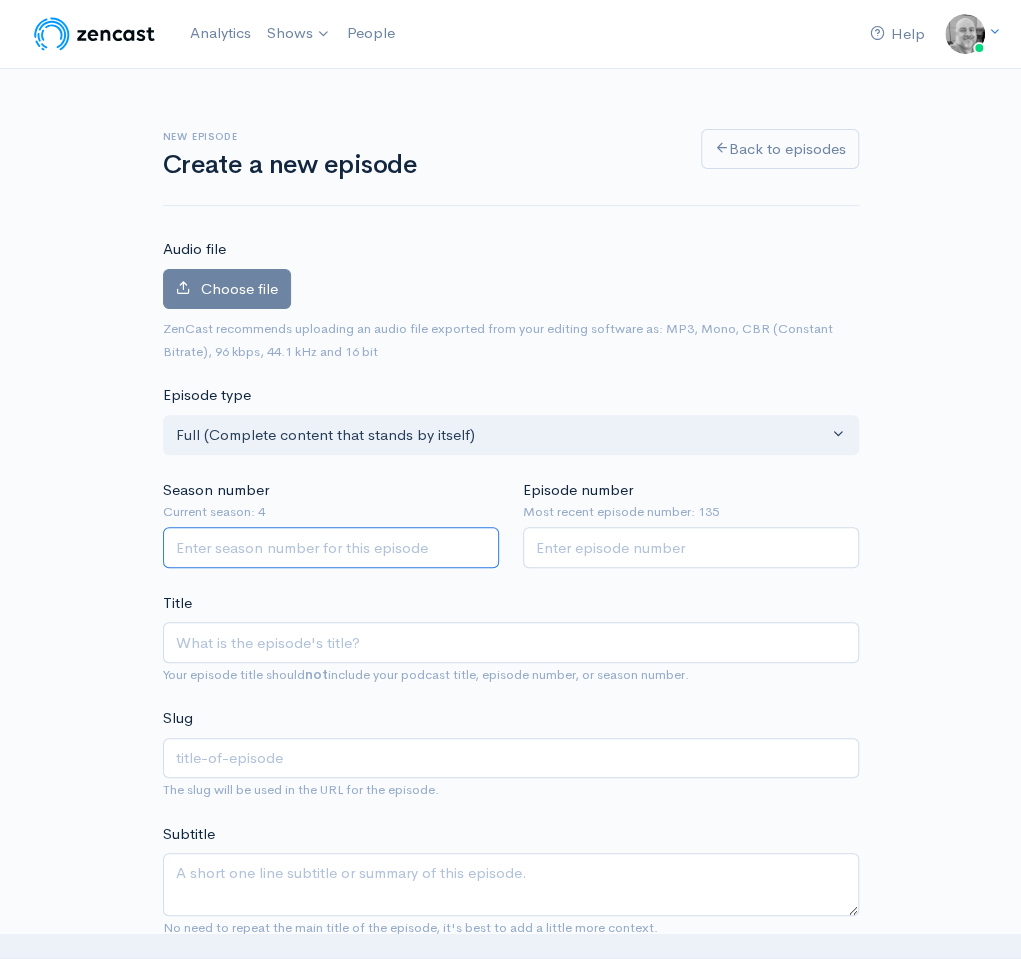 click on "Season number" at bounding box center (331, 547) 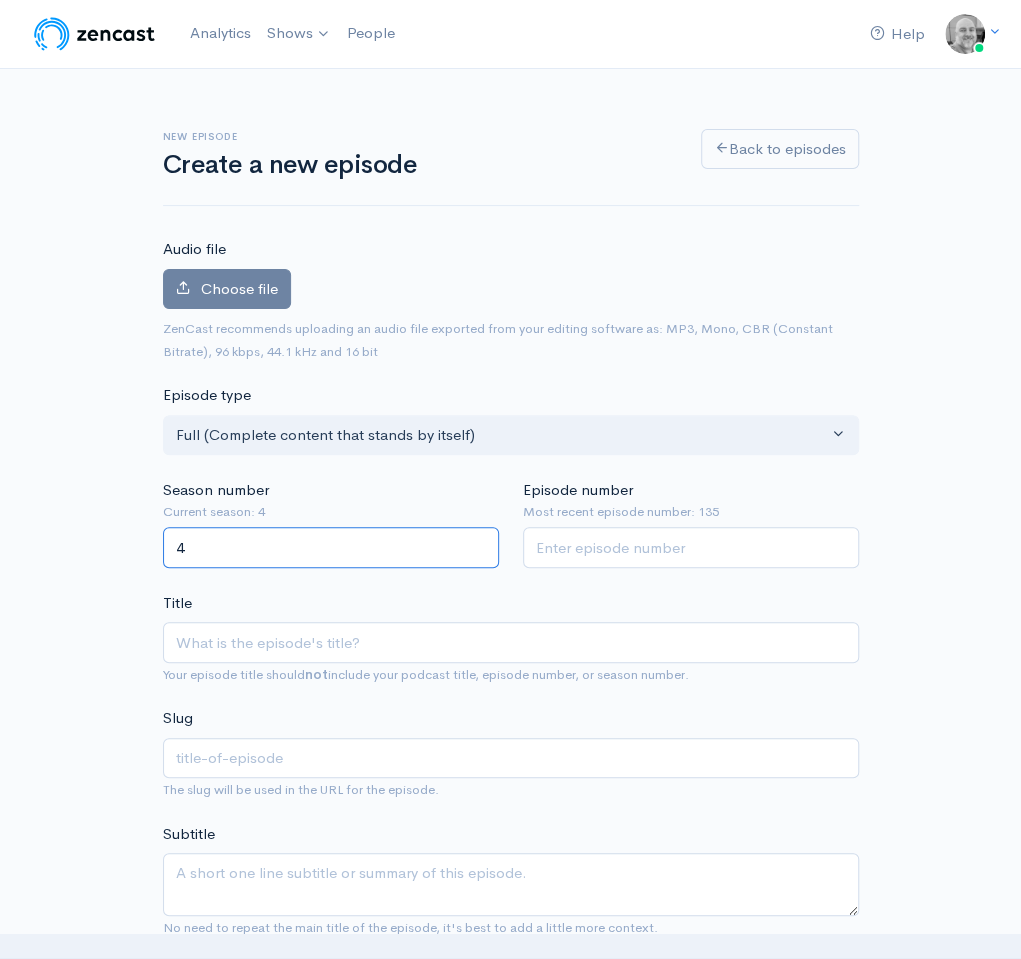 type on "4" 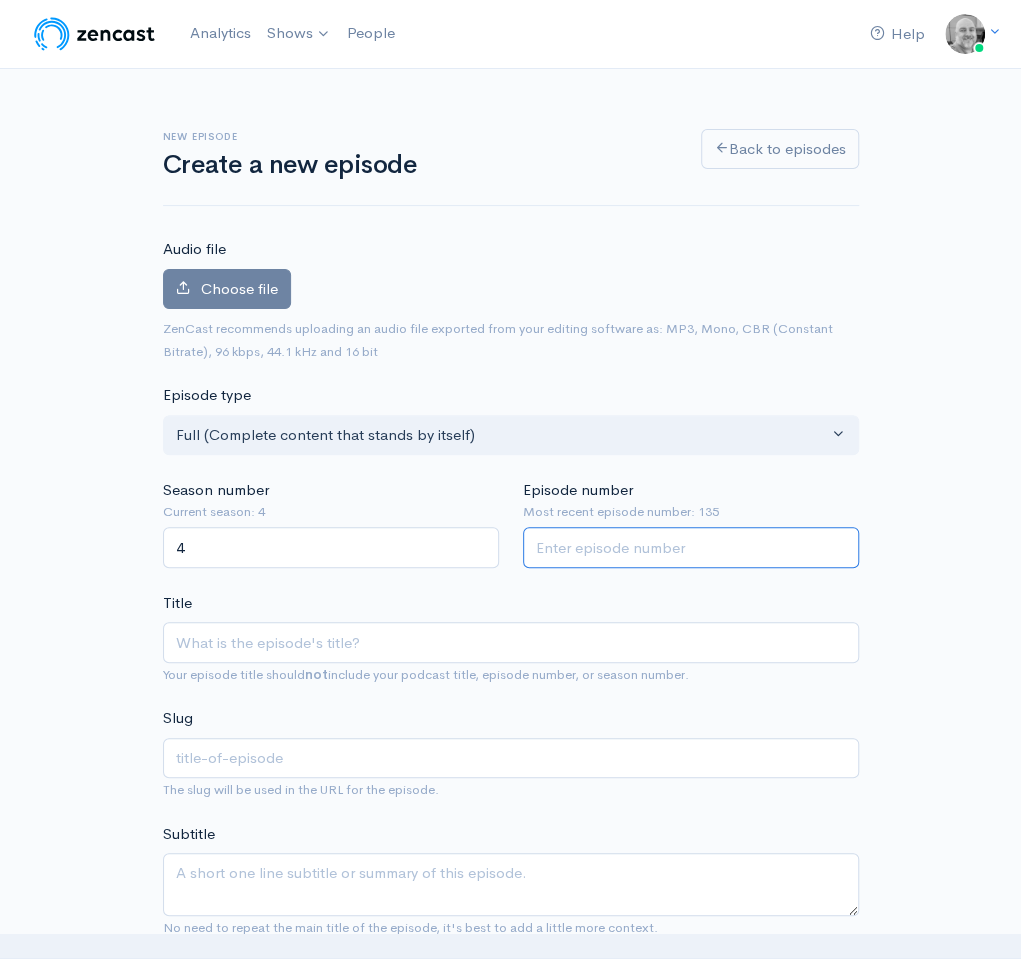 click on "Episode number" at bounding box center [691, 547] 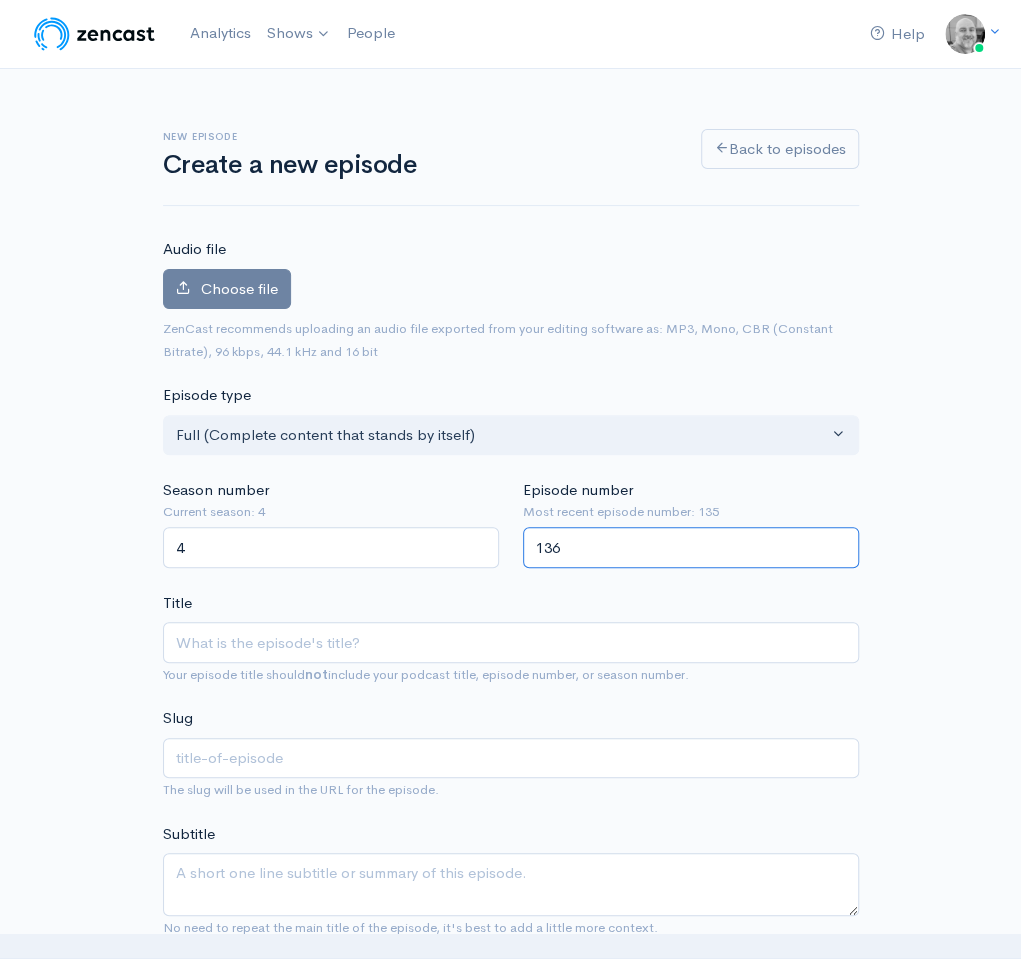 type on "136" 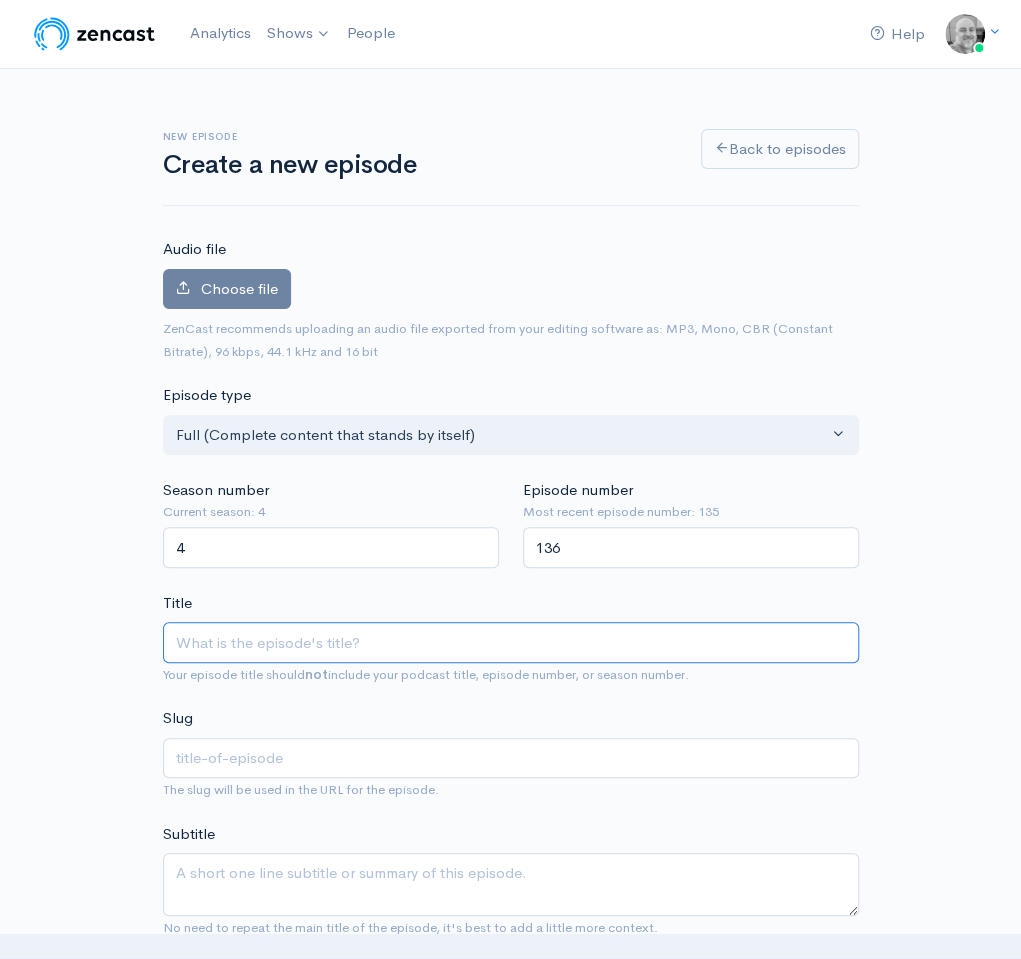 click on "Title" at bounding box center (511, 642) 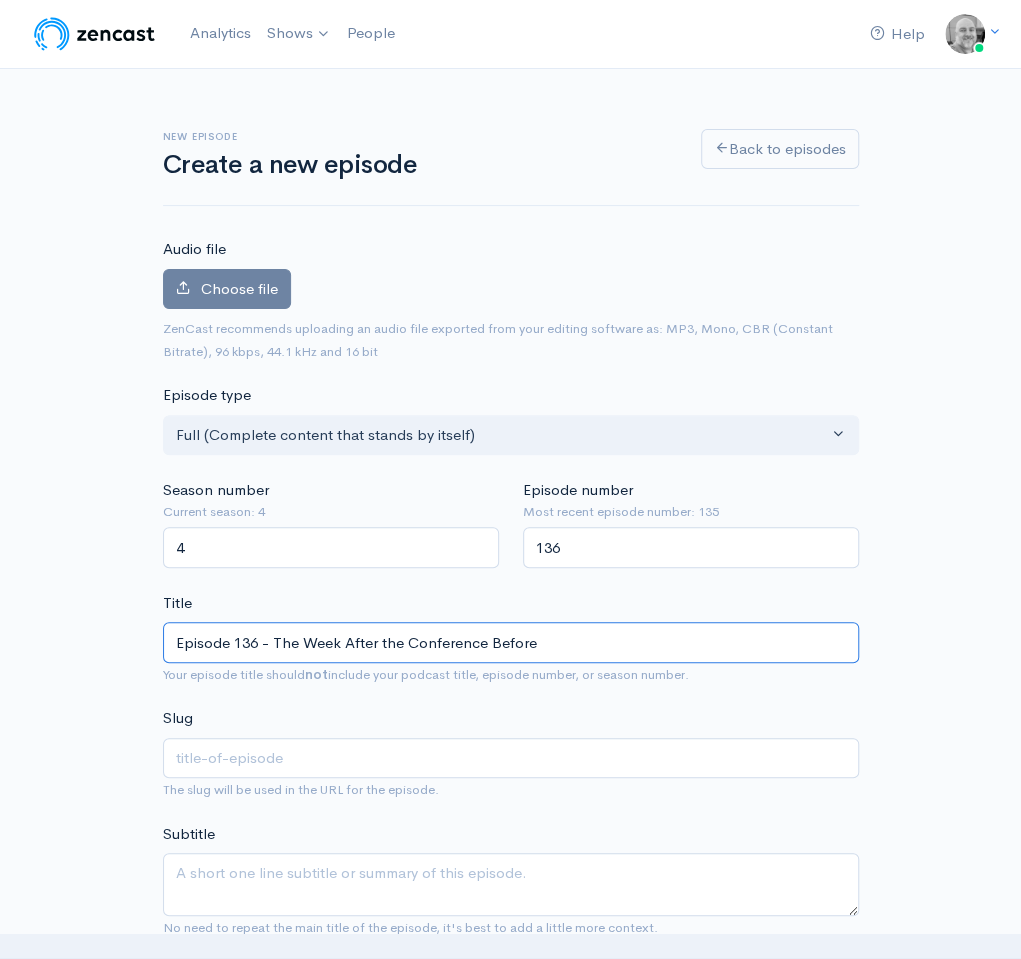 type on "episode-136-the-week-after-the-conference-before" 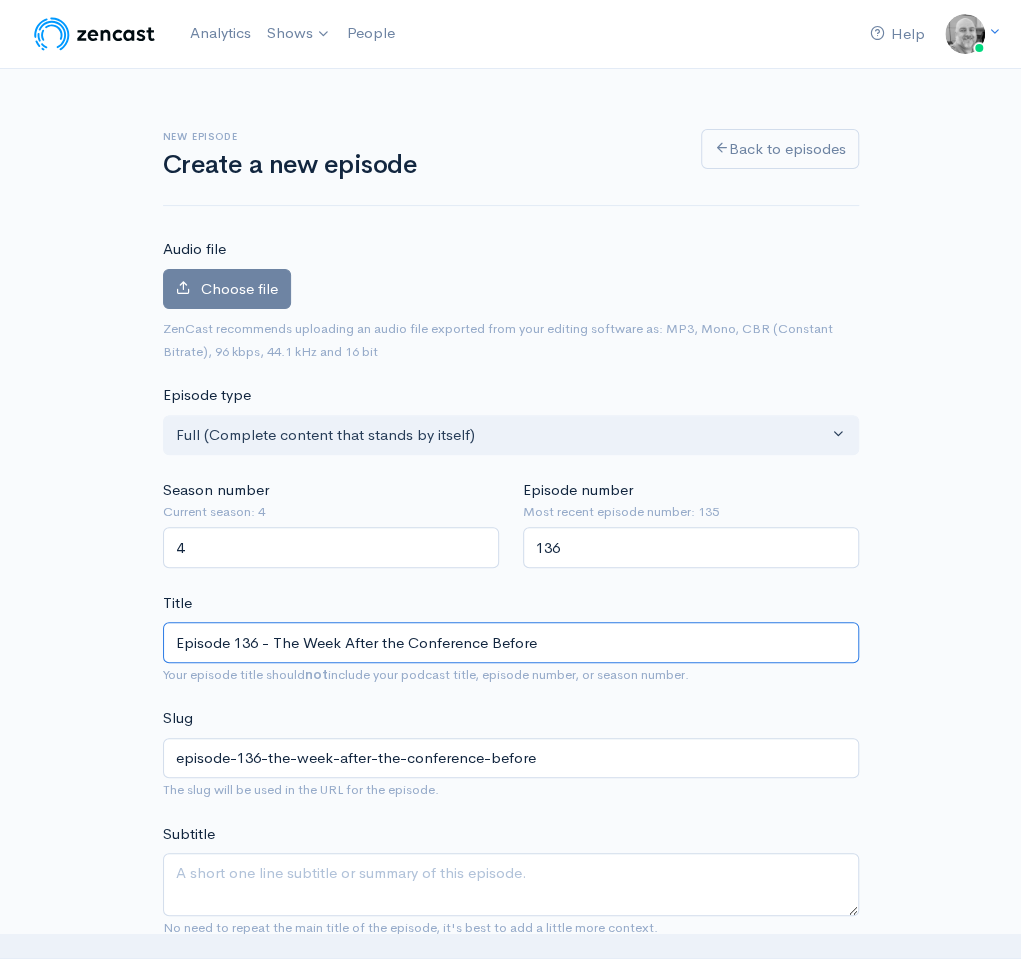 type on "Episode 136 - The Week After the Conference Before" 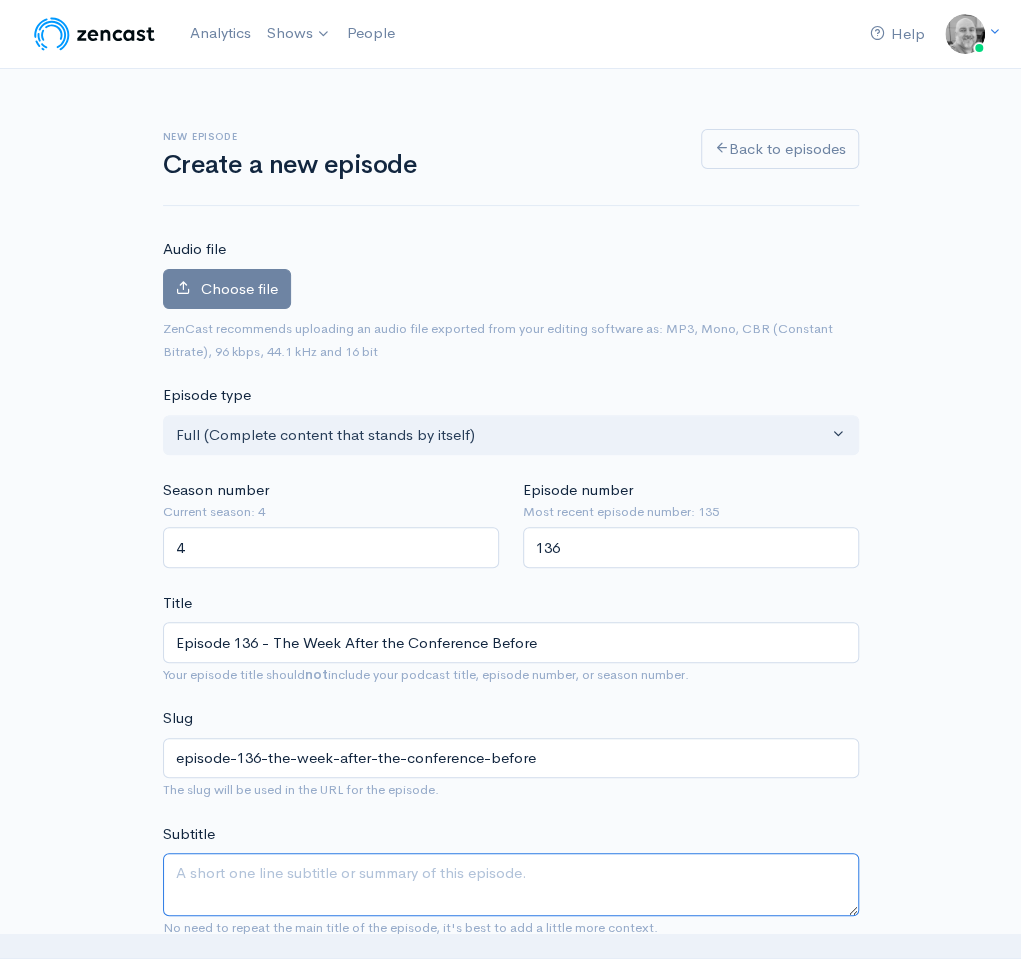 click on "Subtitle" at bounding box center (511, 884) 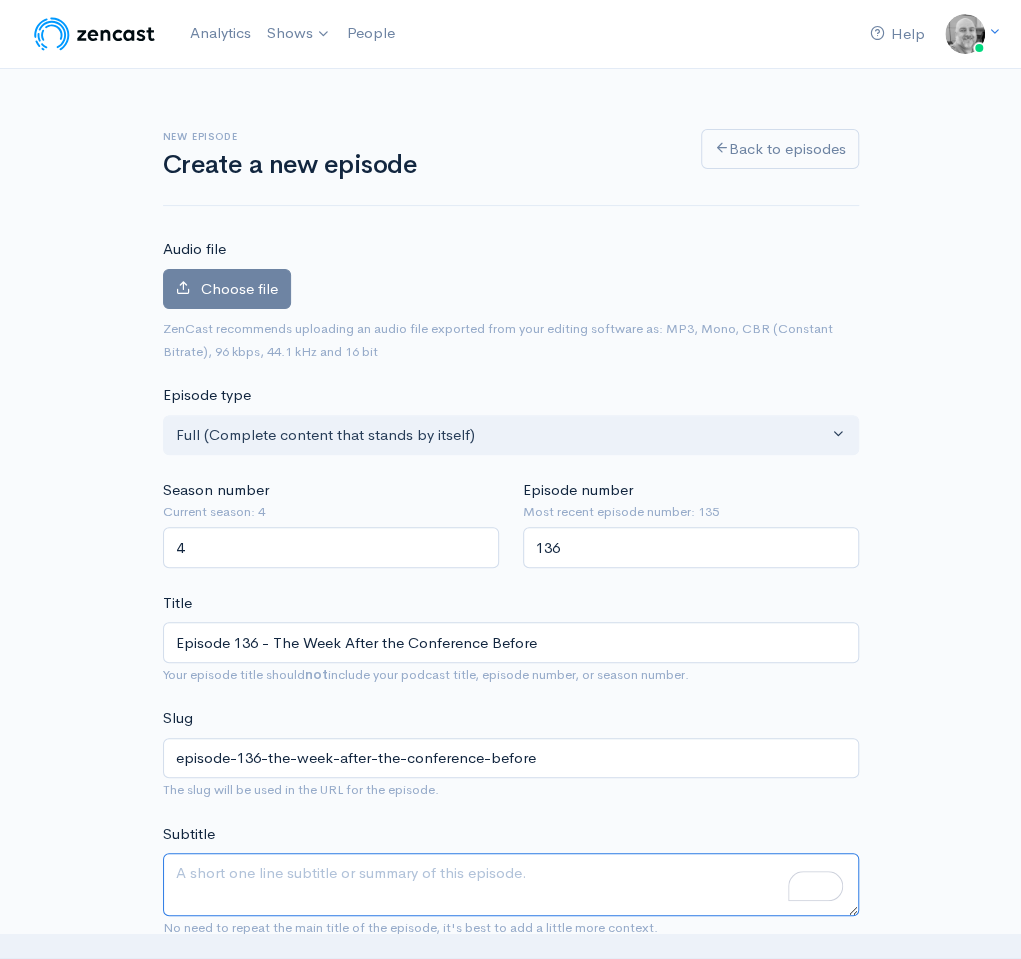 paste on "Ep. 136 - The Week After the Conference Before.  This week, we assess the WWDC Aftermath, we look at Bluestar Linux’s desktop, and Spin the Big Wheel for MS as Copilot opens the door to AI hacking.  Join us for these & more." 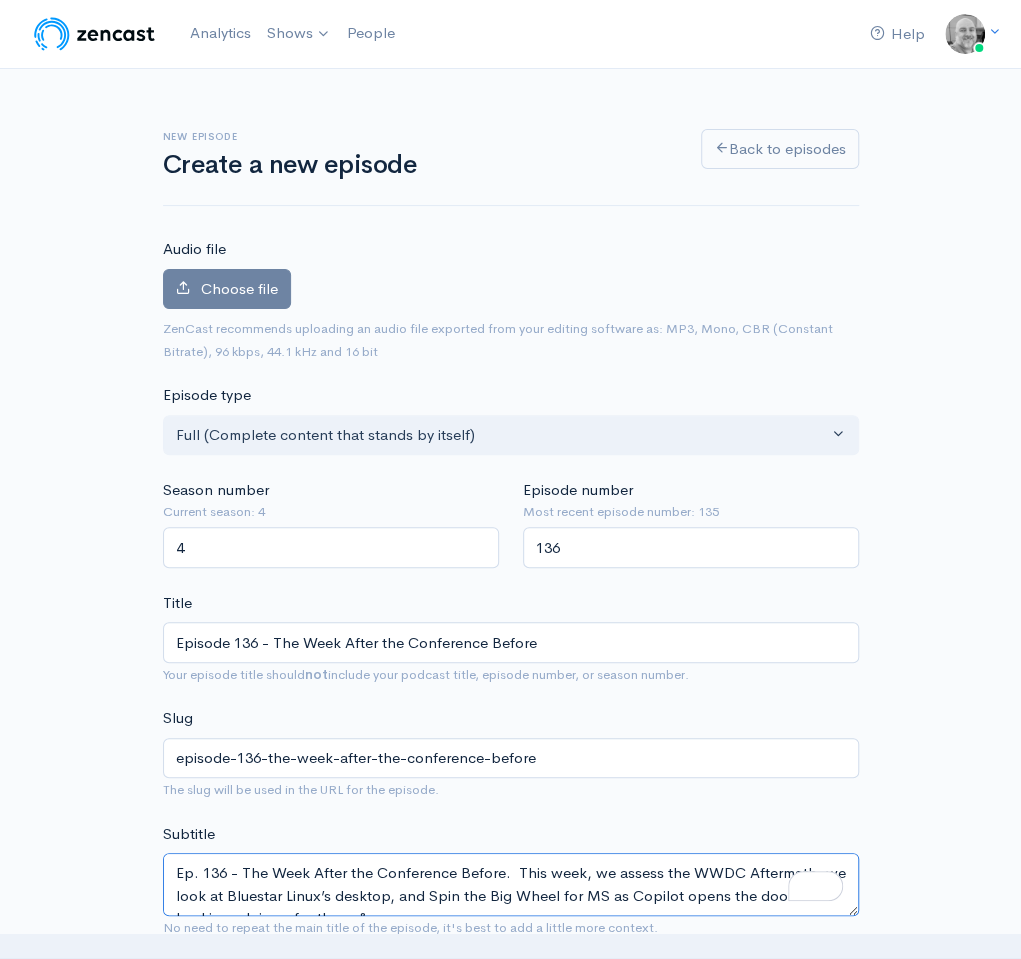scroll, scrollTop: 13, scrollLeft: 0, axis: vertical 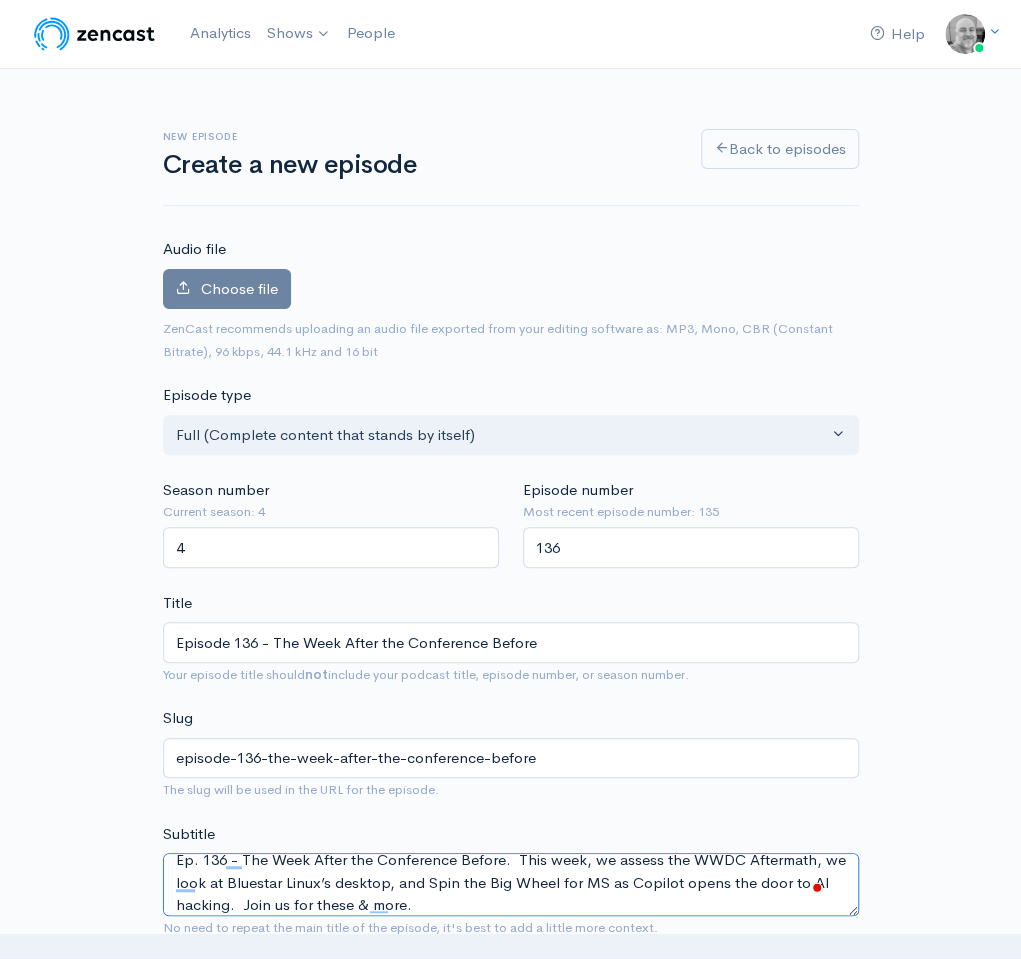 type on "Ep. 136 - The Week After the Conference Before.  This week, we assess the WWDC Aftermath, we look at Bluestar Linux’s desktop, and Spin the Big Wheel for MS as Copilot opens the door to AI hacking.  Join us for these & more." 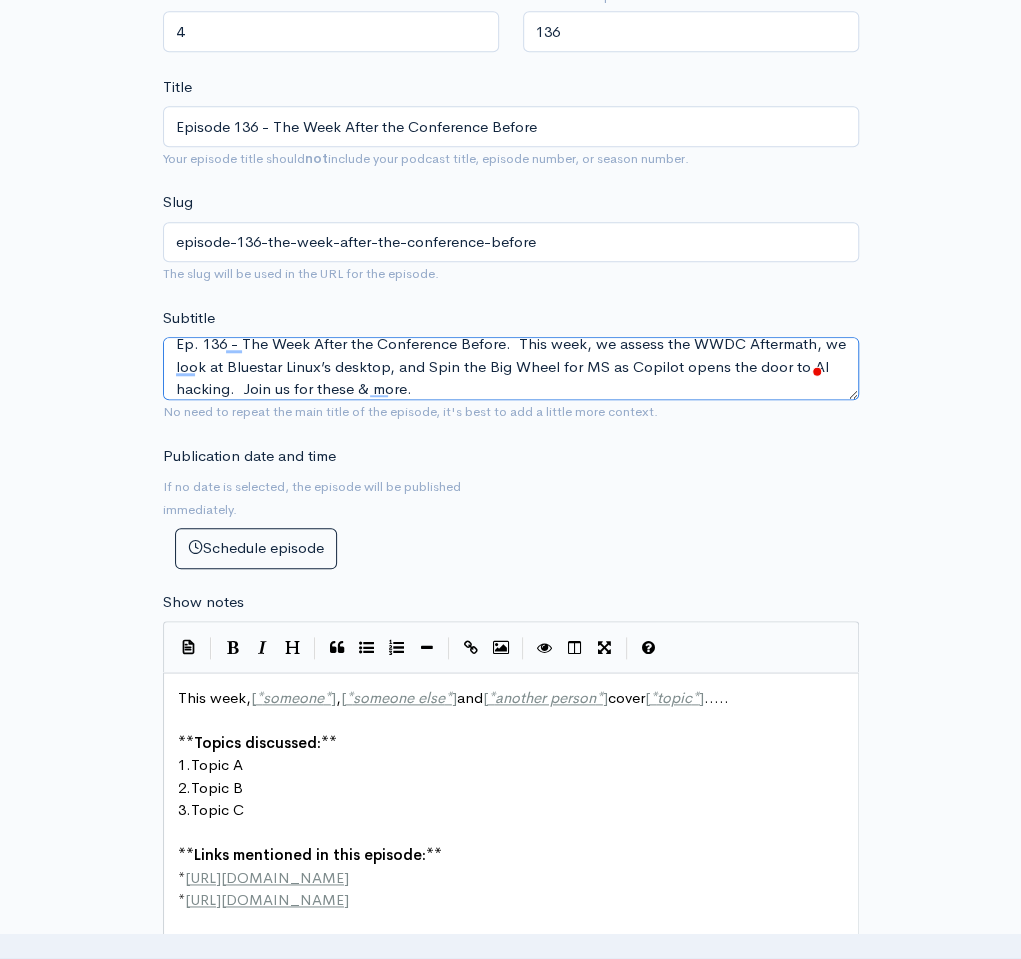 scroll, scrollTop: 563, scrollLeft: 0, axis: vertical 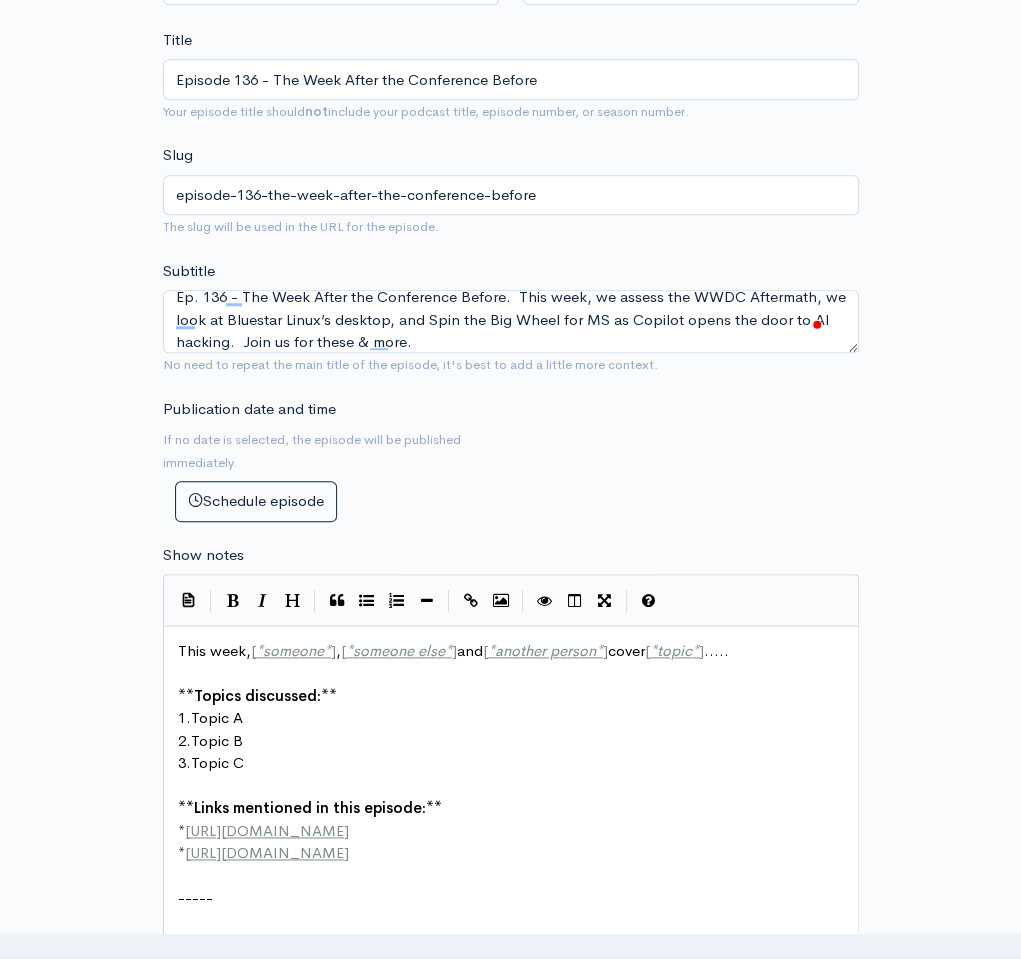click on "*  [URL][DOMAIN_NAME]" at bounding box center (518, 831) 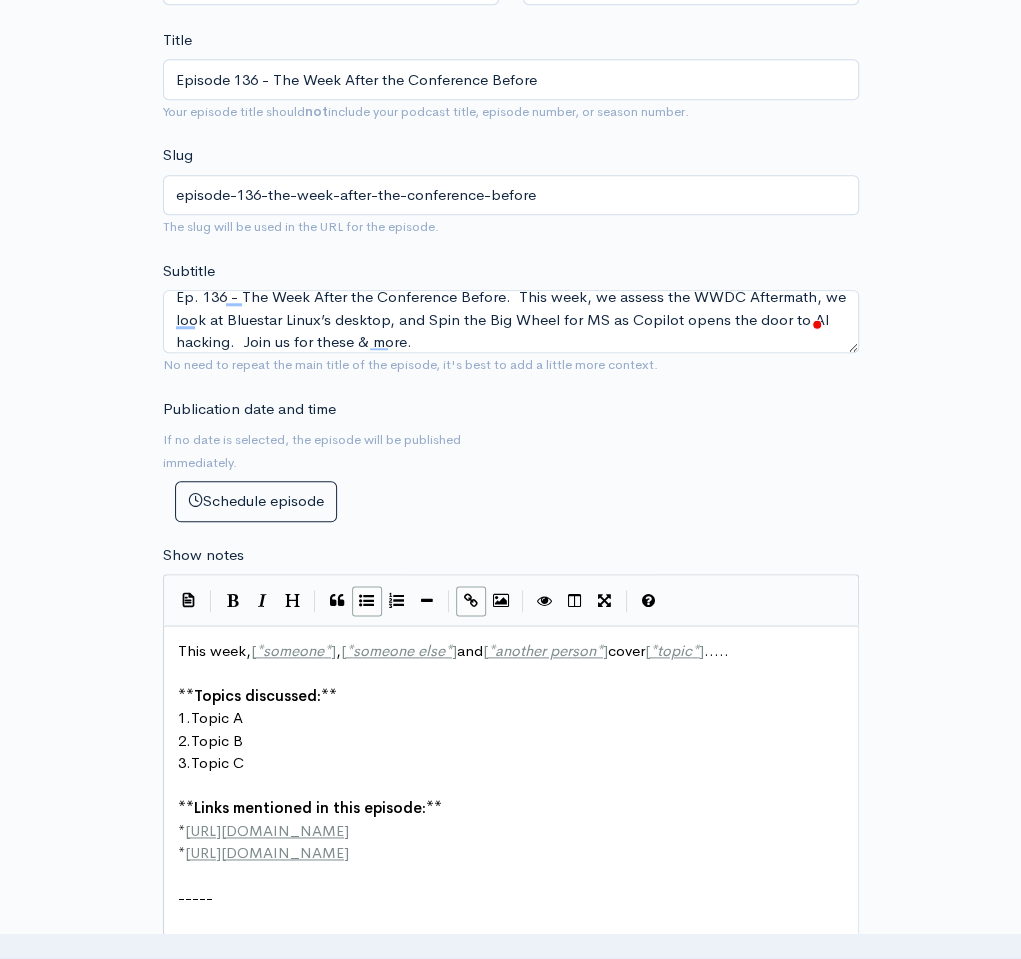 type on "This week, [*someone*], [*someone else*] and [*another person*] cover [*topic*].....
**Topics discussed:**
1. Topic A
2. Topic B
3. Topic C
**Links mentioned in this episode:**
* [URL][DOMAIN_NAME]
* [URL][DOMAIN_NAME]
-----
This podcast is hosted by [[DOMAIN_NAME]]([URL][DOMAIN_NAME])" 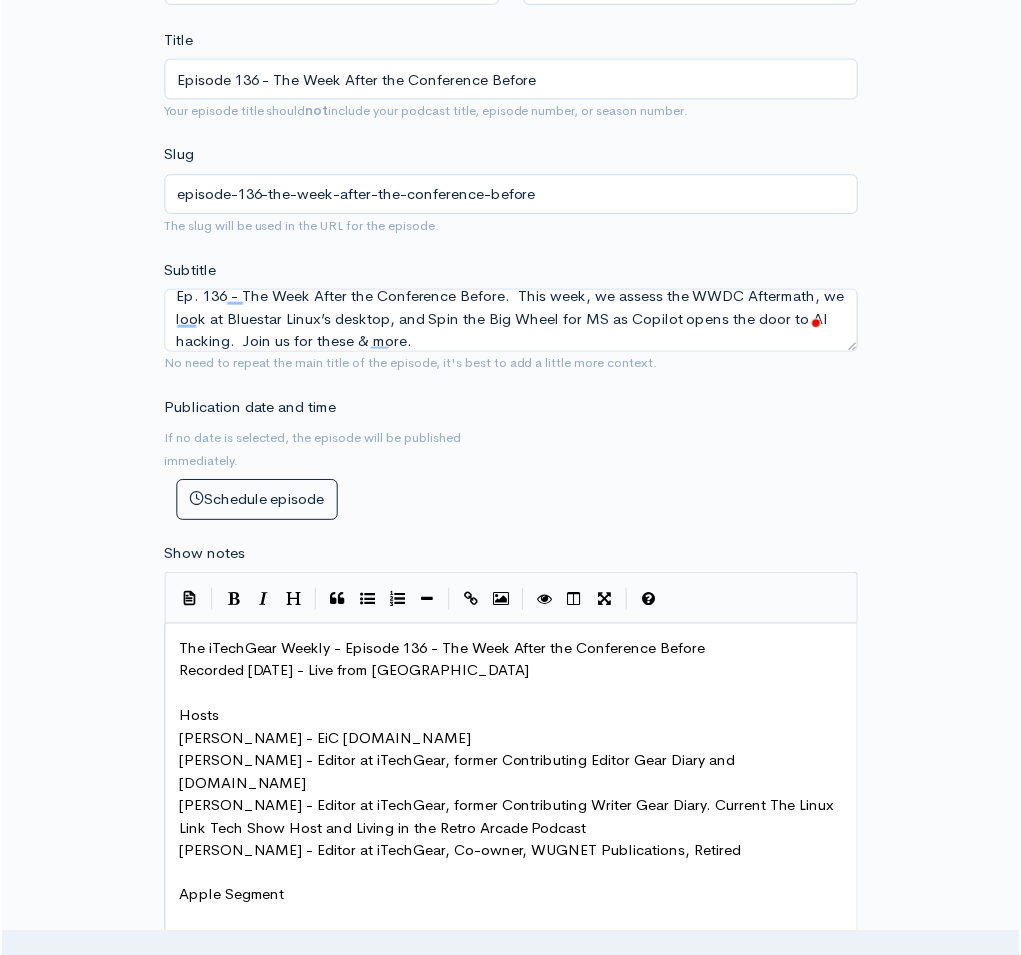 scroll, scrollTop: 2906, scrollLeft: 0, axis: vertical 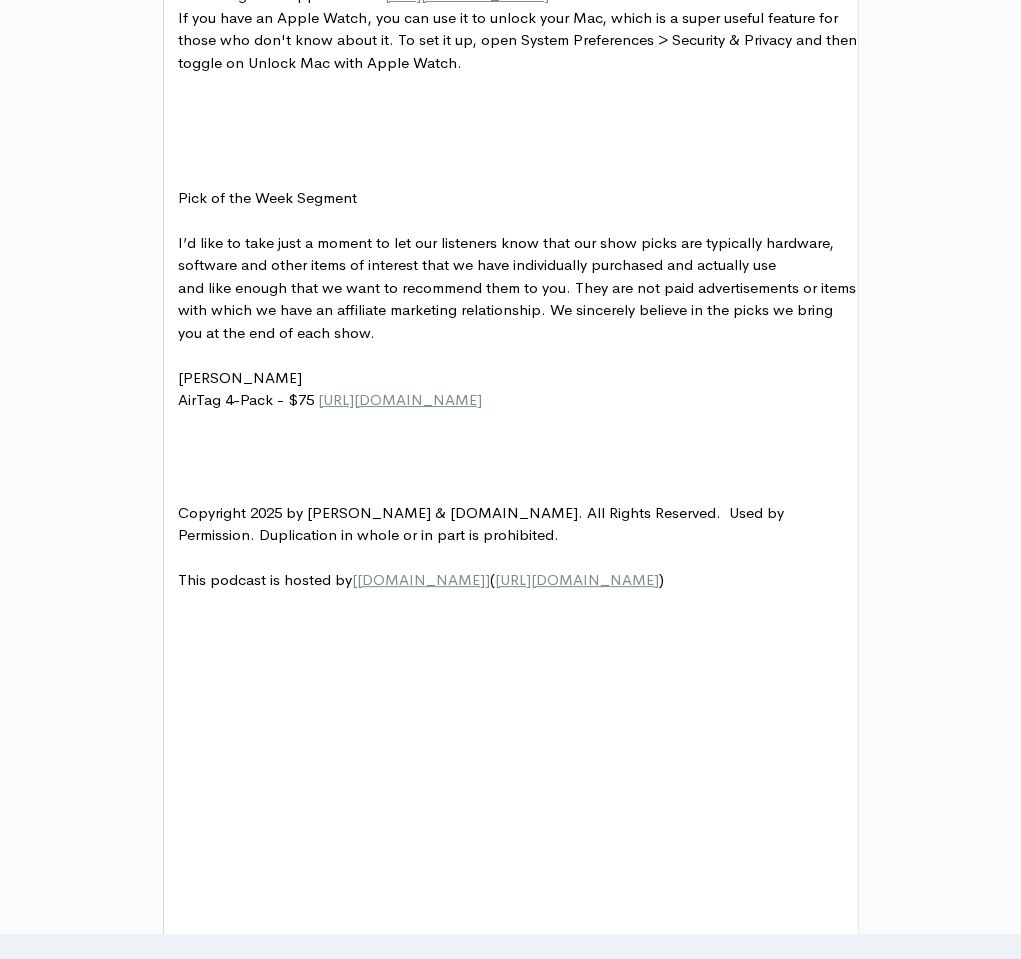 type 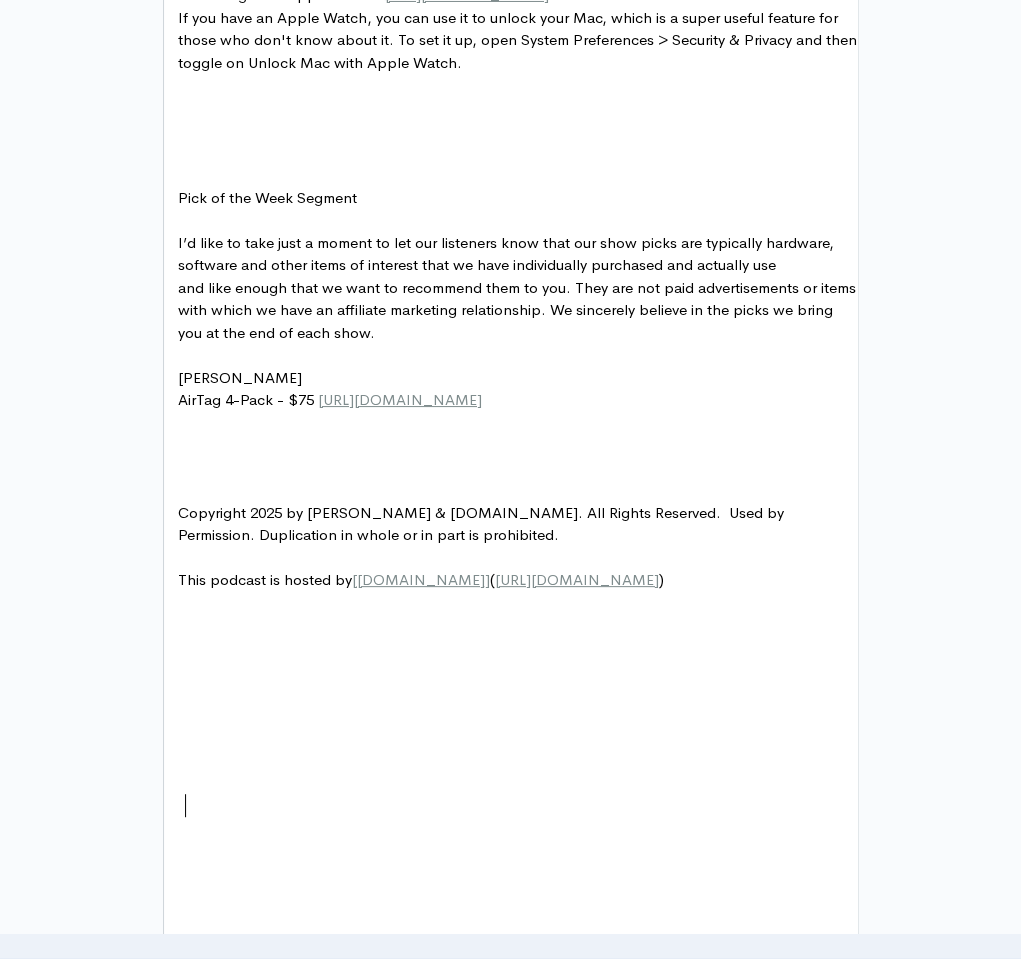 click at bounding box center (182, 490) 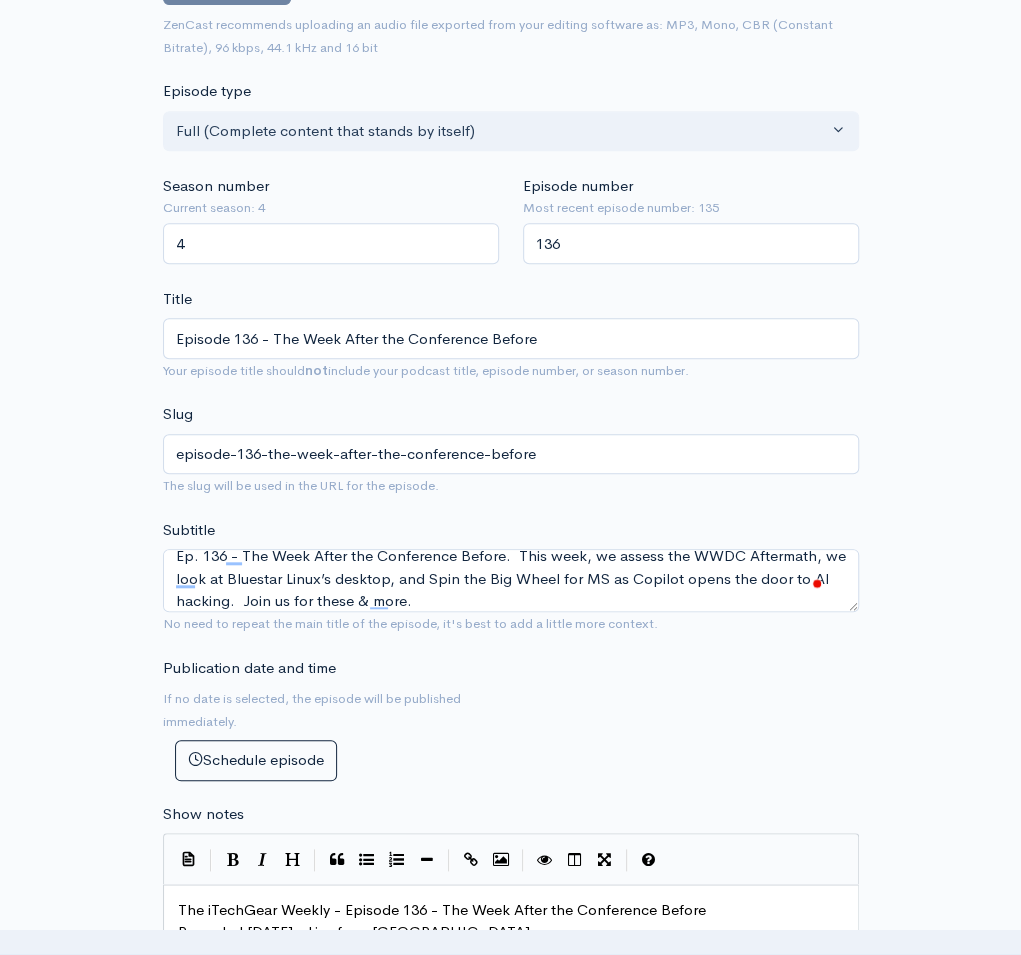 scroll, scrollTop: 0, scrollLeft: 0, axis: both 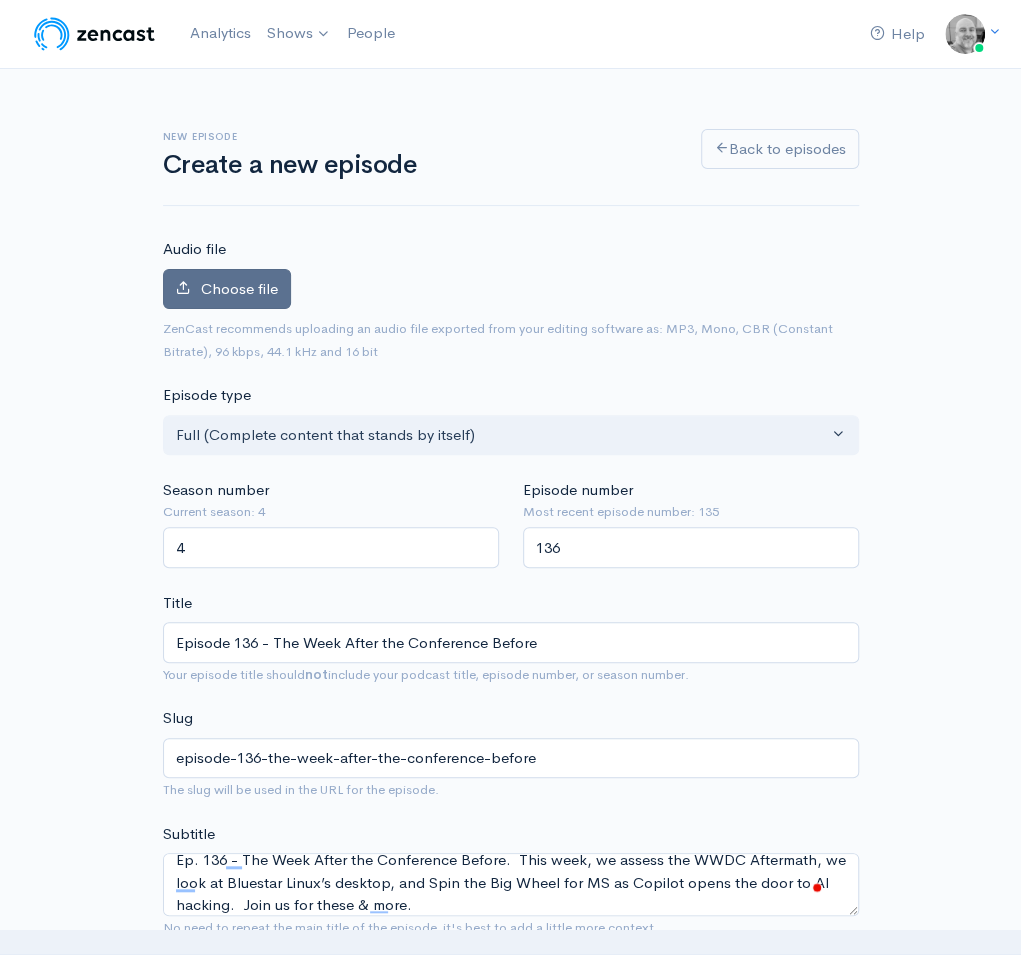 click on "Choose file" at bounding box center [227, 289] 